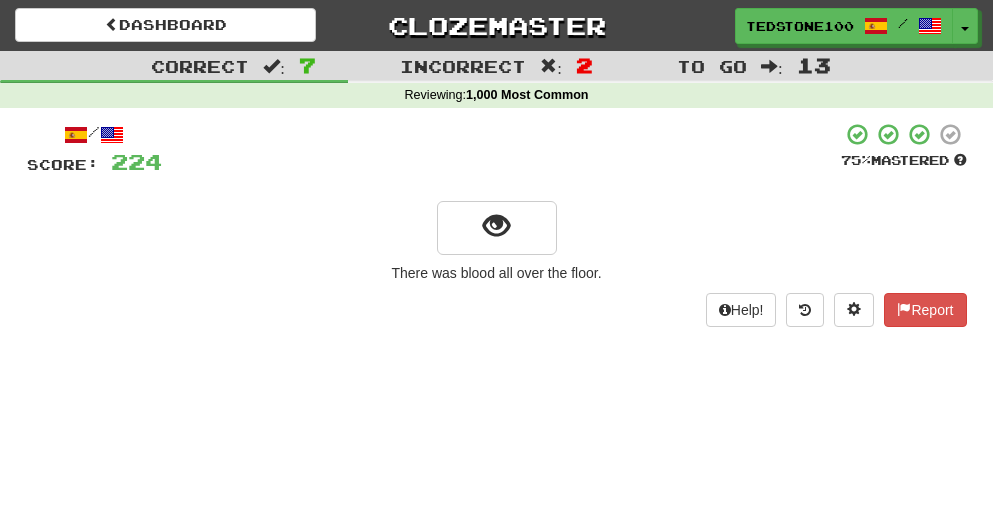 scroll, scrollTop: 0, scrollLeft: 0, axis: both 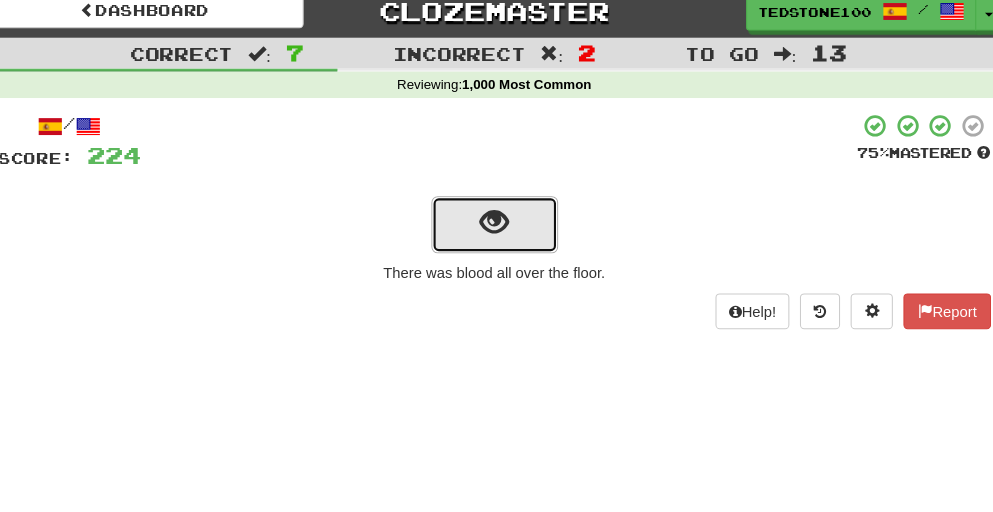 click at bounding box center (496, 226) 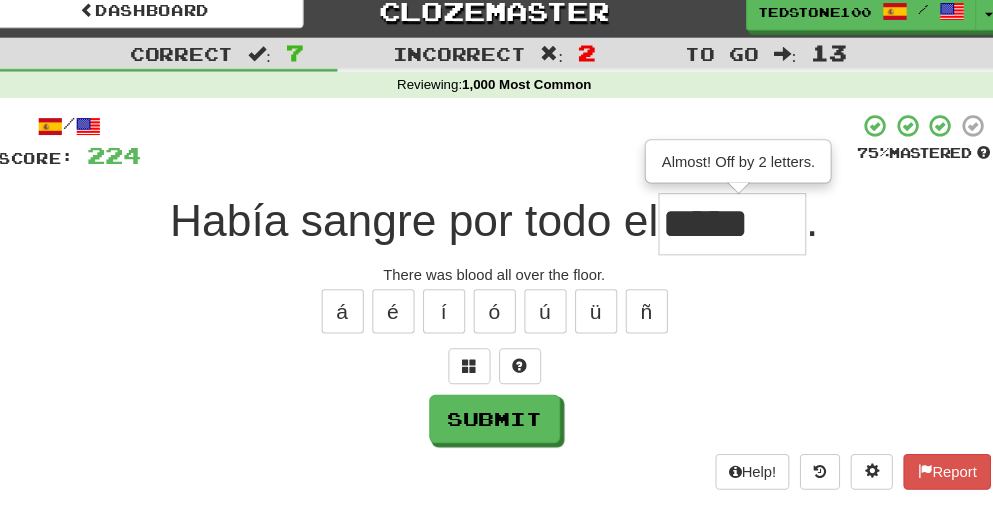 click on "*****" at bounding box center (722, 227) 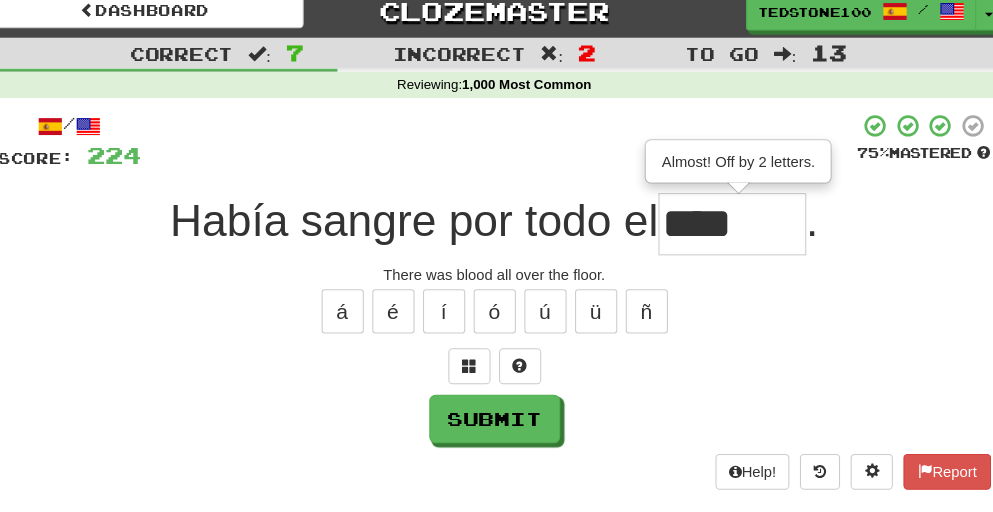 click on "****" at bounding box center [722, 227] 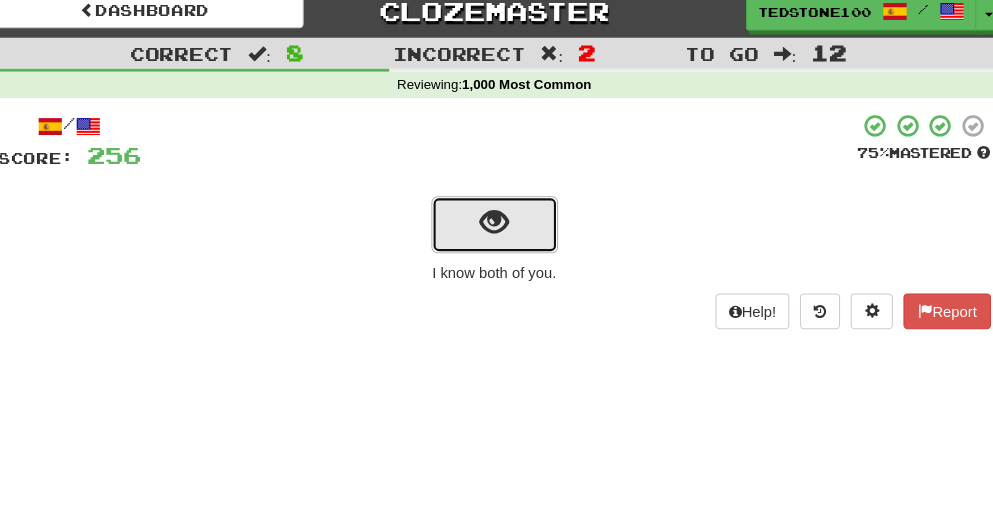 click at bounding box center [496, 226] 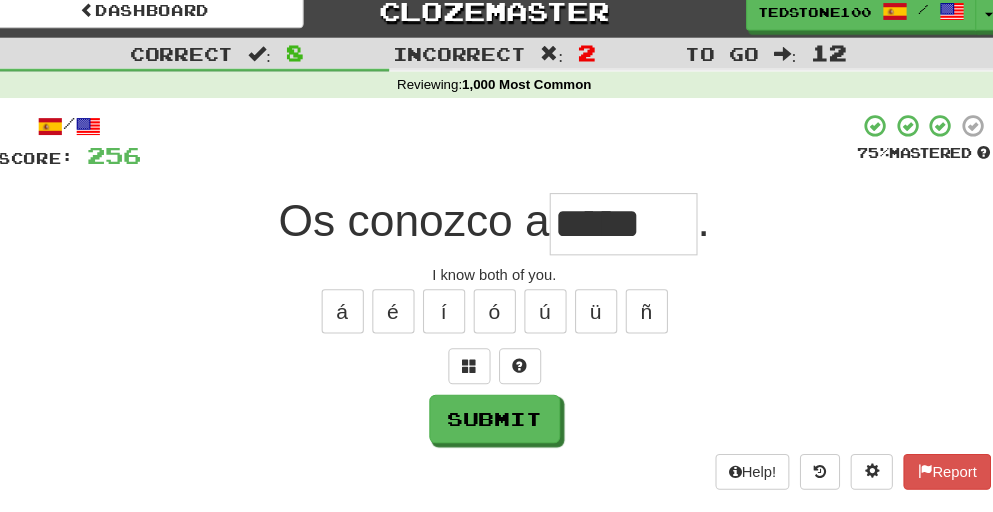 type on "*****" 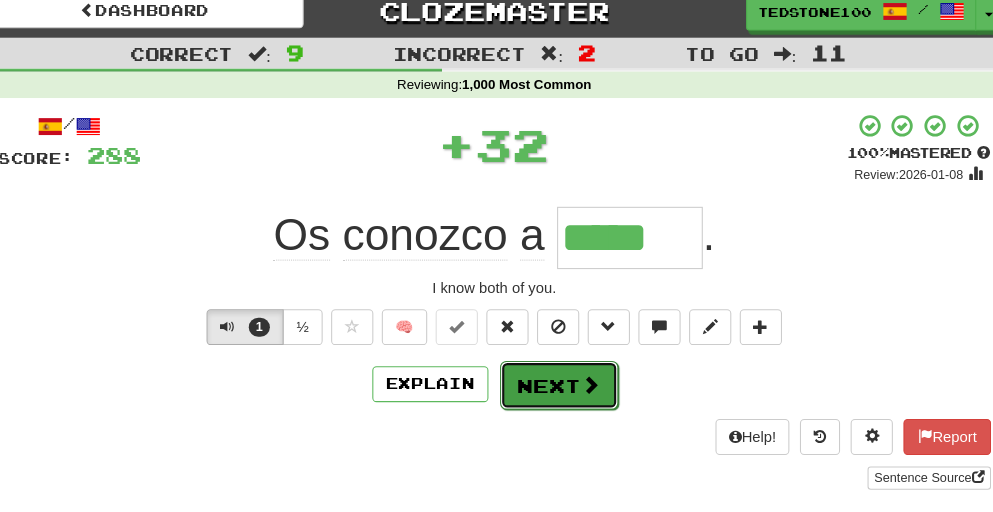 click on "Next" at bounding box center (558, 380) 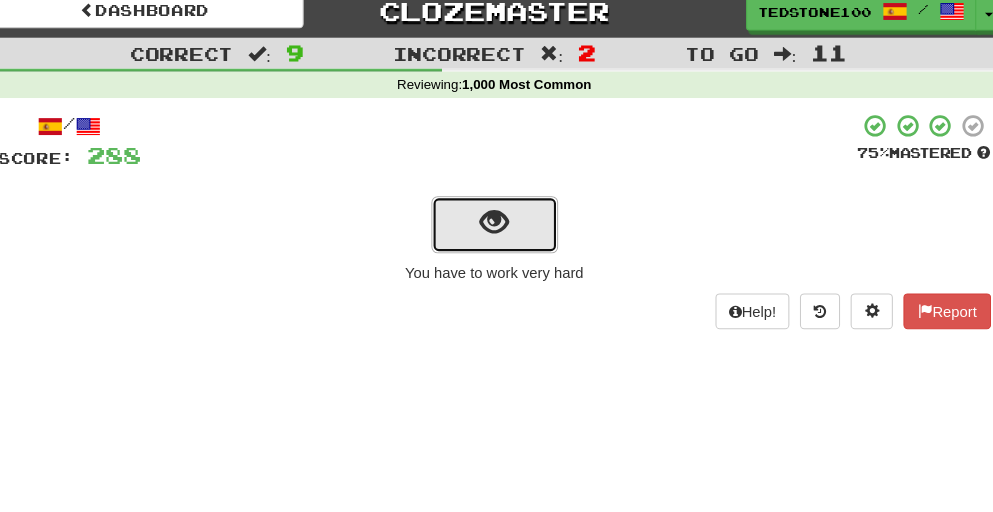 click at bounding box center [496, 226] 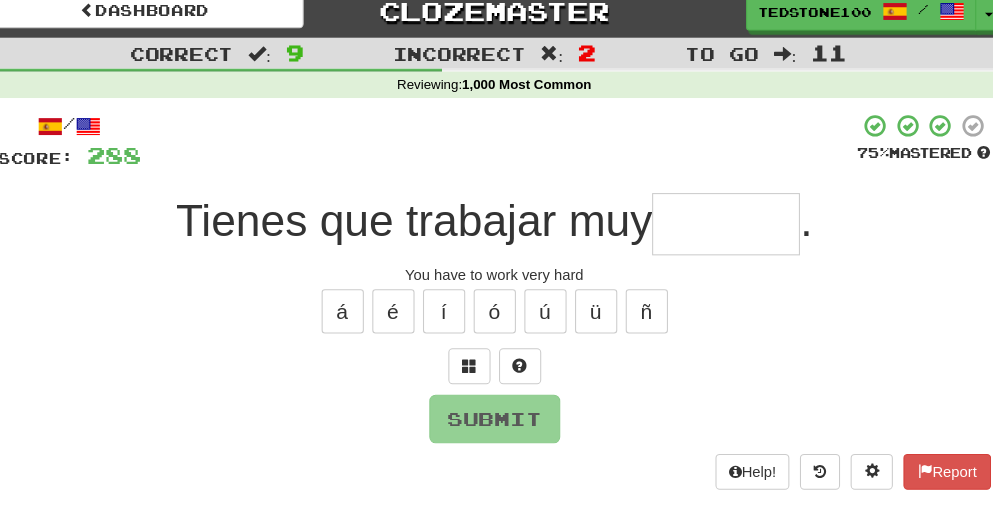 click at bounding box center [716, 227] 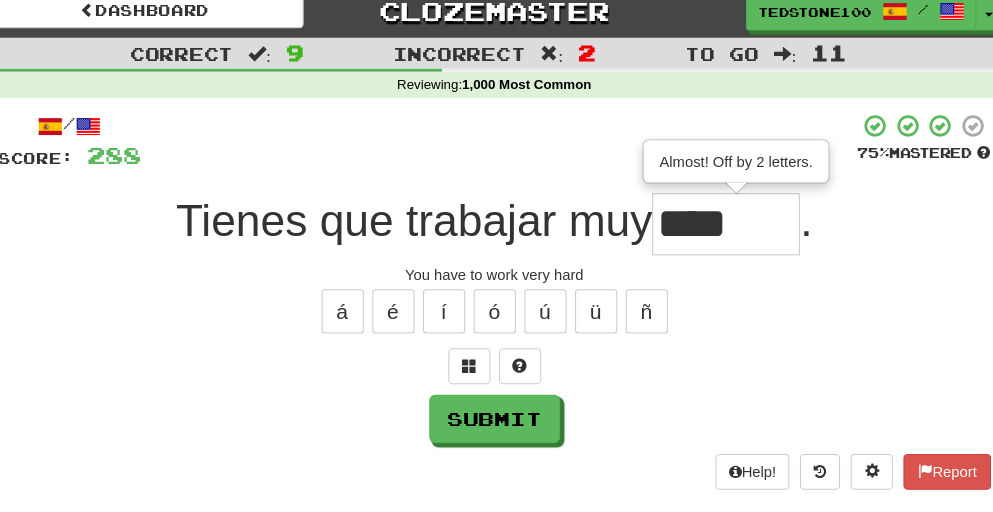type on "****" 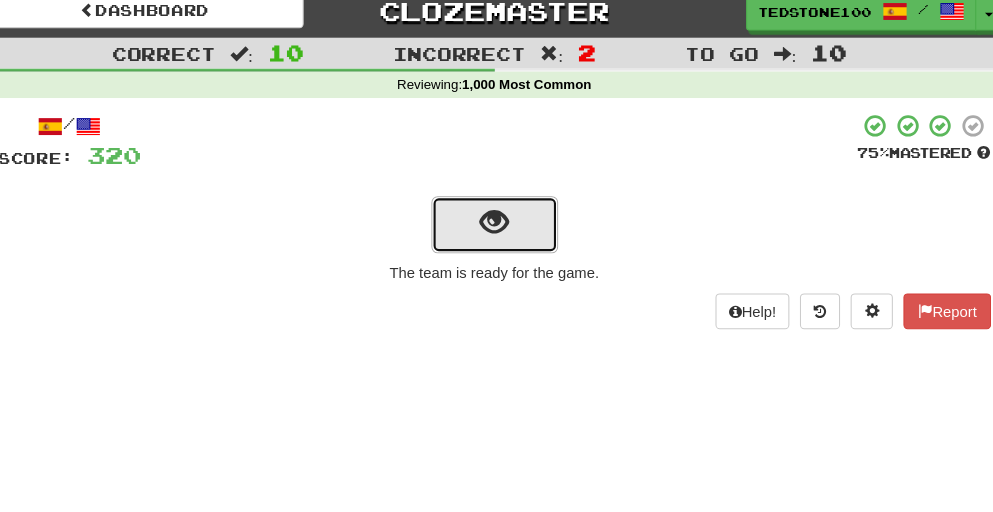 click at bounding box center (496, 226) 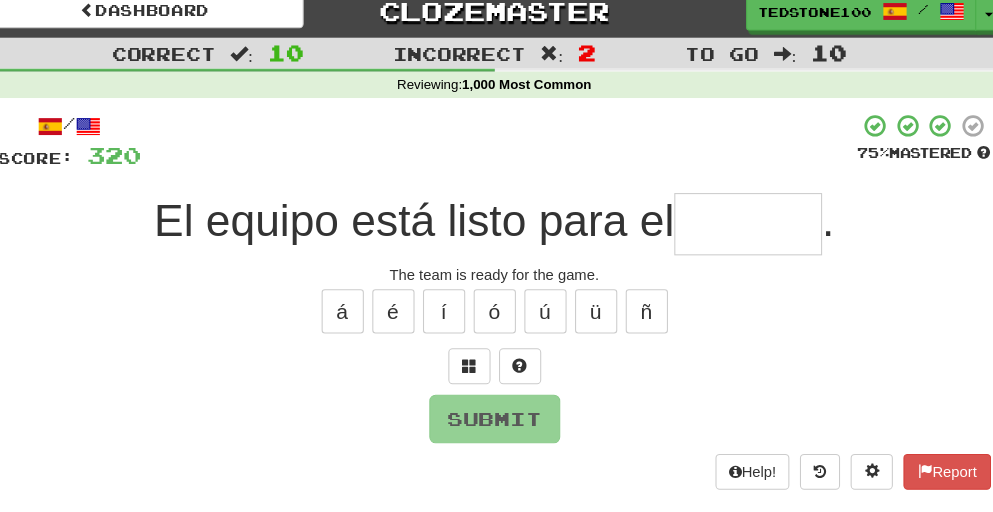 click at bounding box center [737, 227] 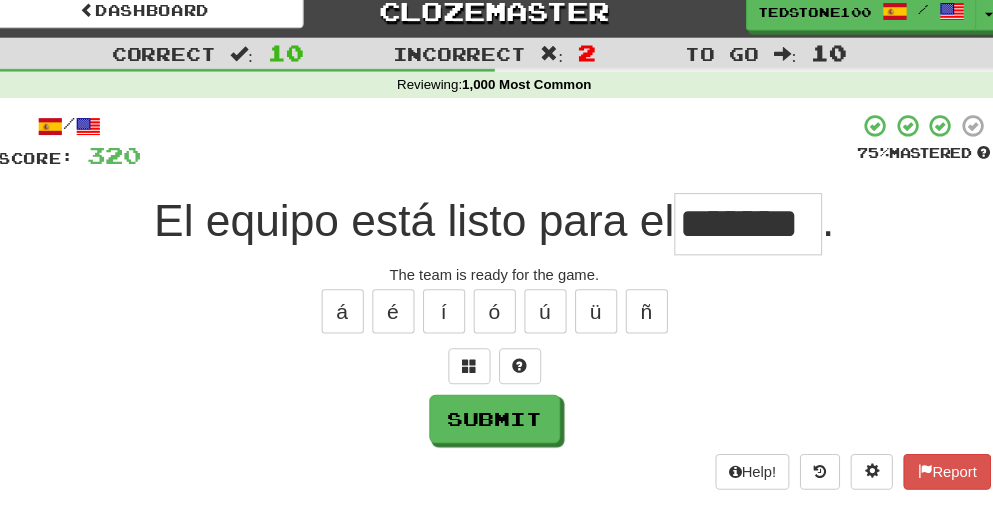 scroll, scrollTop: 0, scrollLeft: 1, axis: horizontal 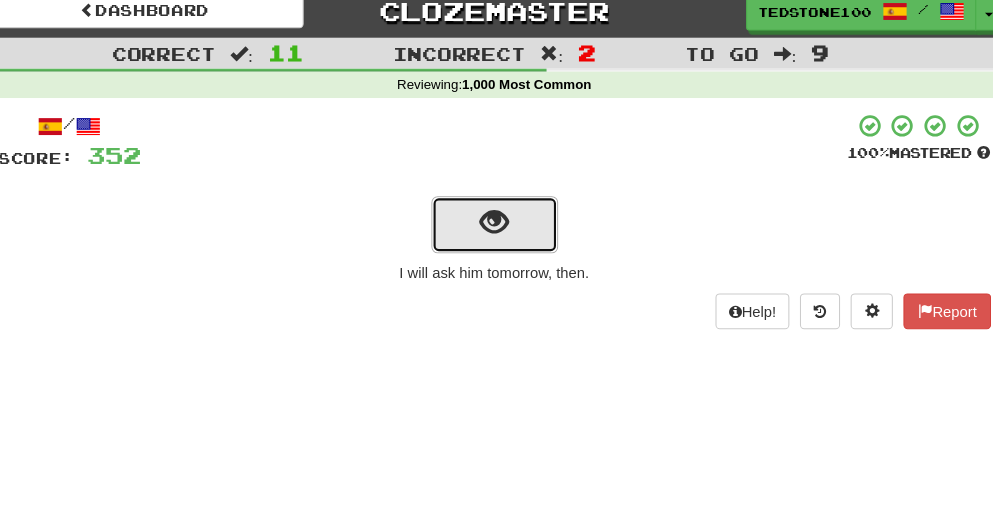 click at bounding box center (496, 226) 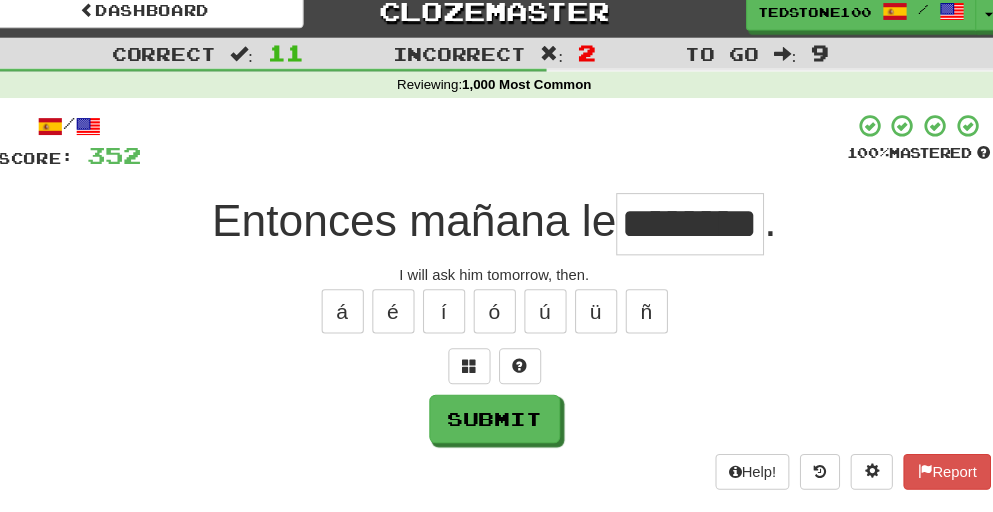 scroll, scrollTop: 0, scrollLeft: 37, axis: horizontal 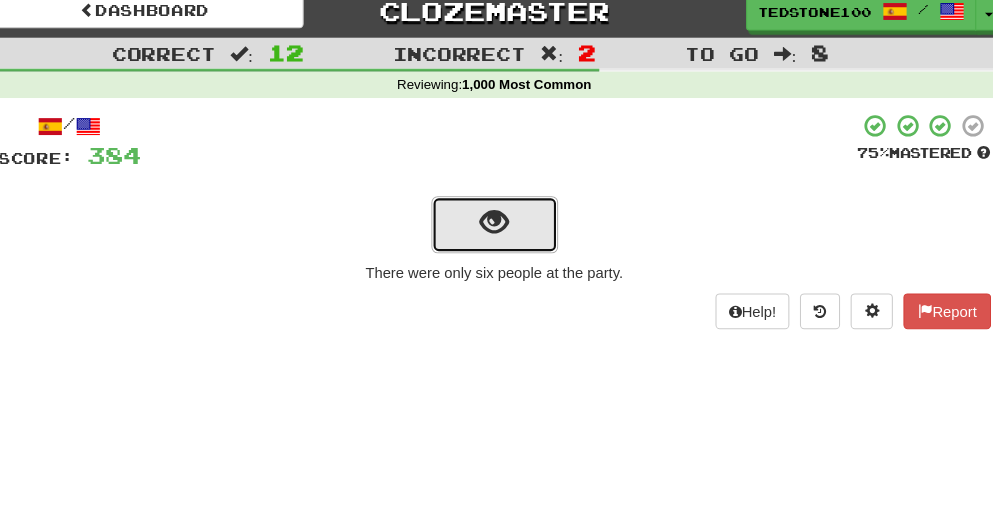 click at bounding box center (496, 226) 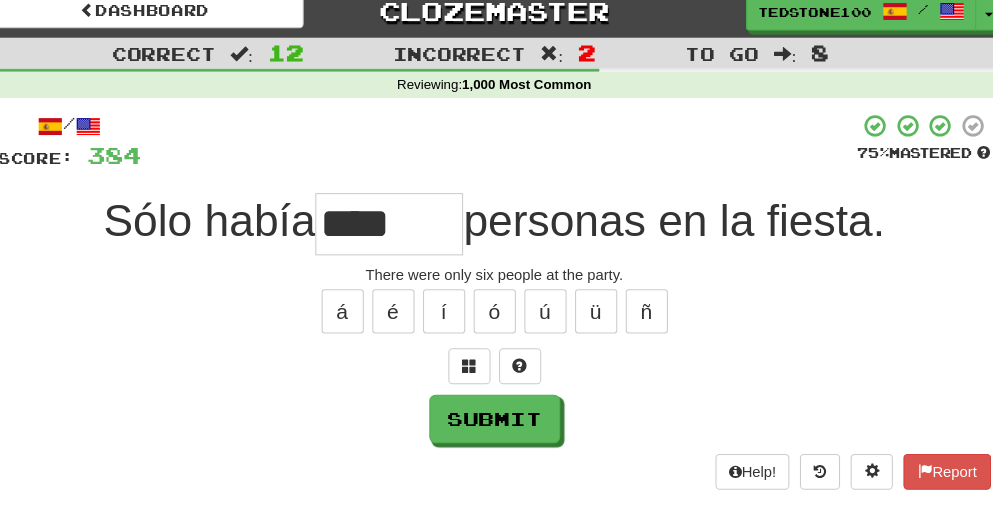 type on "****" 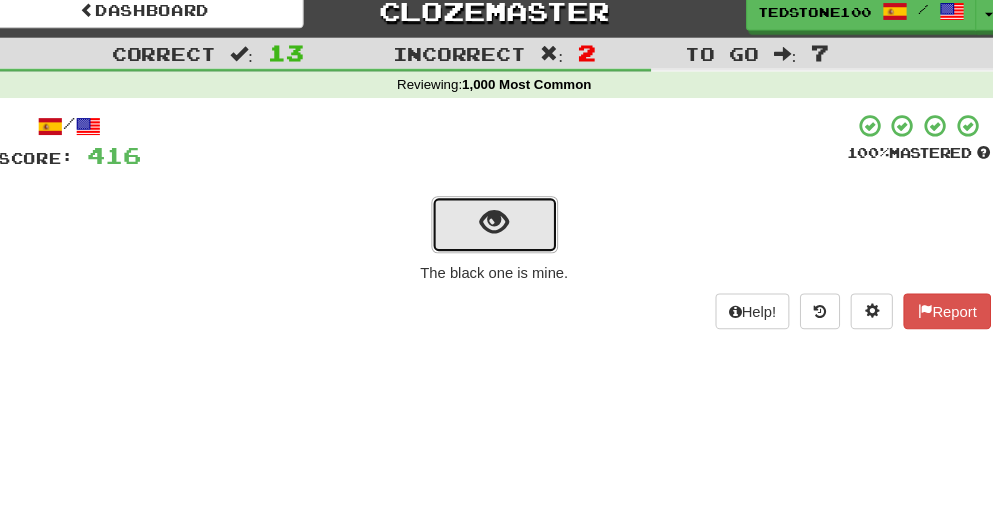 click at bounding box center (497, 228) 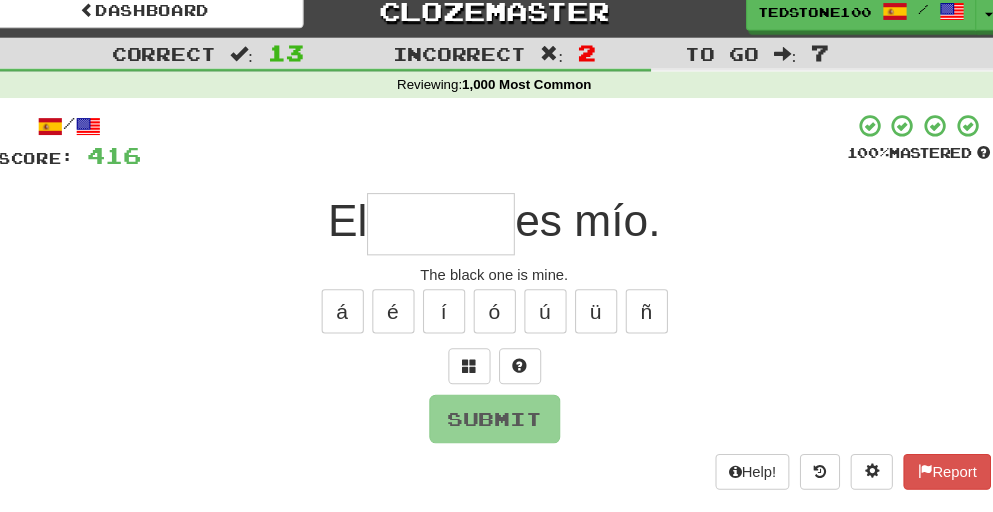 click at bounding box center (446, 227) 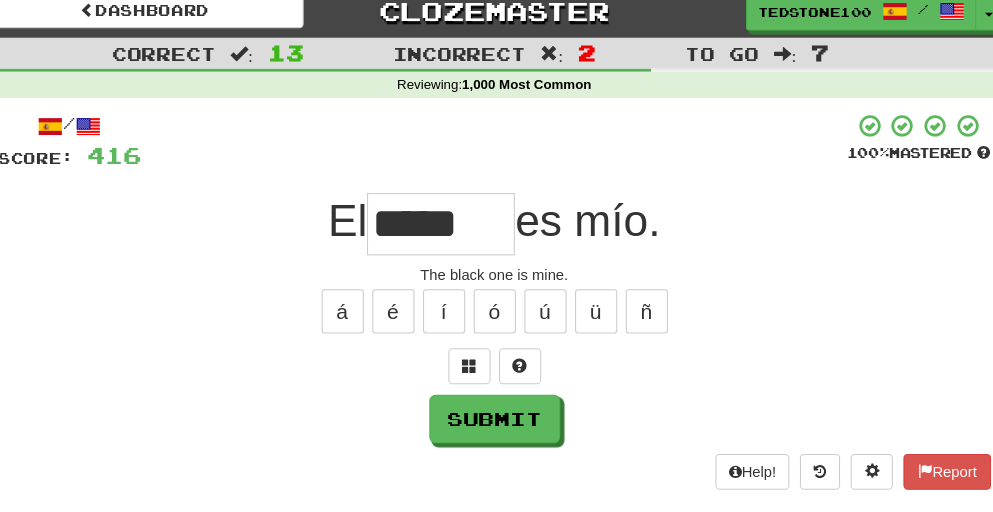 type on "*****" 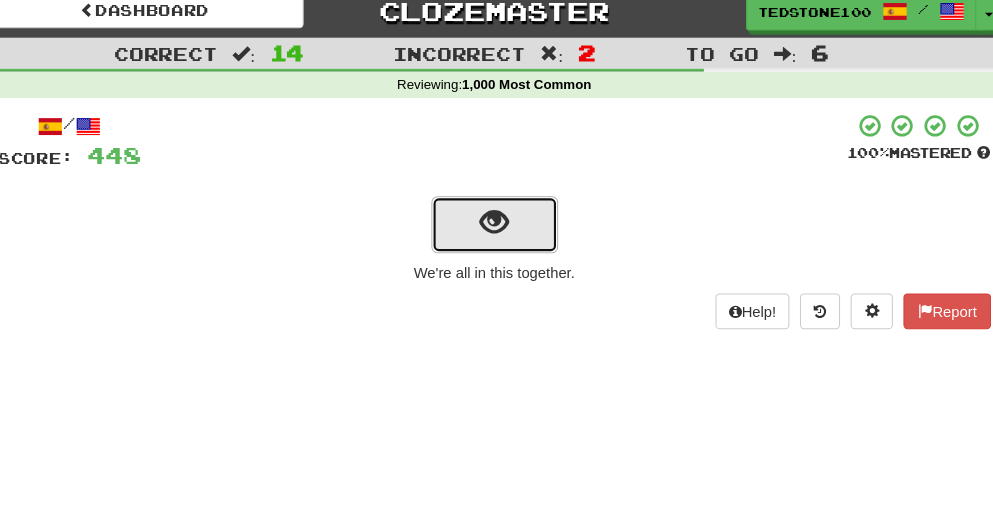 click at bounding box center (496, 226) 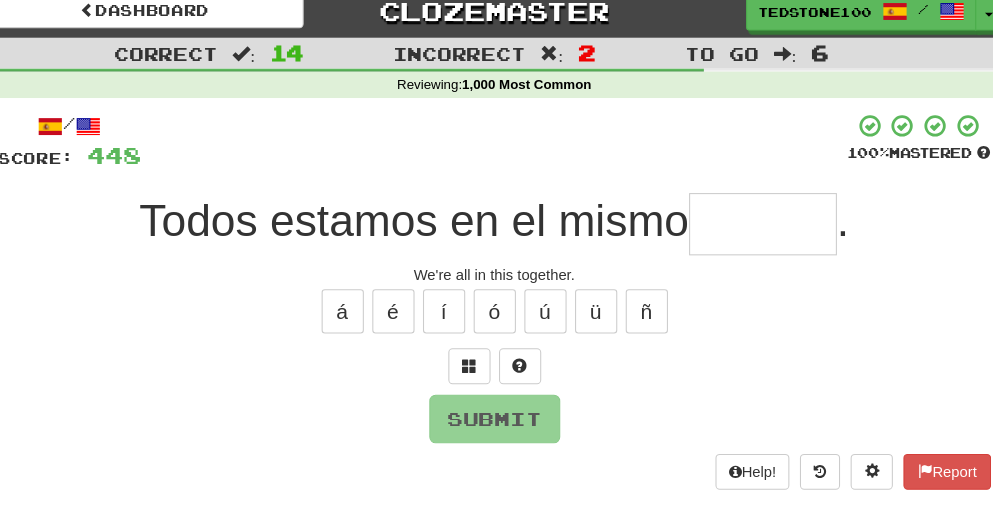 type on "*" 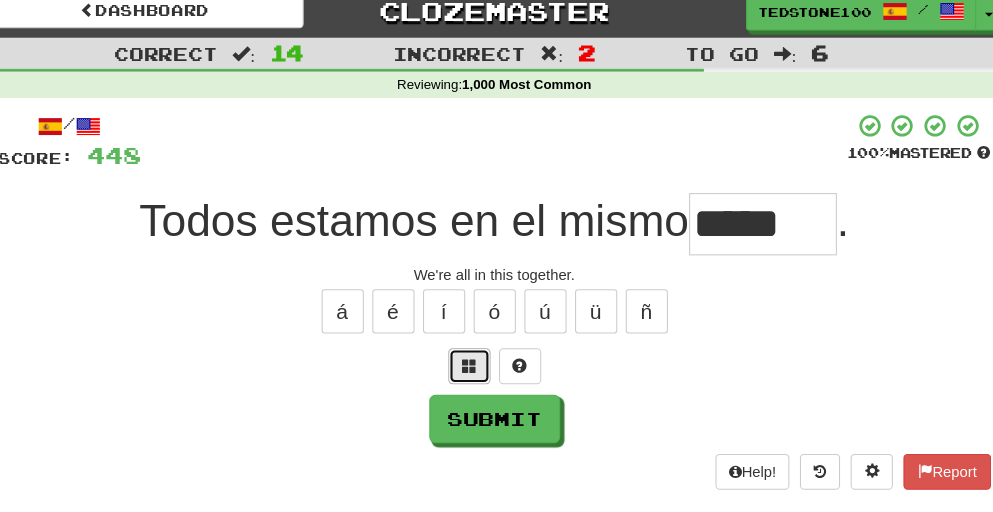 click at bounding box center [473, 361] 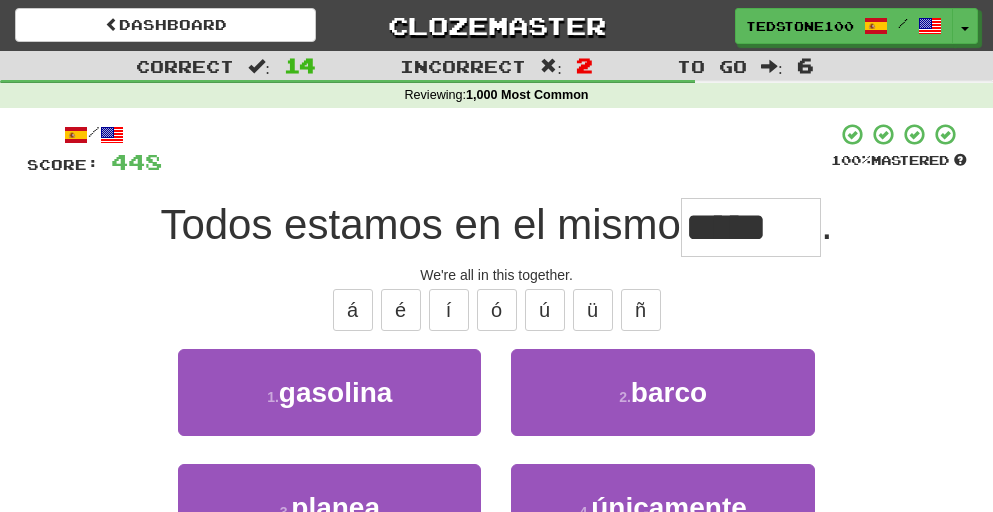 scroll, scrollTop: 7, scrollLeft: 0, axis: vertical 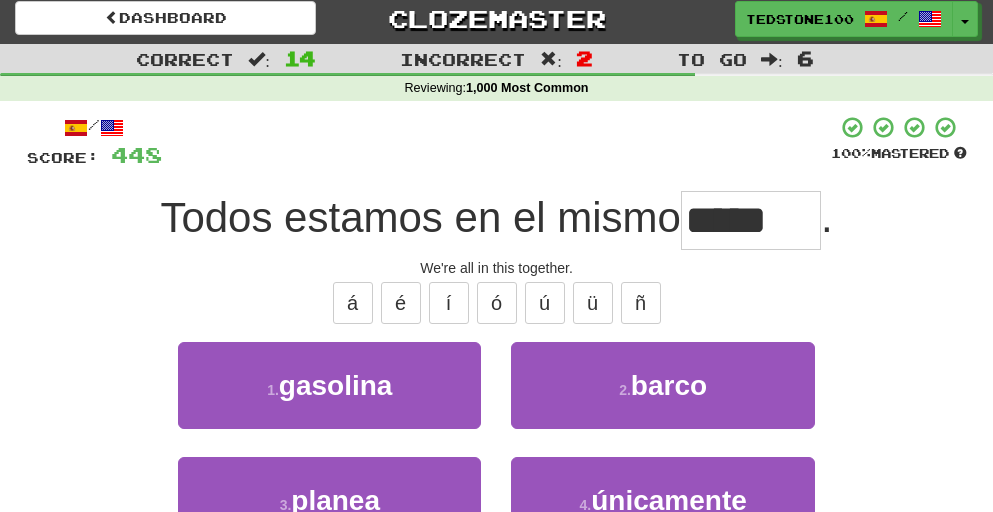 drag, startPoint x: 788, startPoint y: 218, endPoint x: 692, endPoint y: 217, distance: 96.00521 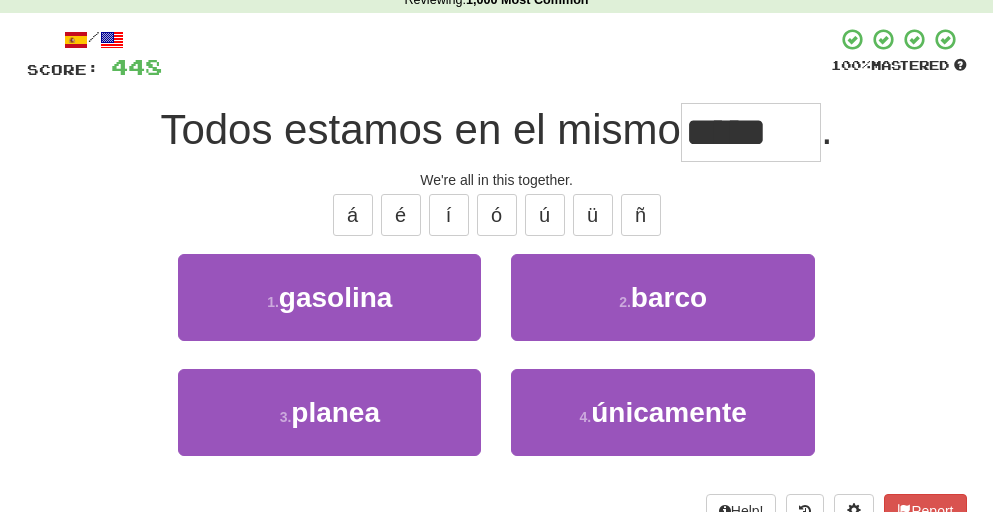 scroll, scrollTop: 103, scrollLeft: 0, axis: vertical 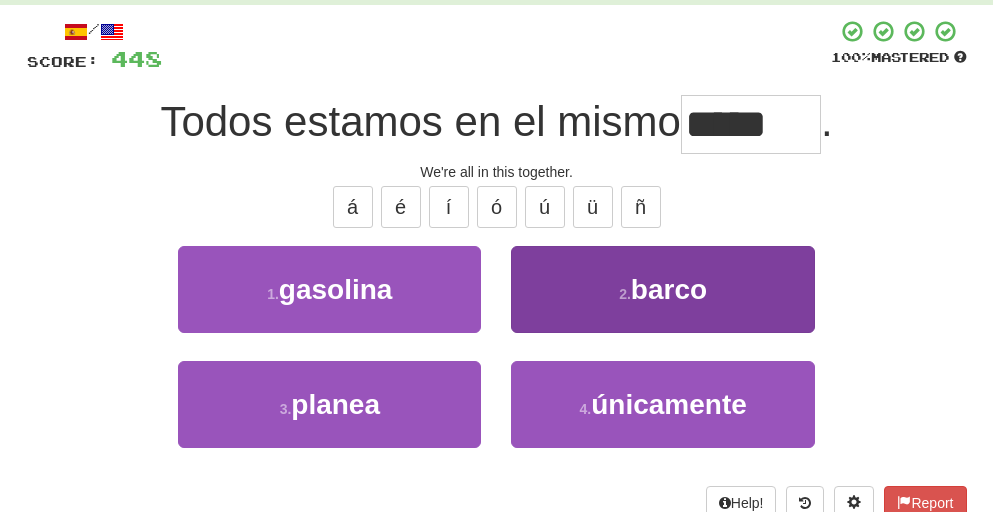 type on "*****" 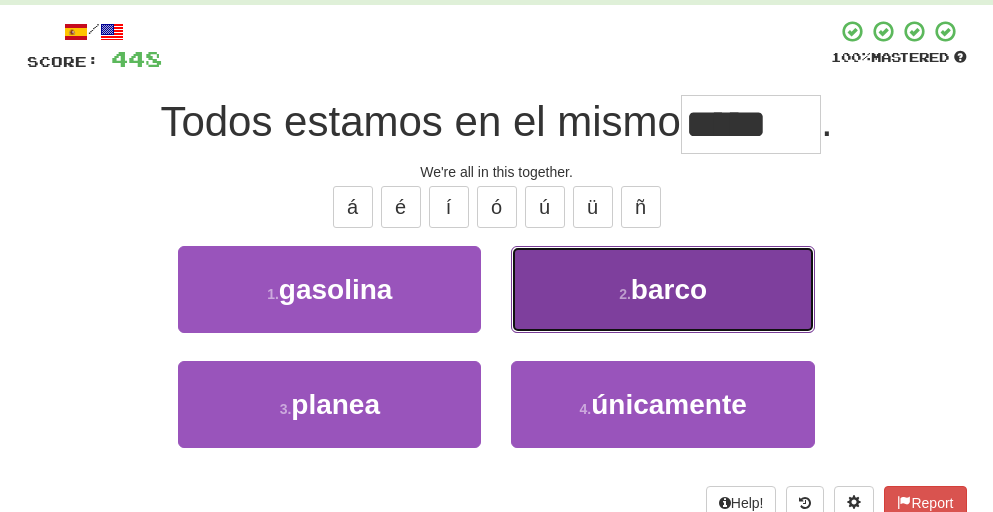 click on "barco" at bounding box center (669, 289) 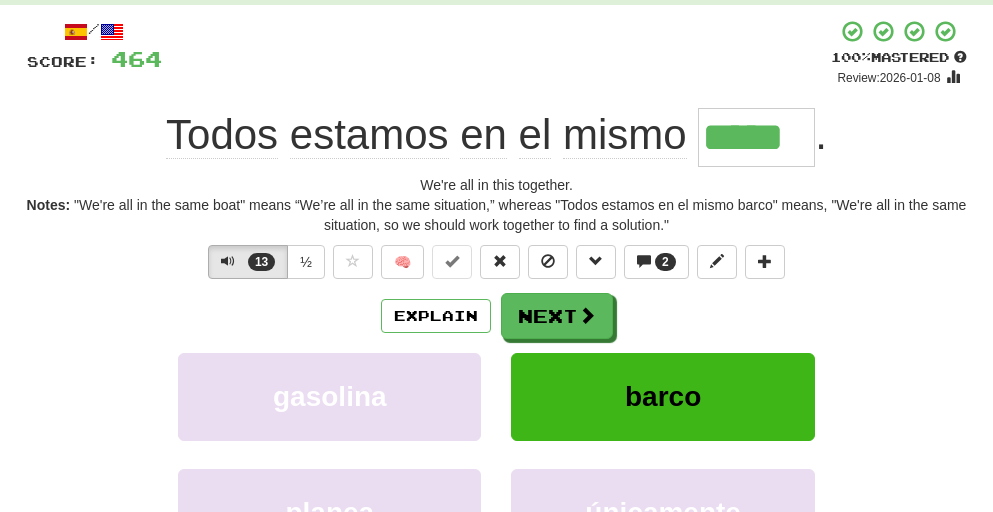 click on "Notes:   "We're all in the same boat" means “We’re all in the same situation,” whereas "Todos estamos en el mismo barco" means, "We're all in the same situation, so we should work together to find a solution."" at bounding box center [497, 215] 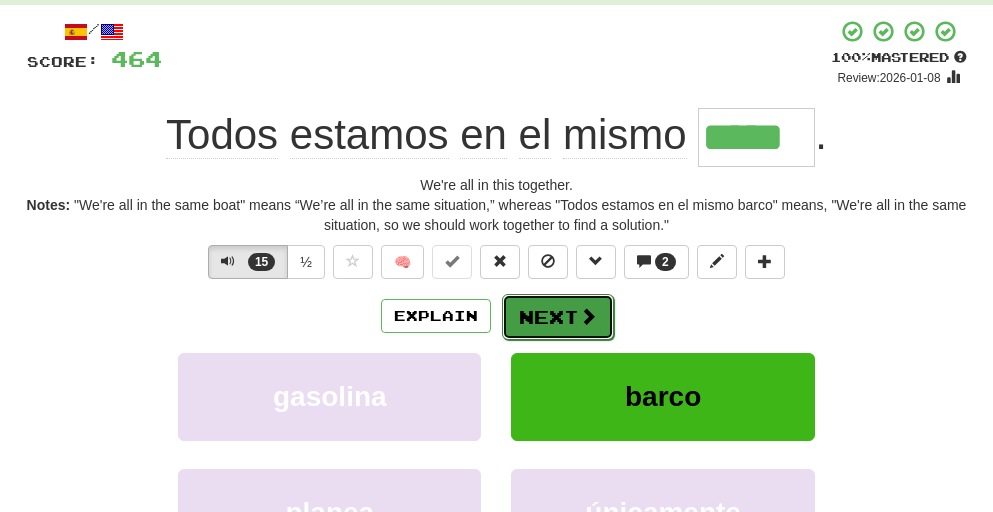 click on "Next" at bounding box center (558, 317) 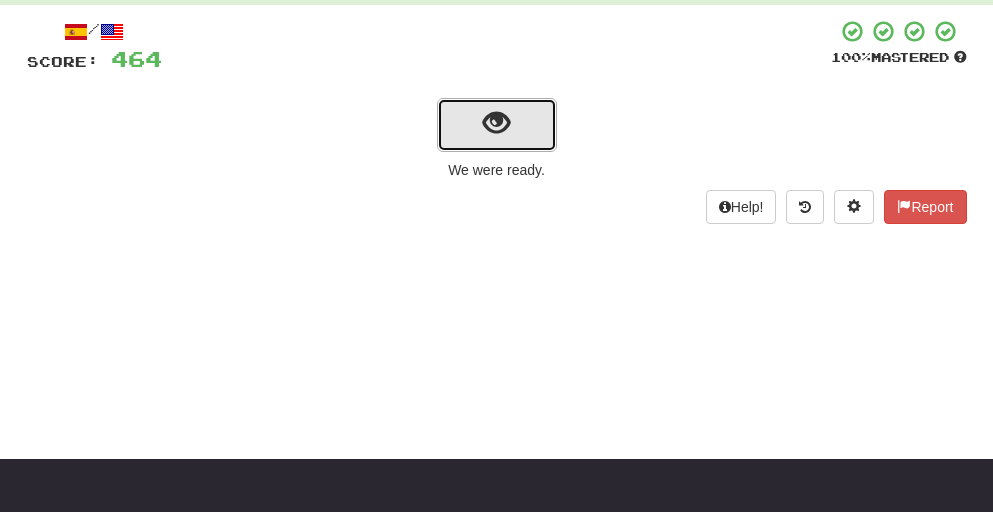 click at bounding box center [497, 125] 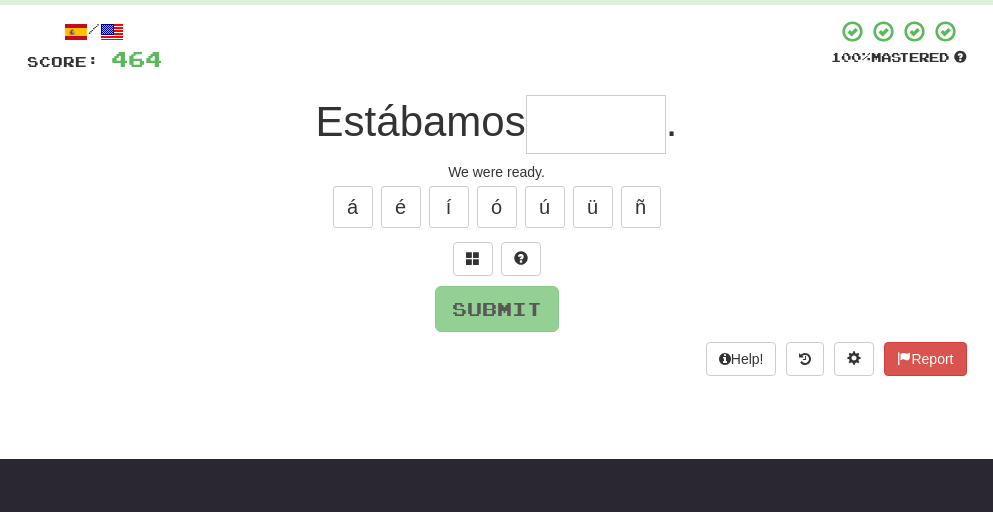 click at bounding box center (596, 124) 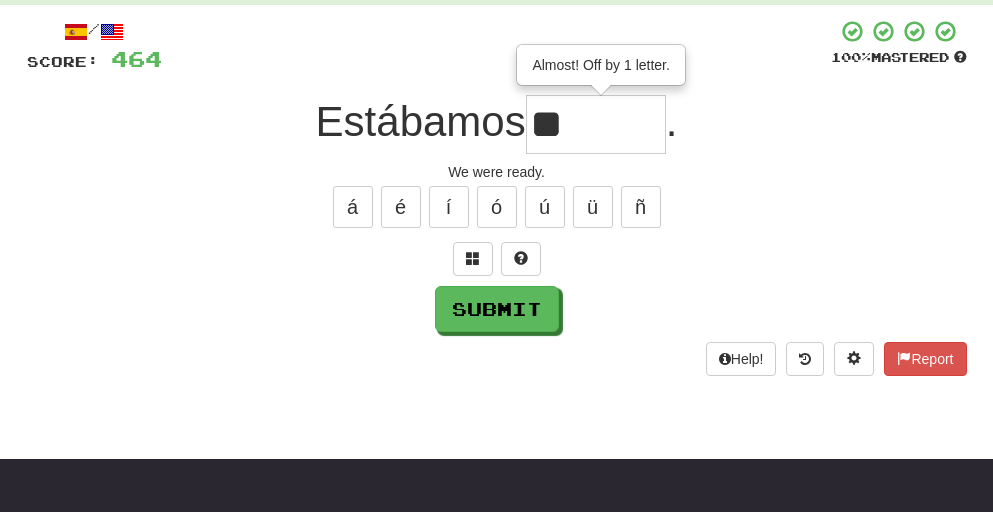 type on "*" 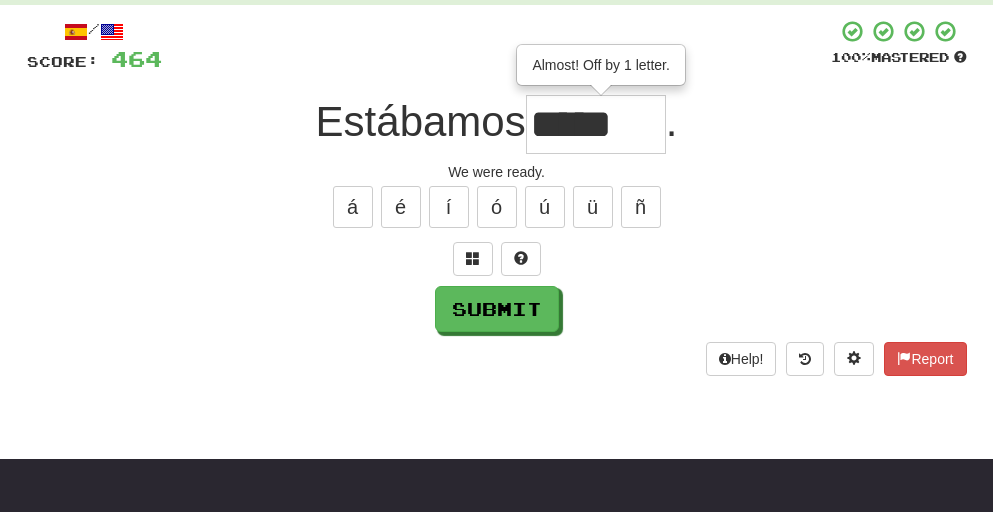 type on "******" 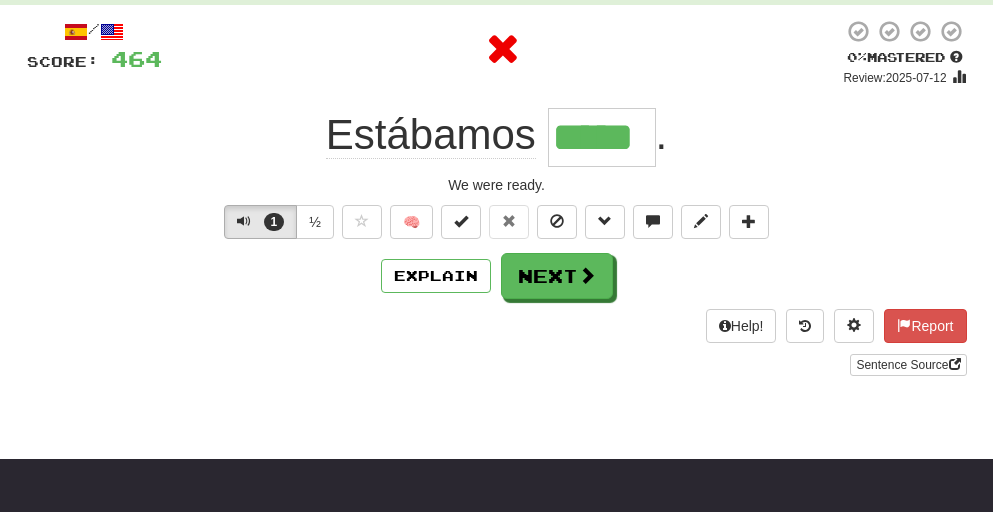 type on "******" 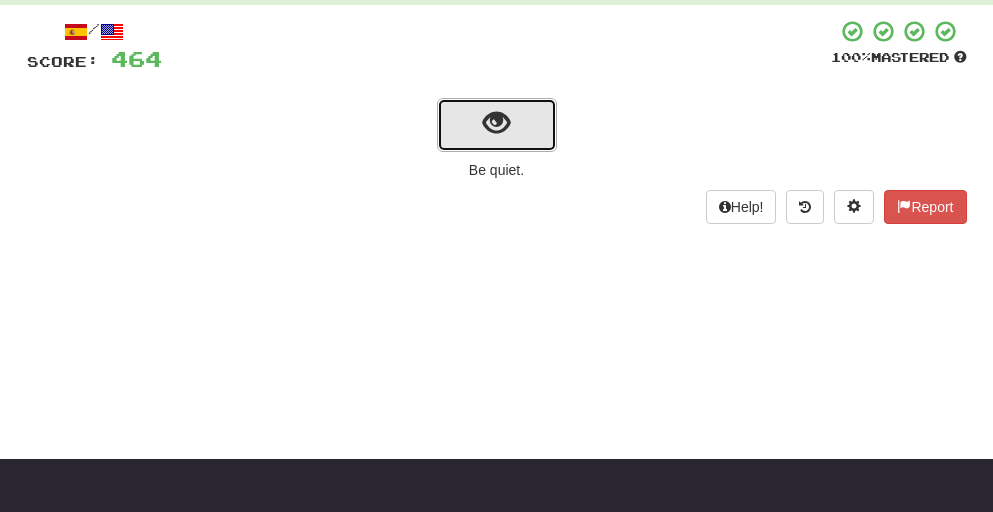 click at bounding box center (496, 123) 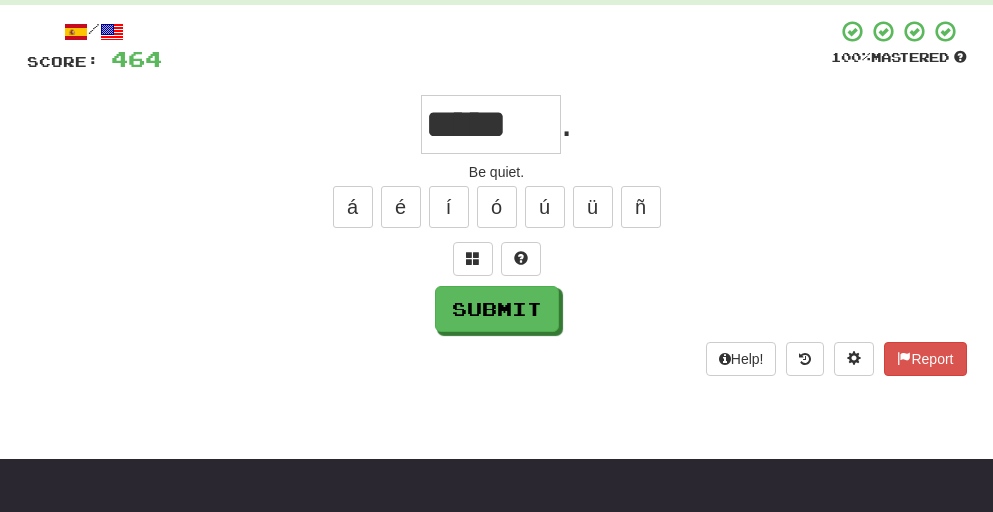 click on "/  Score:   464 100 %  Mastered ***** . Be quiet. á é í ó ú ü ñ Submit  Help!  Report" at bounding box center (497, 197) 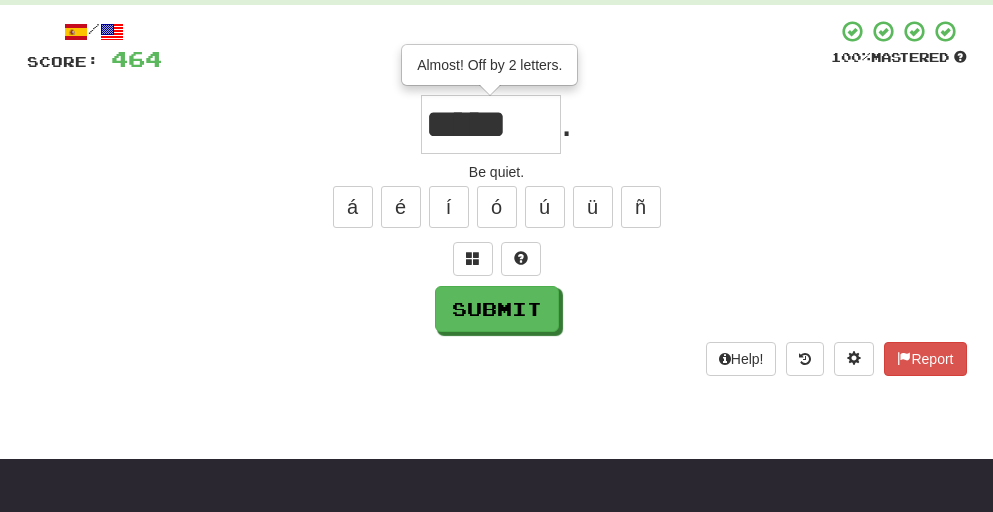 type on "*******" 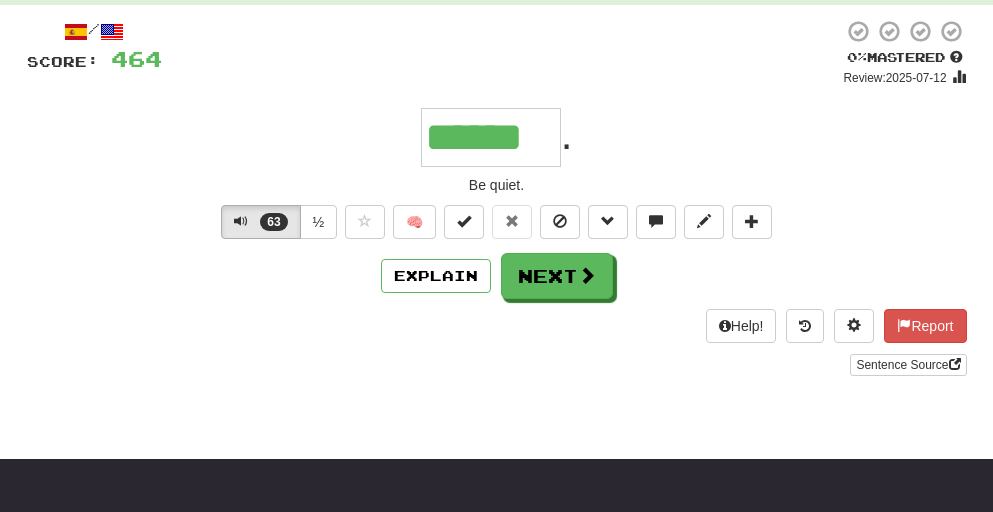 type on "*******" 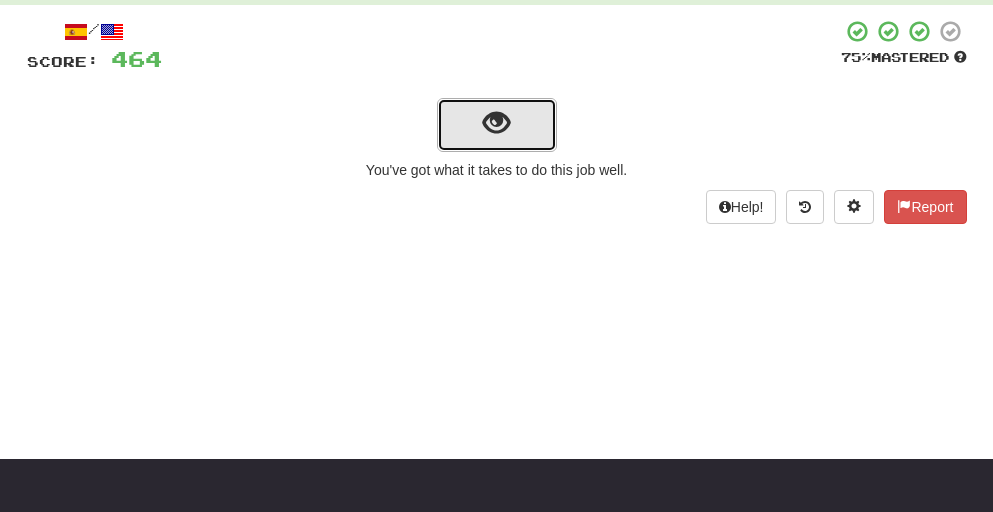 click at bounding box center [497, 125] 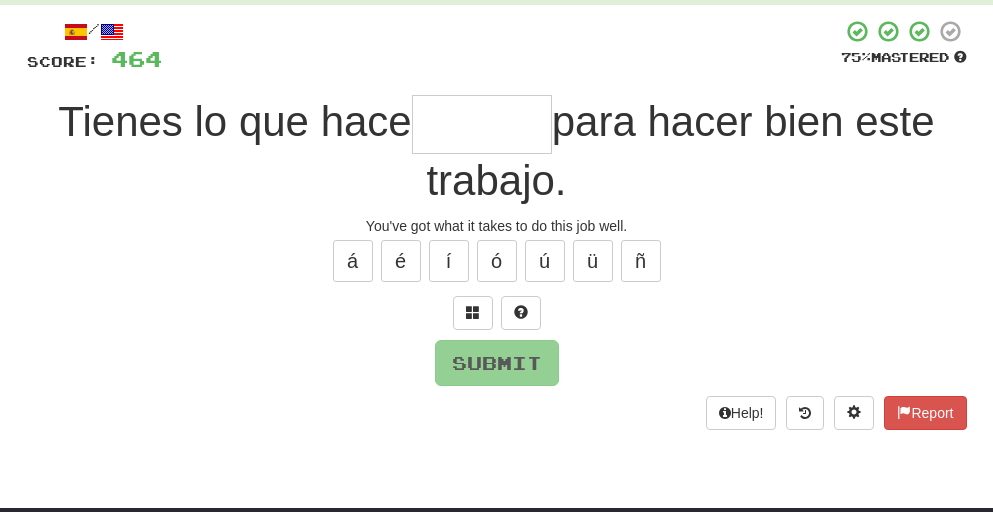click at bounding box center (482, 124) 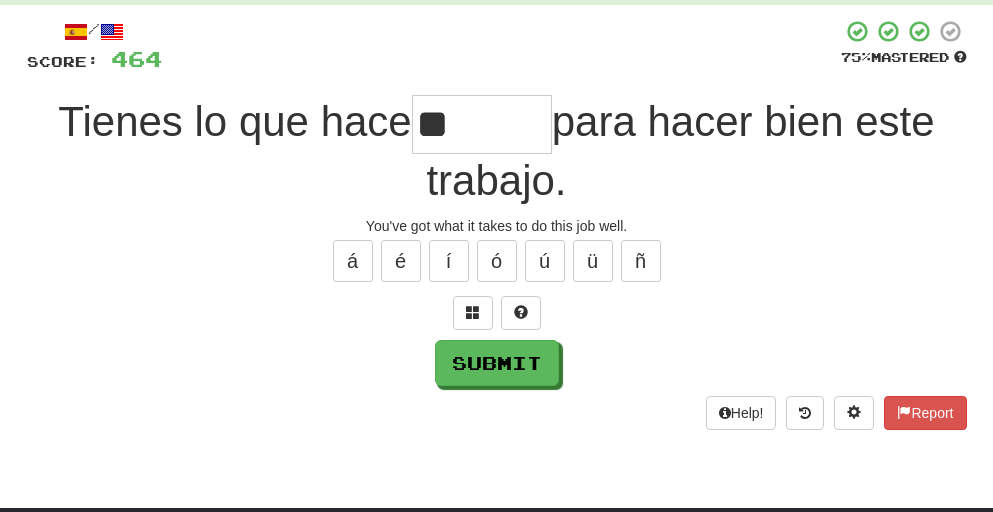 type on "*" 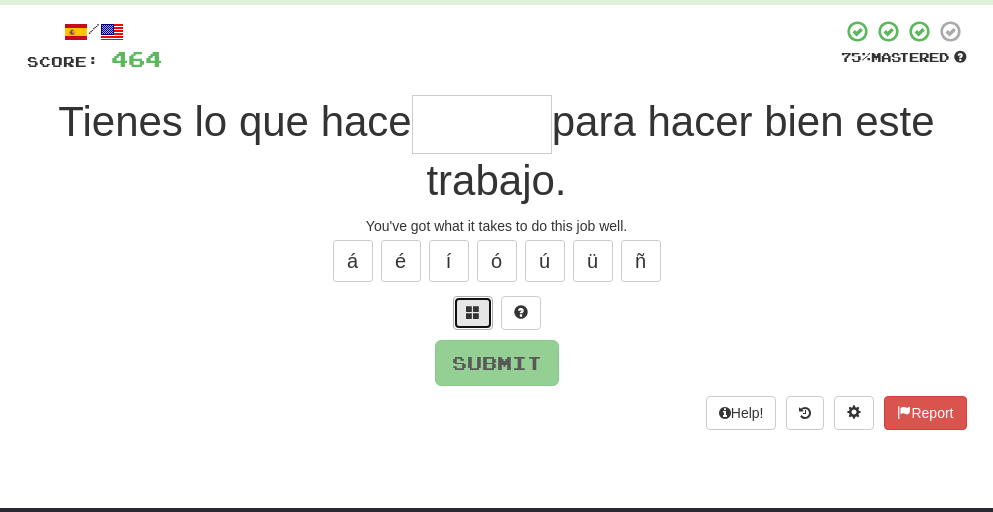 click at bounding box center [473, 312] 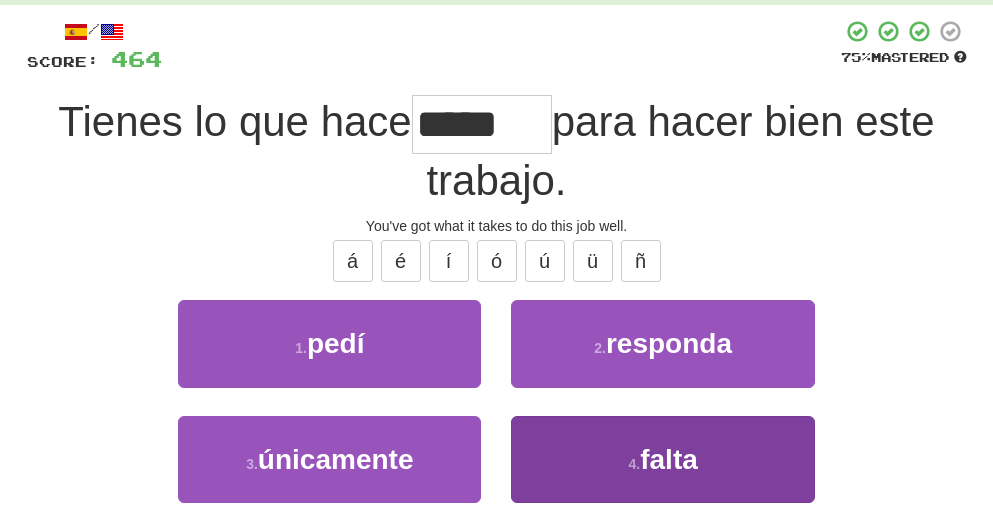 type on "*****" 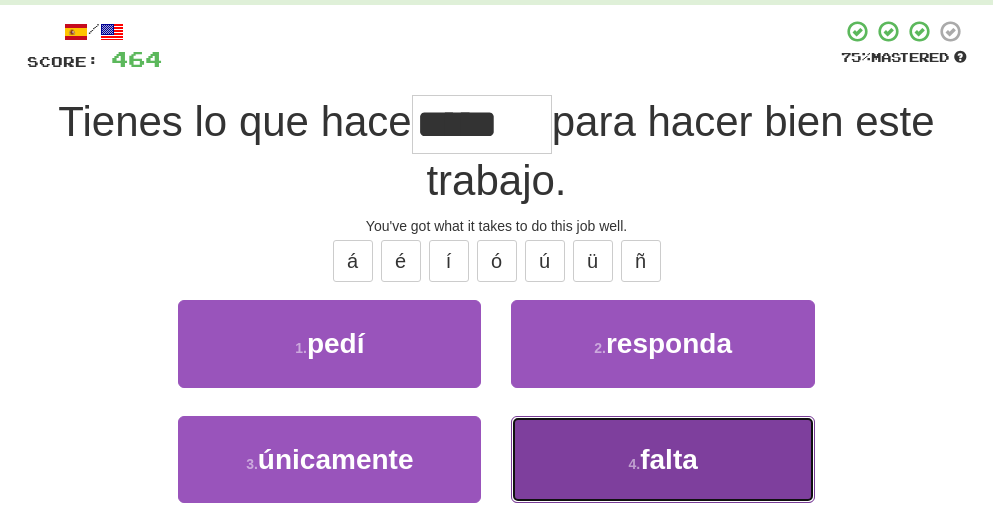 click on "4 .  falta" at bounding box center (662, 459) 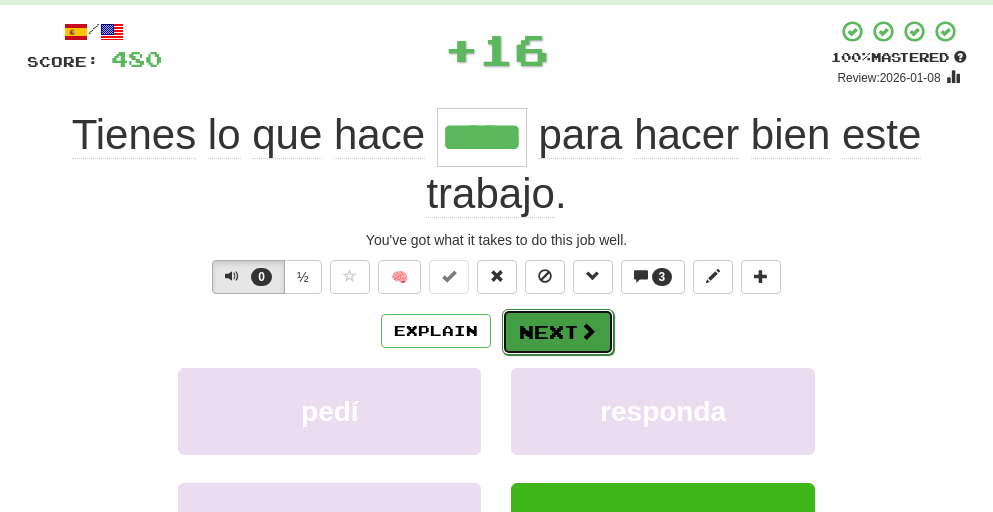 click on "Next" at bounding box center [558, 332] 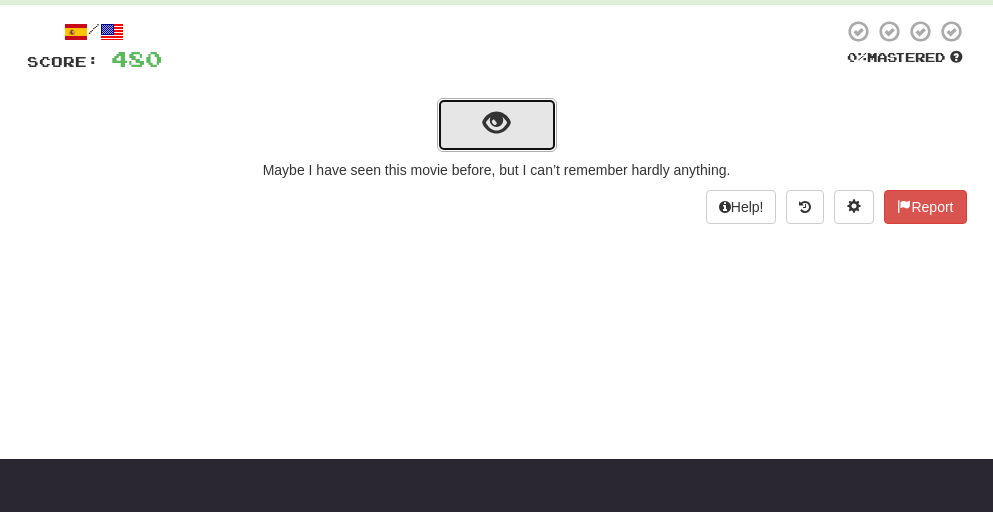 click at bounding box center [496, 123] 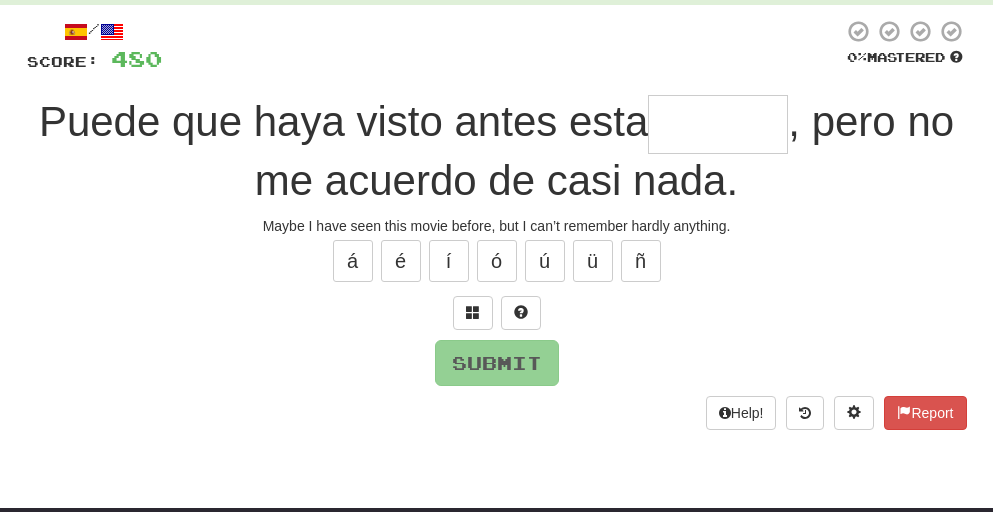 click at bounding box center (718, 124) 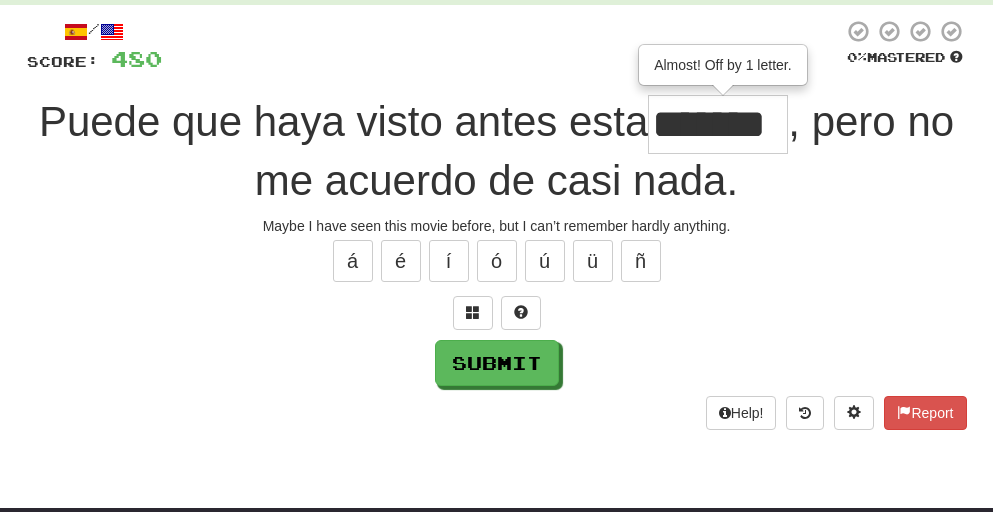 scroll, scrollTop: 0, scrollLeft: 0, axis: both 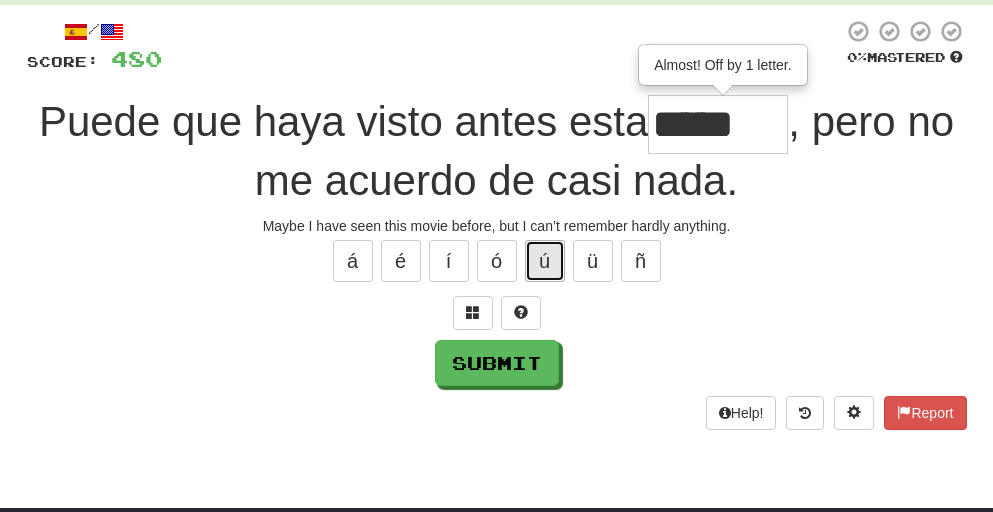 click on "ú" at bounding box center [545, 261] 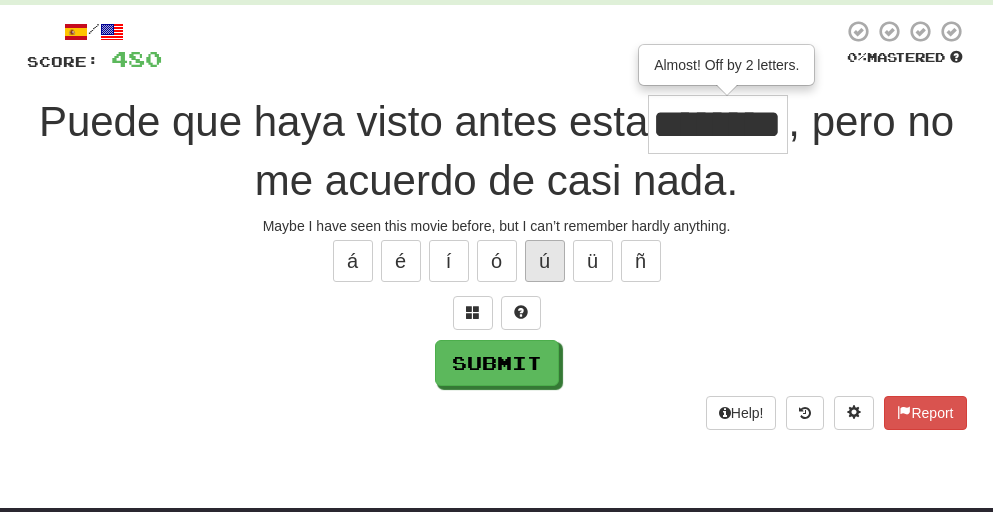 scroll, scrollTop: 0, scrollLeft: 12, axis: horizontal 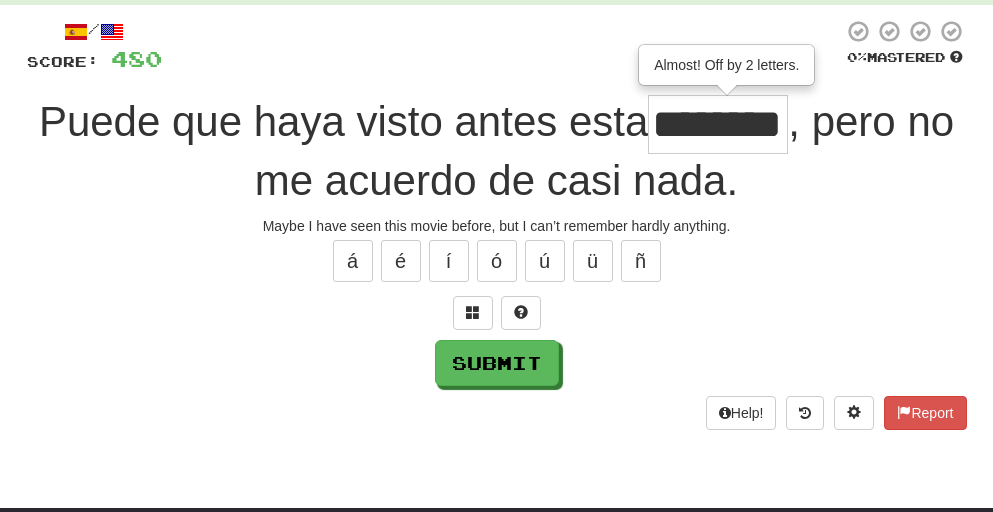 click on "********" at bounding box center [718, 124] 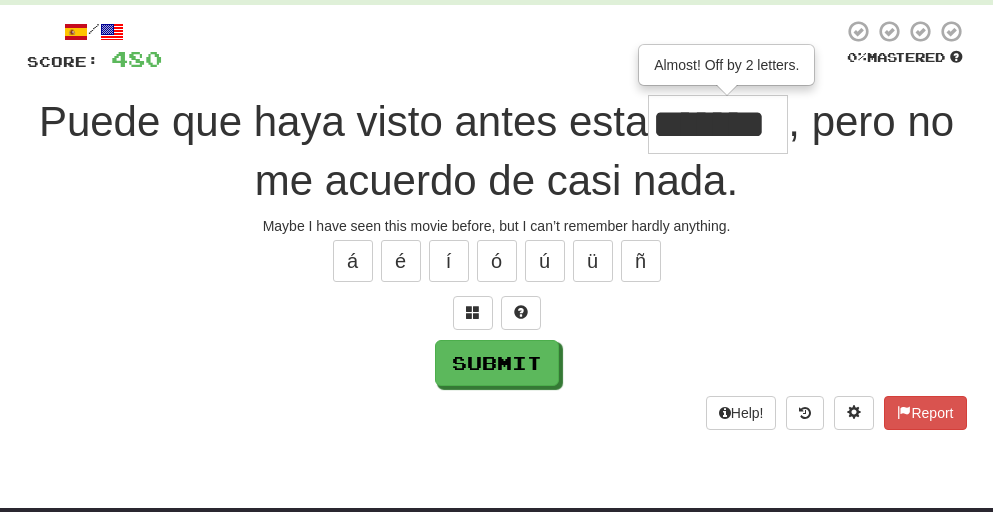 scroll, scrollTop: 0, scrollLeft: 3, axis: horizontal 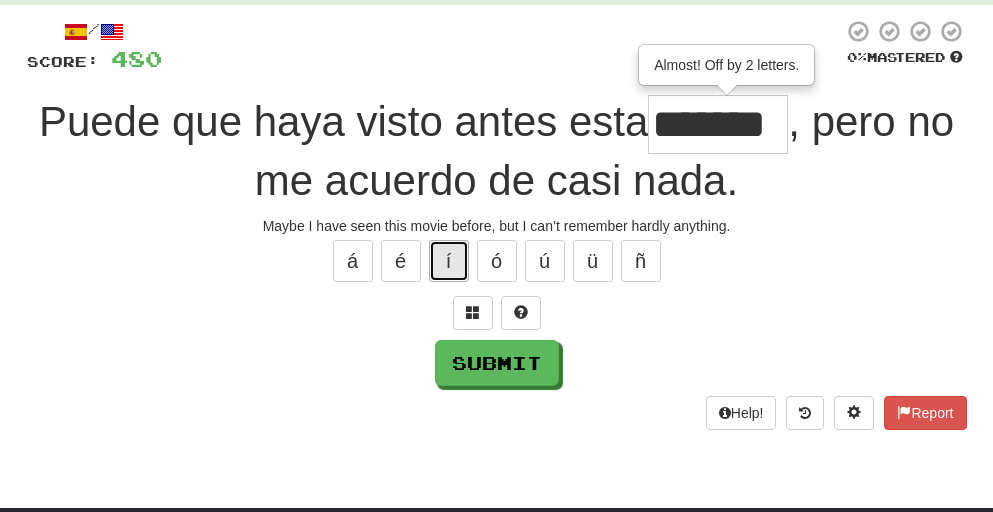 click on "í" at bounding box center (449, 261) 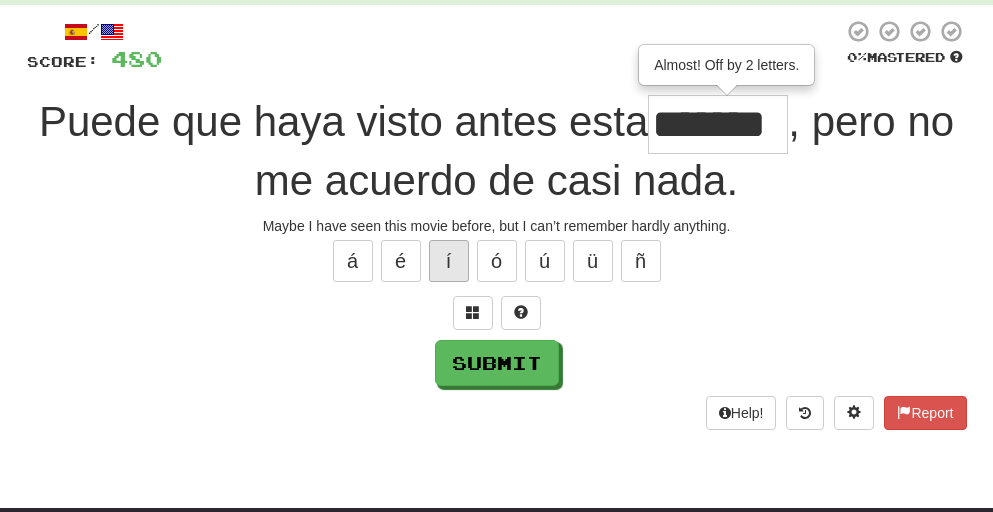 type on "********" 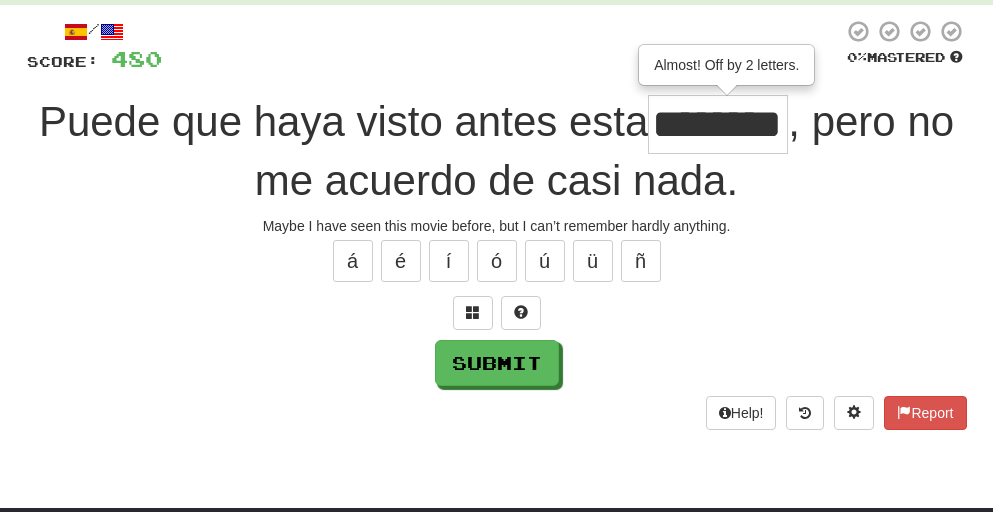 click on "********" at bounding box center [718, 124] 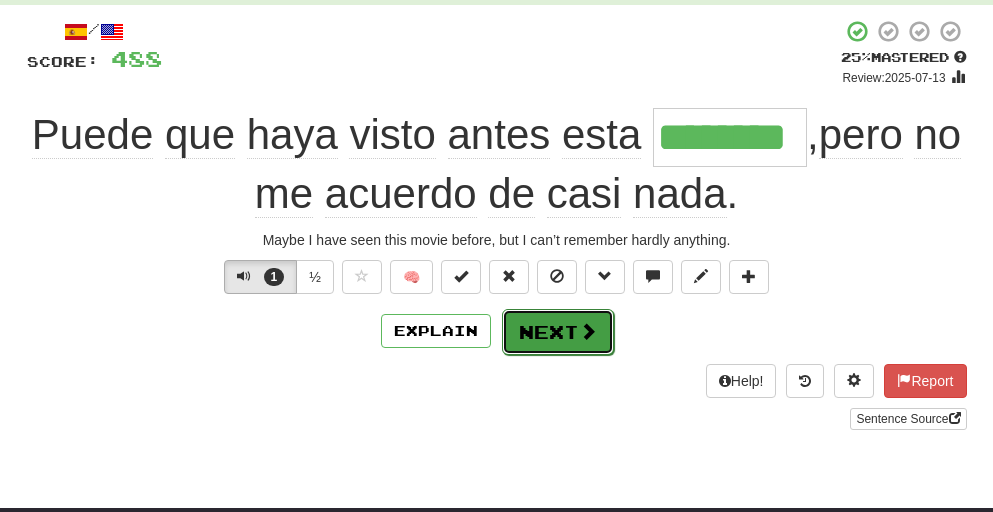 click on "Next" at bounding box center (558, 332) 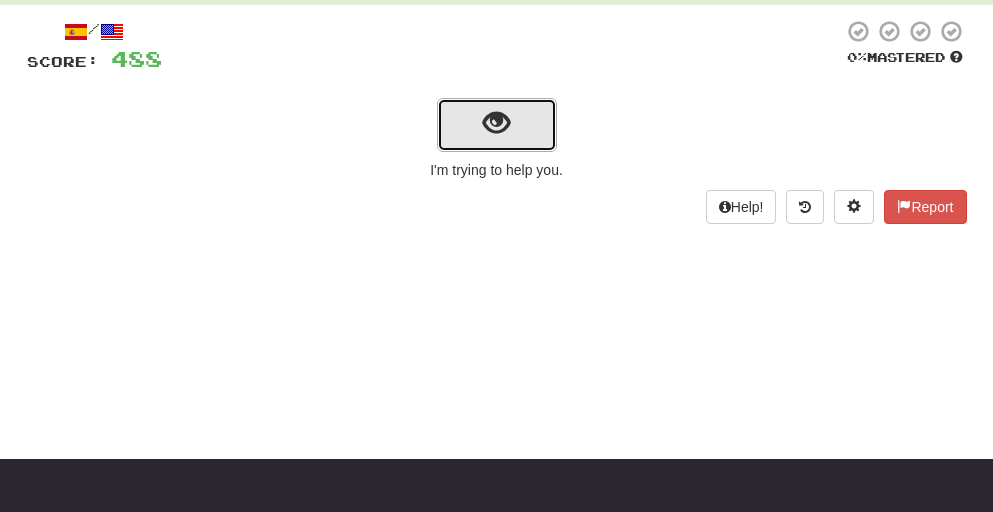 click at bounding box center [496, 123] 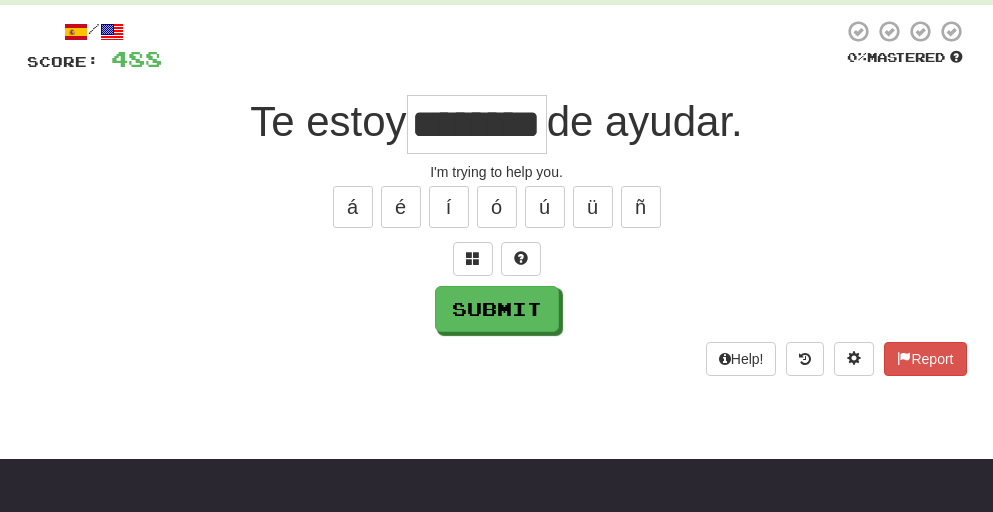 scroll, scrollTop: 0, scrollLeft: 26, axis: horizontal 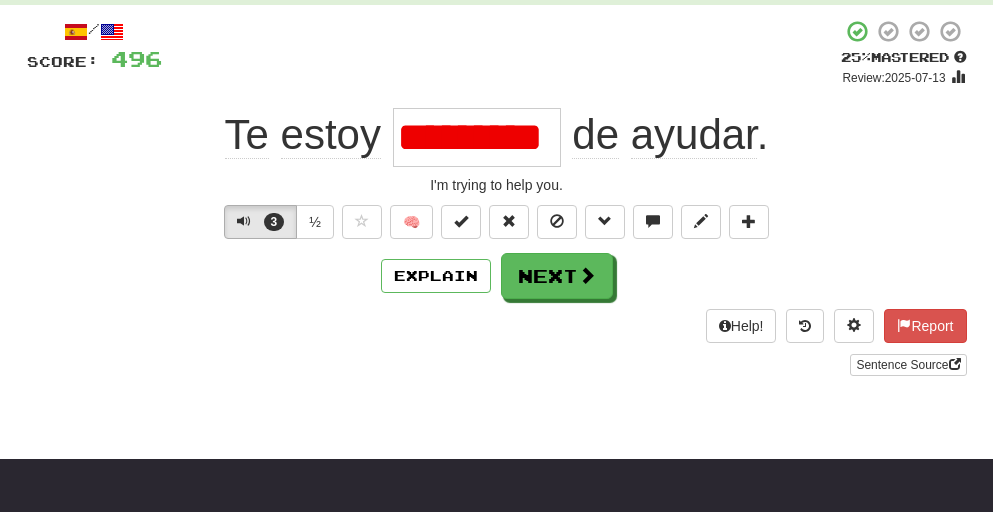 type on "**********" 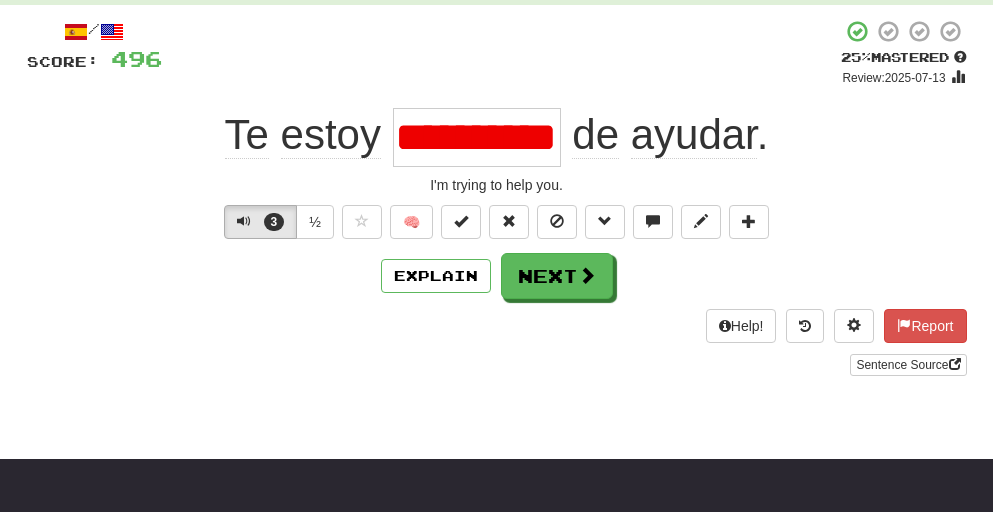 scroll, scrollTop: 0, scrollLeft: 40, axis: horizontal 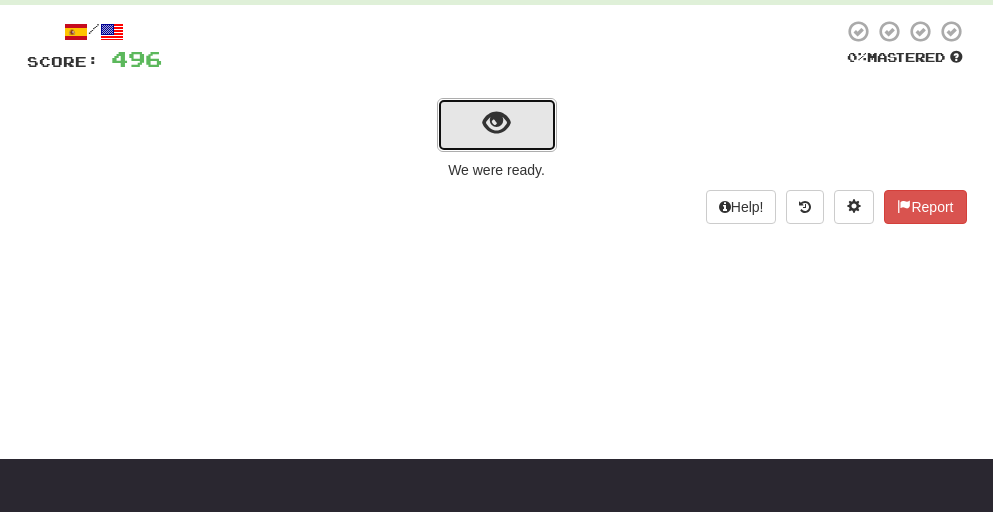 click at bounding box center [497, 125] 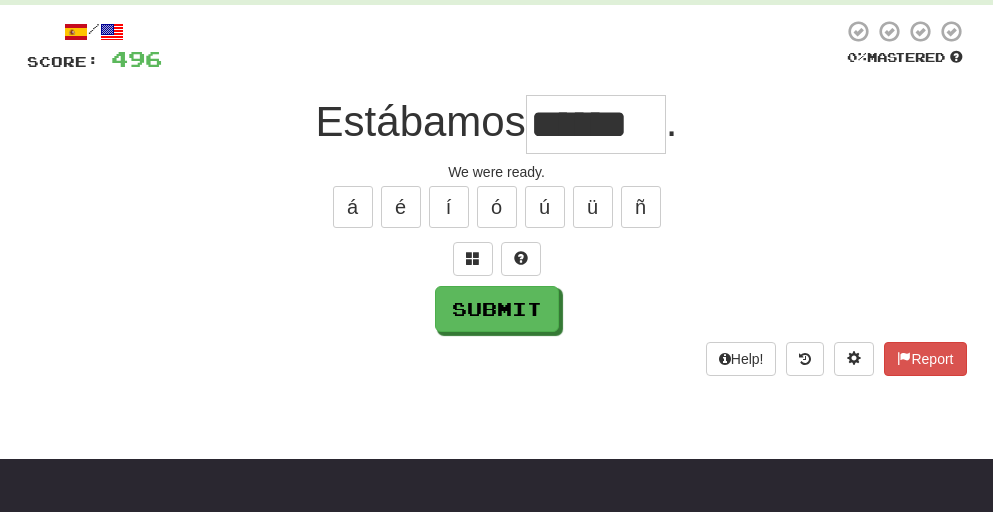 type on "******" 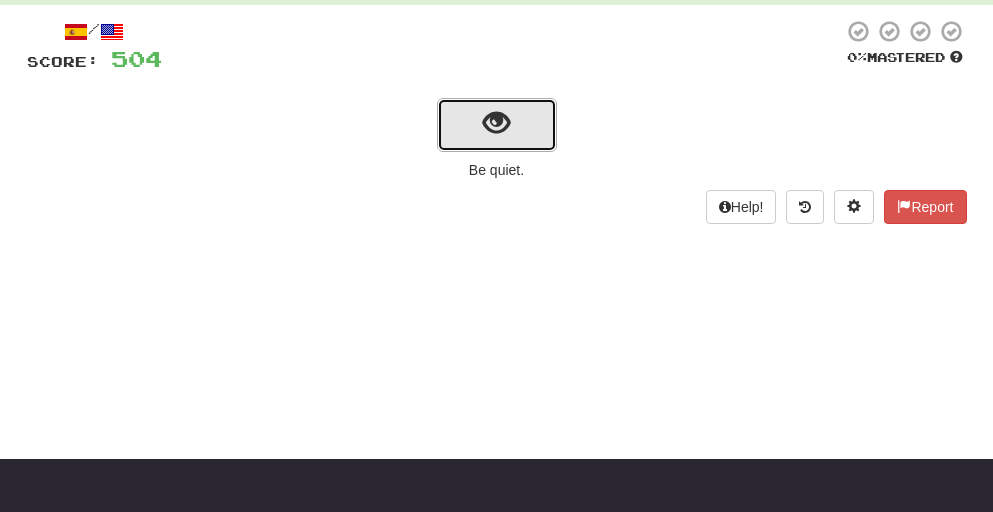 click at bounding box center [497, 125] 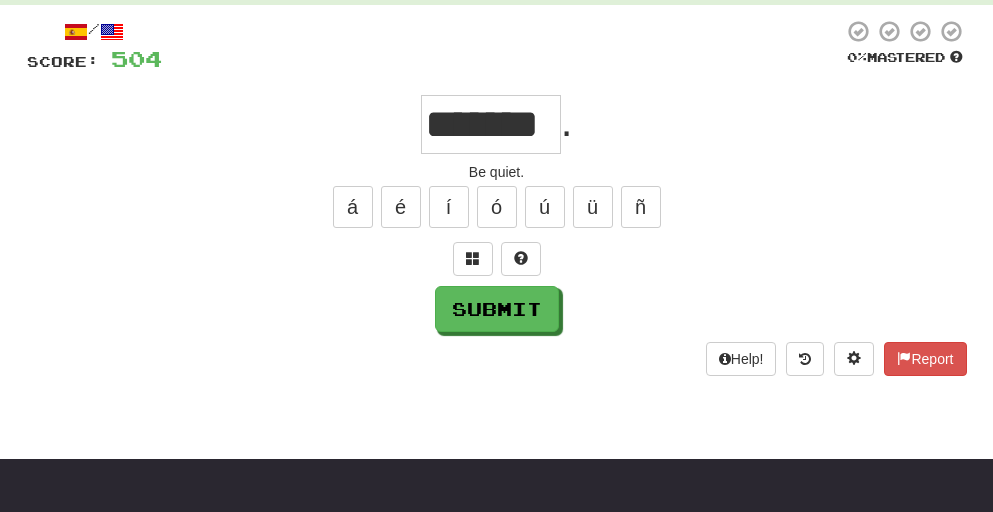 type on "*******" 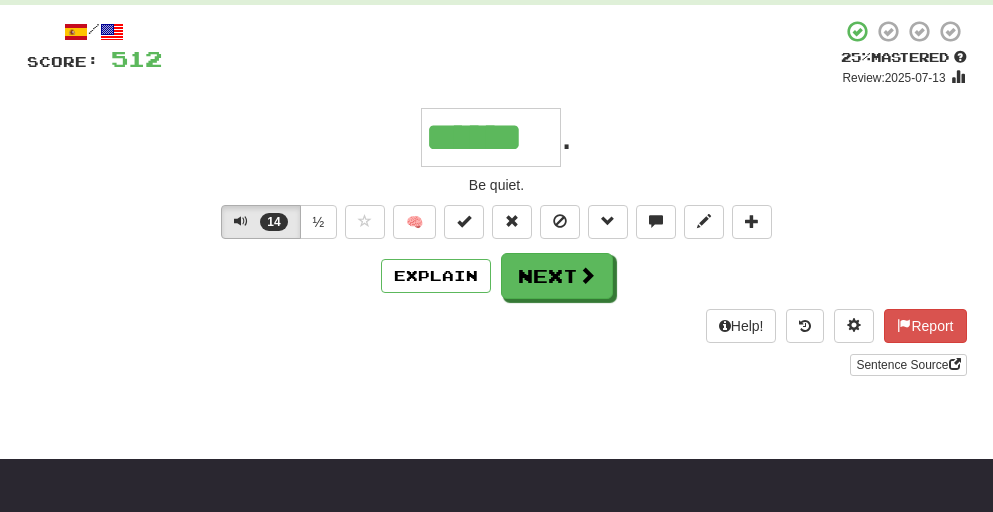 type on "*******" 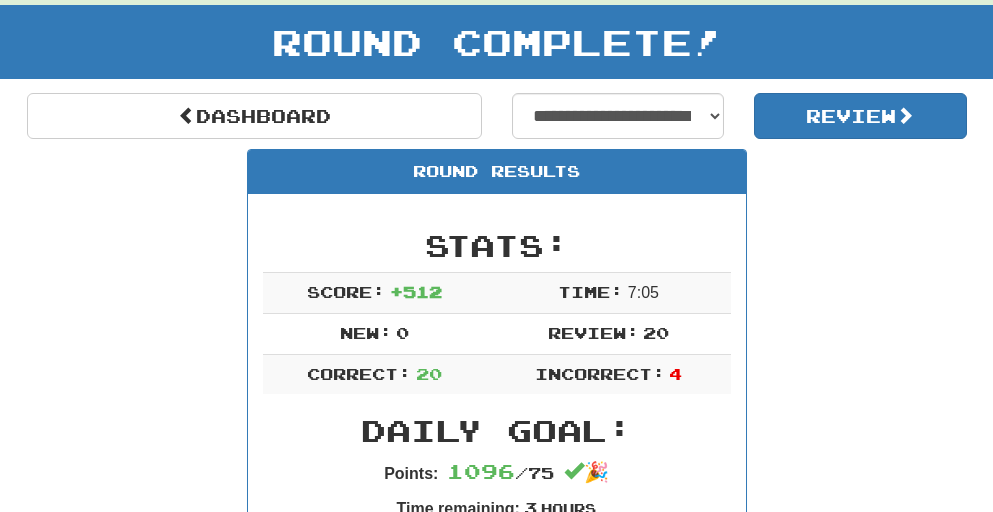 click on "Round Complete!" at bounding box center (496, 42) 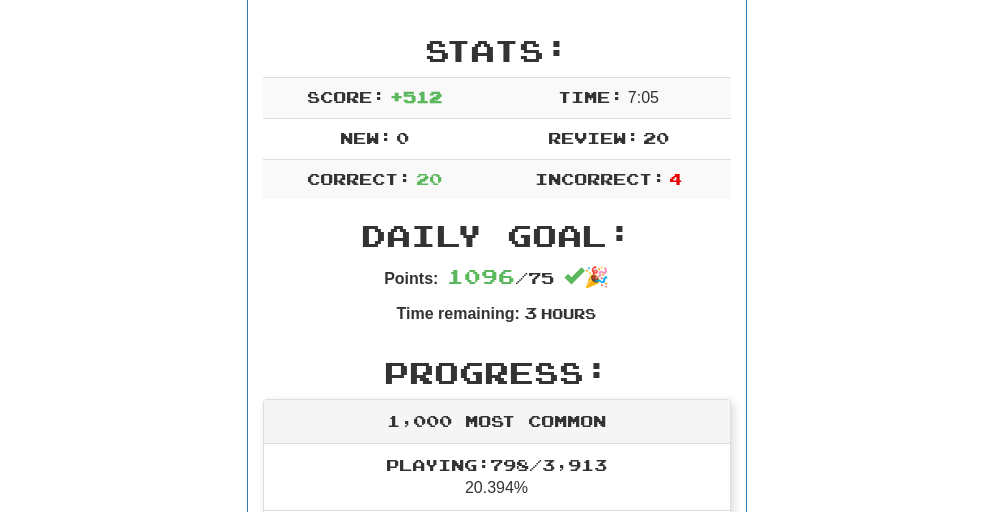 scroll, scrollTop: 0, scrollLeft: 0, axis: both 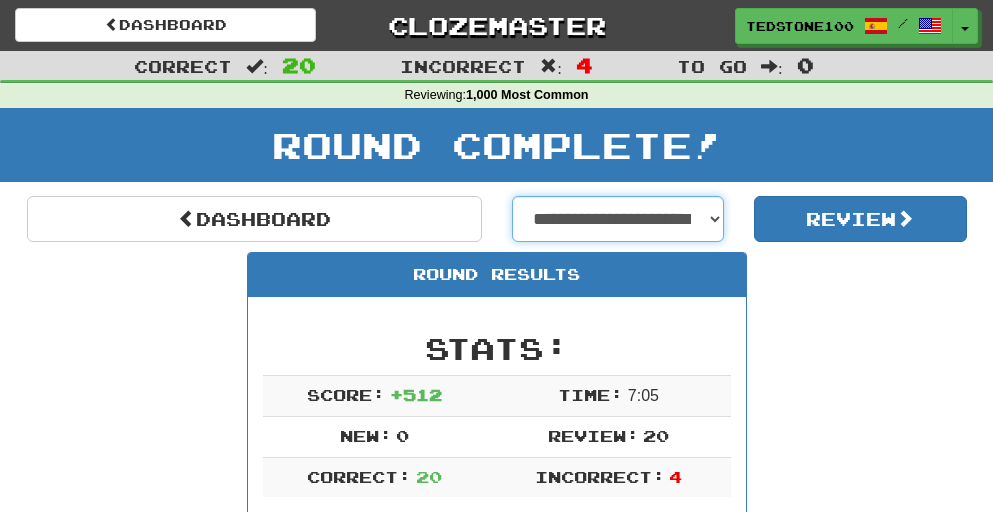click on "**********" at bounding box center [618, 219] 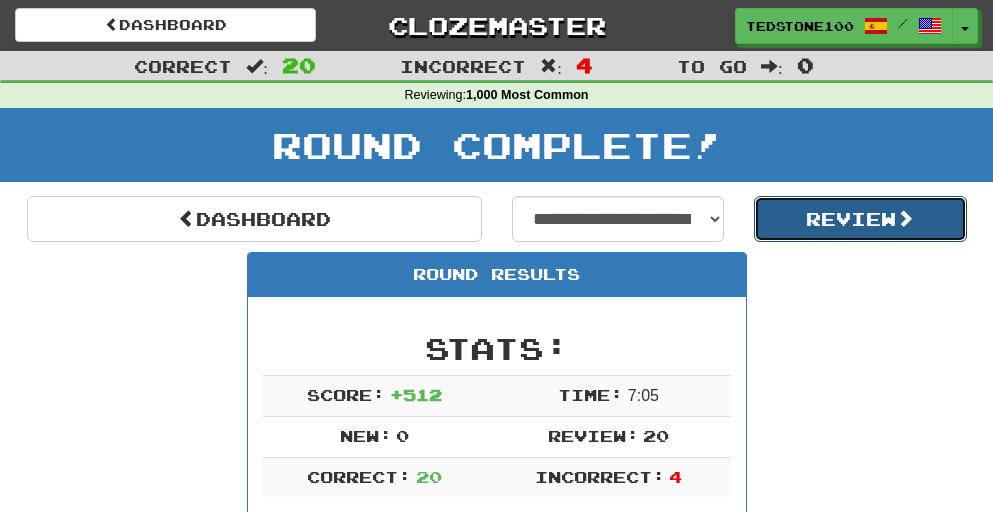 click on "Review" at bounding box center [860, 219] 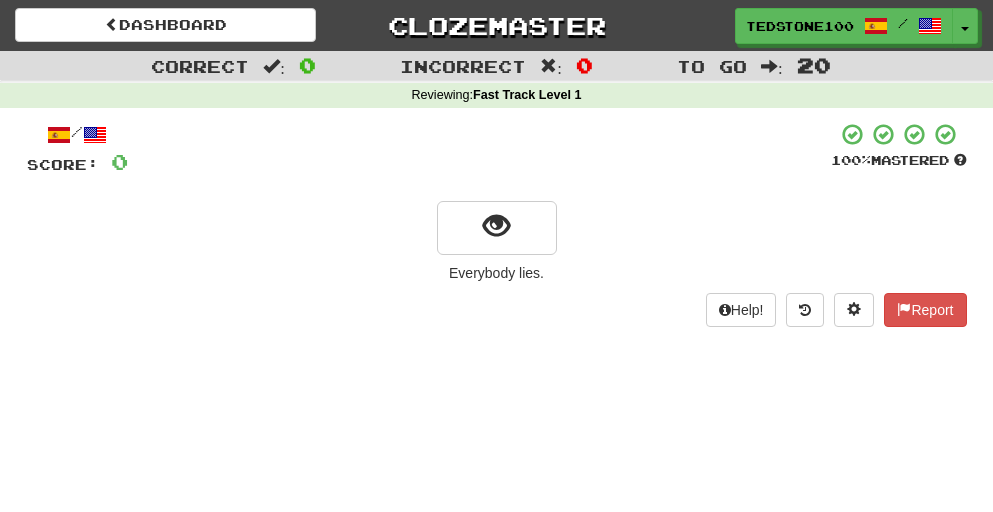 scroll, scrollTop: 0, scrollLeft: 0, axis: both 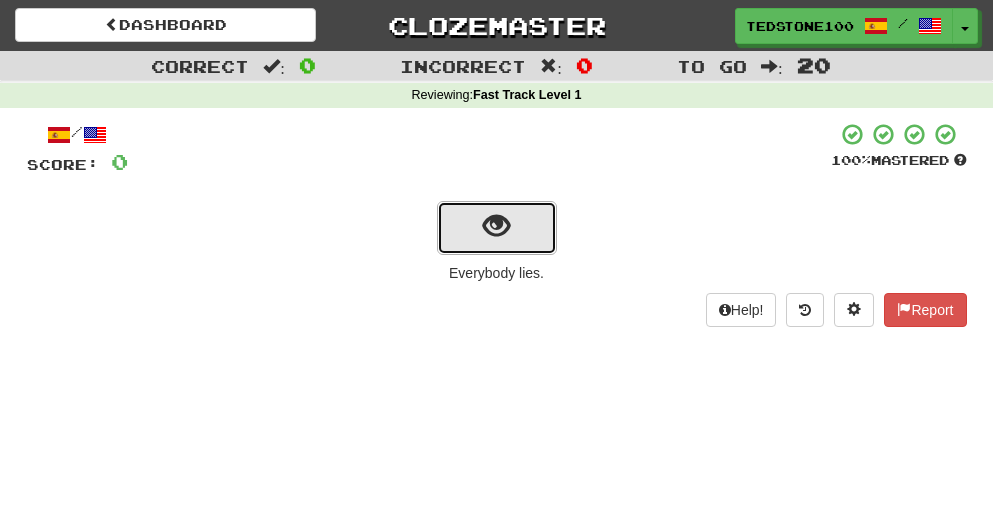 click at bounding box center [496, 226] 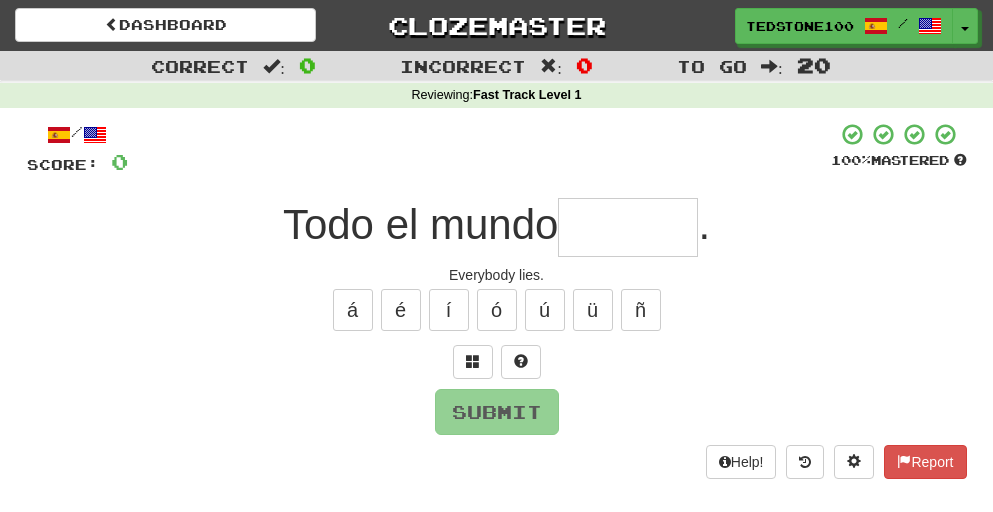 click at bounding box center (628, 227) 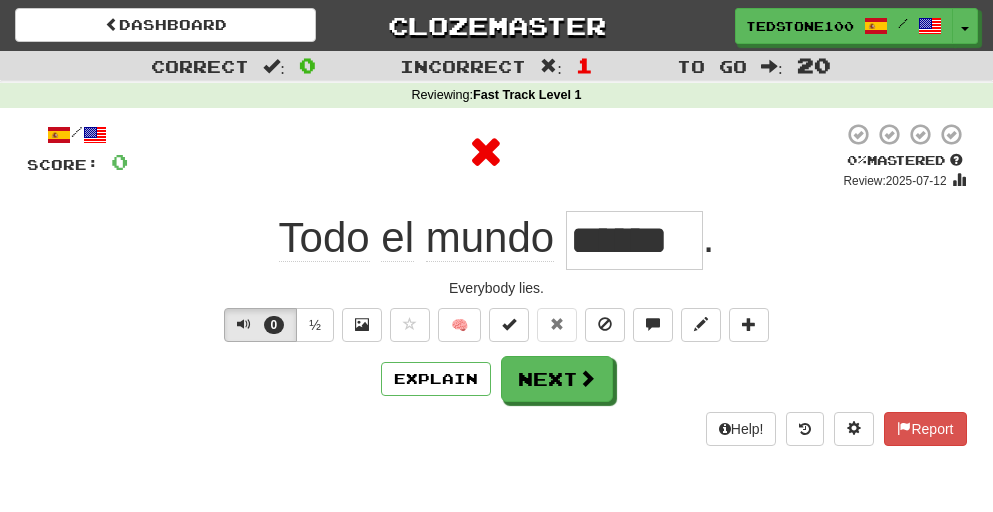 scroll, scrollTop: 0, scrollLeft: 0, axis: both 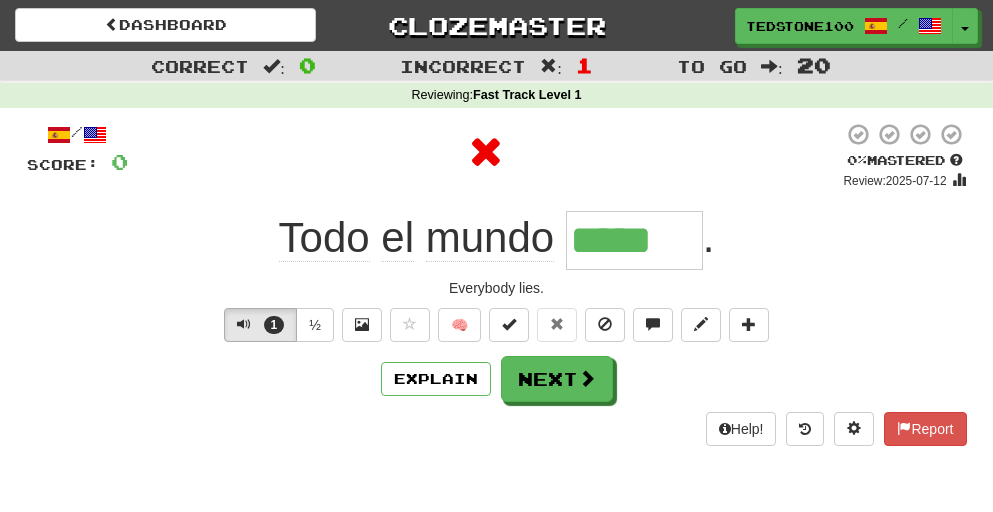 type on "******" 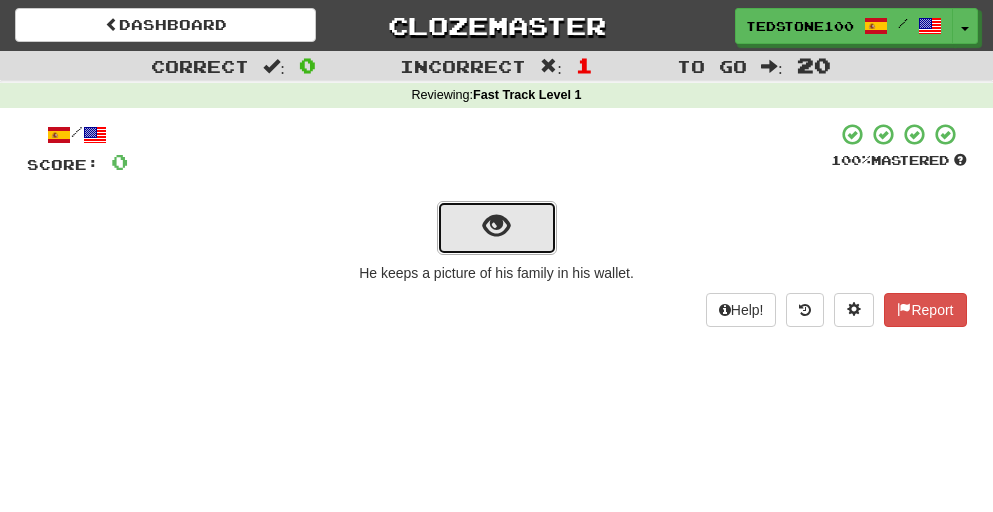 click at bounding box center [496, 226] 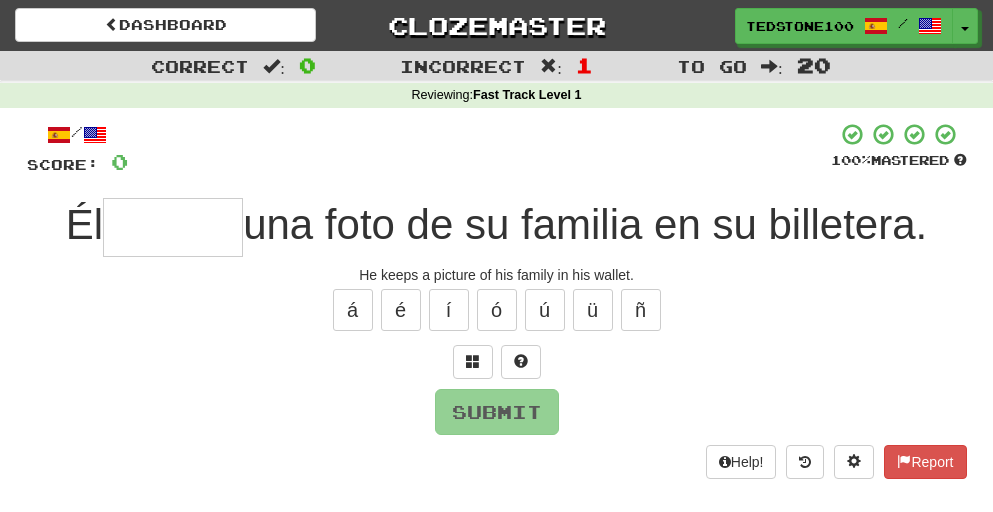 click at bounding box center [173, 227] 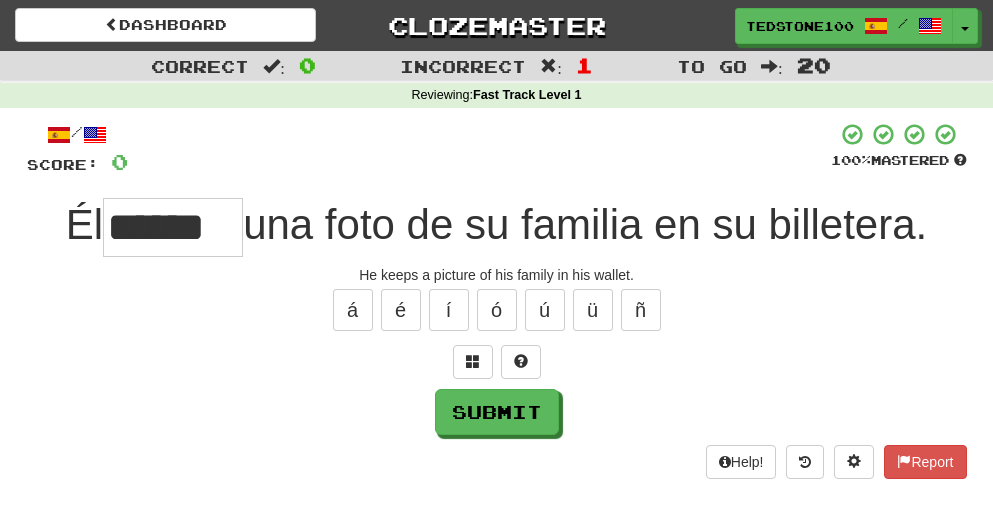 type on "******" 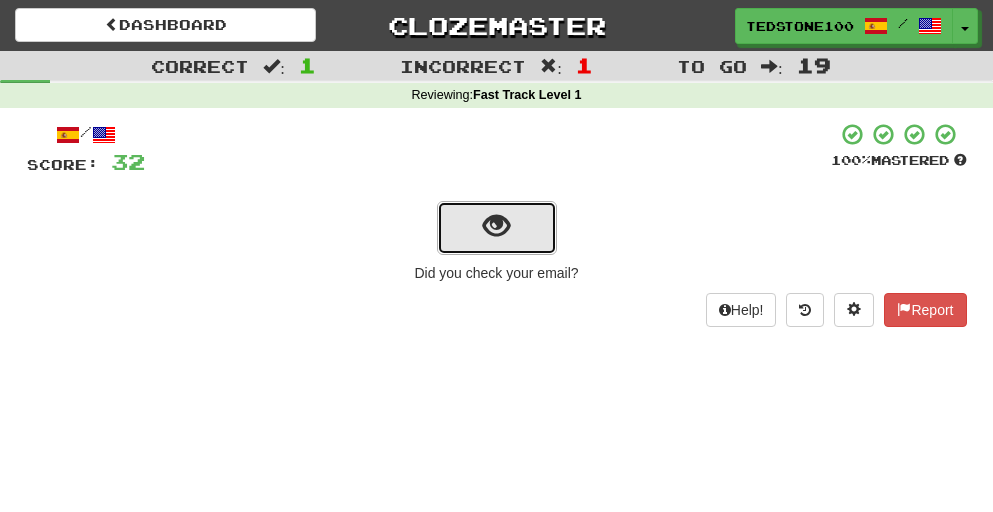 click at bounding box center (497, 228) 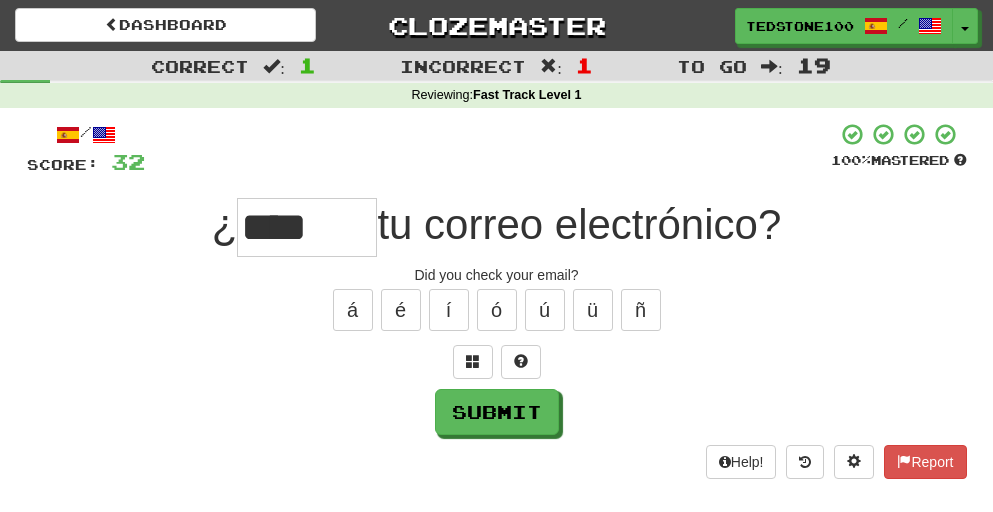 scroll, scrollTop: 0, scrollLeft: 0, axis: both 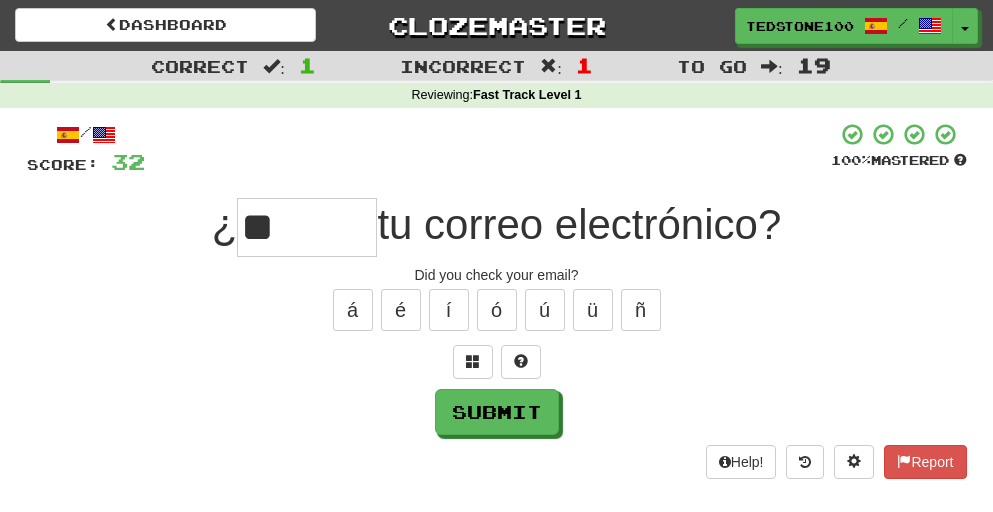 type on "*" 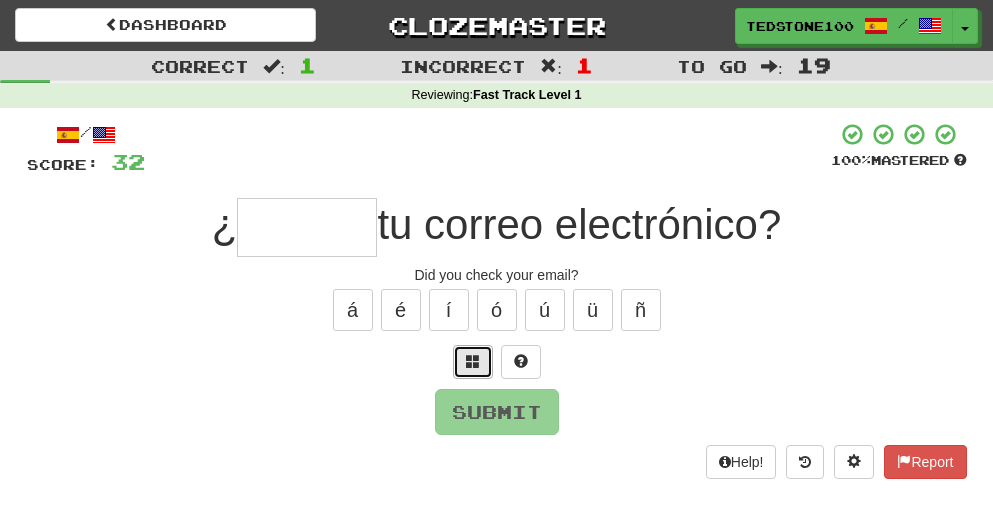 click at bounding box center (473, 361) 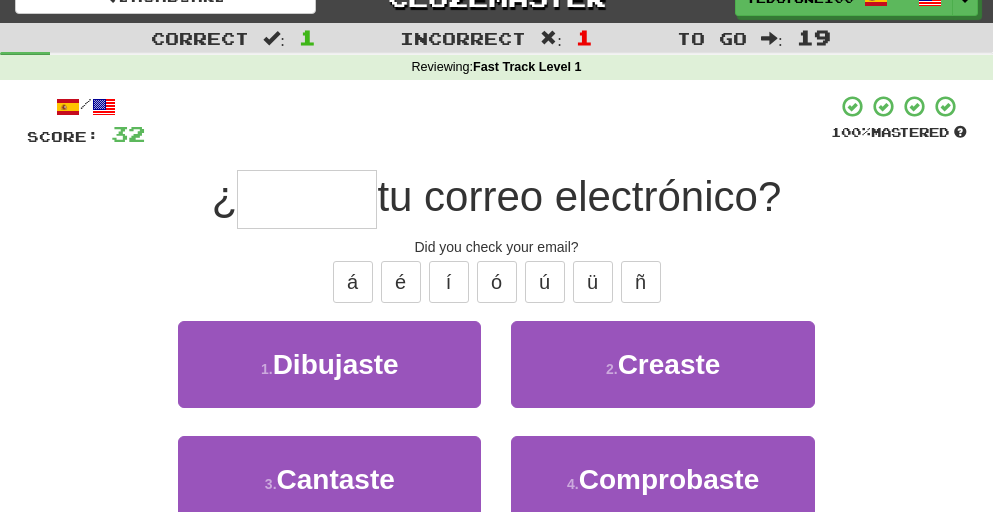 scroll, scrollTop: 76, scrollLeft: 0, axis: vertical 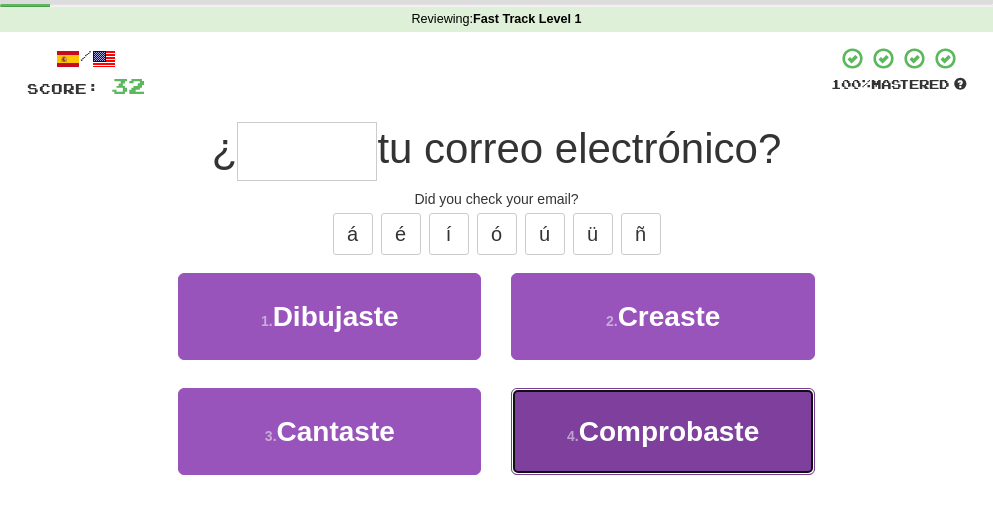 click on "Comprobaste" at bounding box center (669, 431) 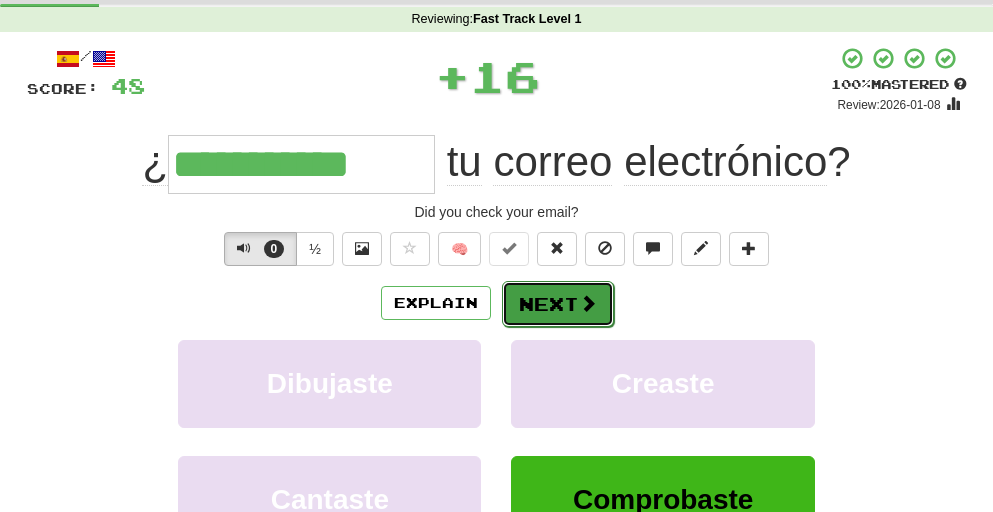 click on "Next" at bounding box center (558, 304) 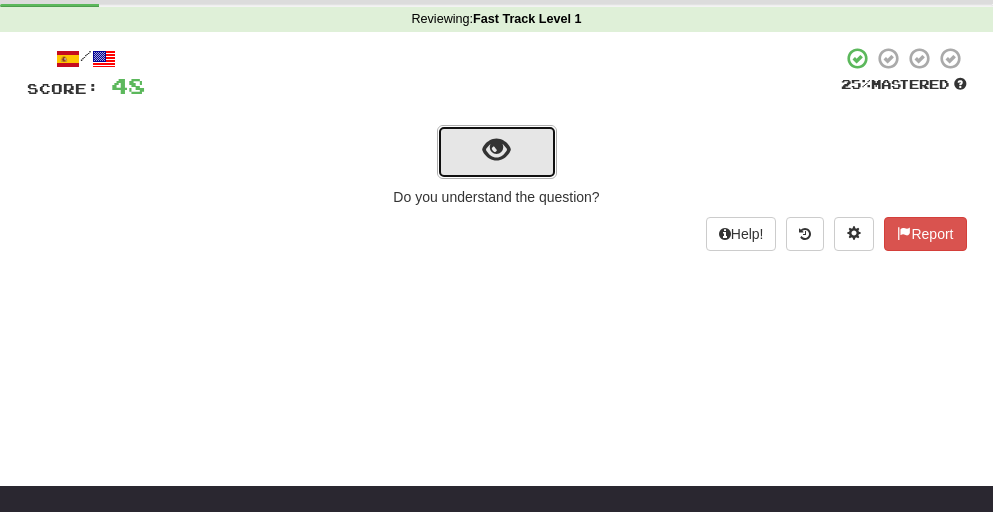 click at bounding box center (496, 150) 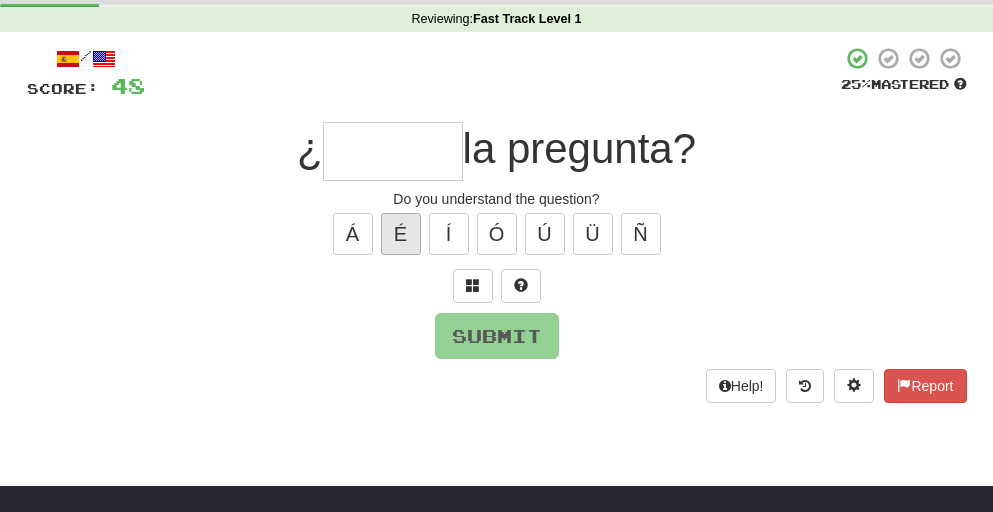 type on "*" 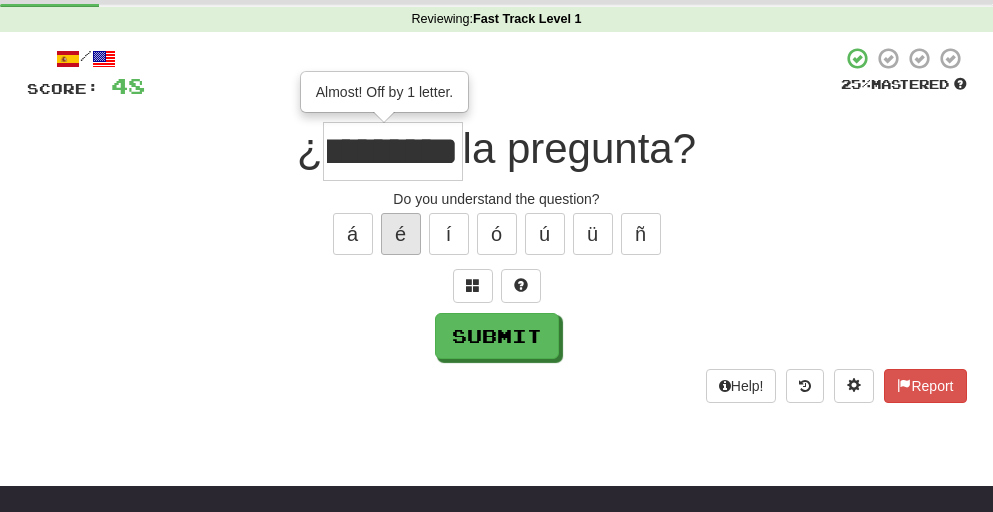 scroll, scrollTop: 0, scrollLeft: 51, axis: horizontal 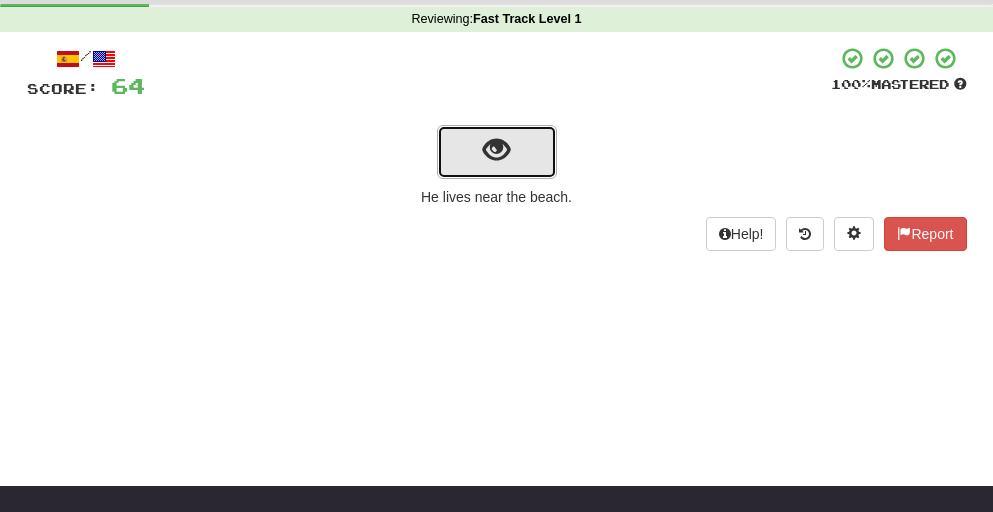 click at bounding box center (496, 150) 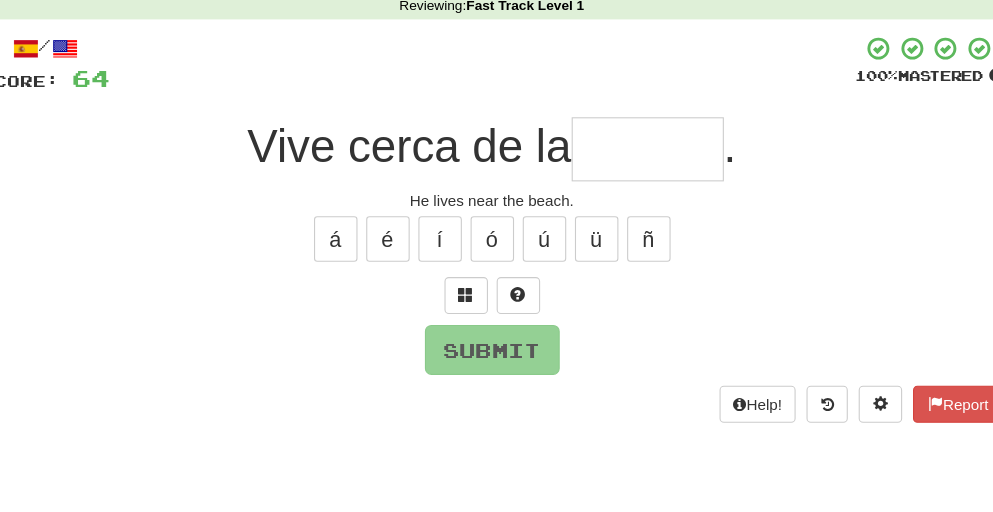click at bounding box center [640, 151] 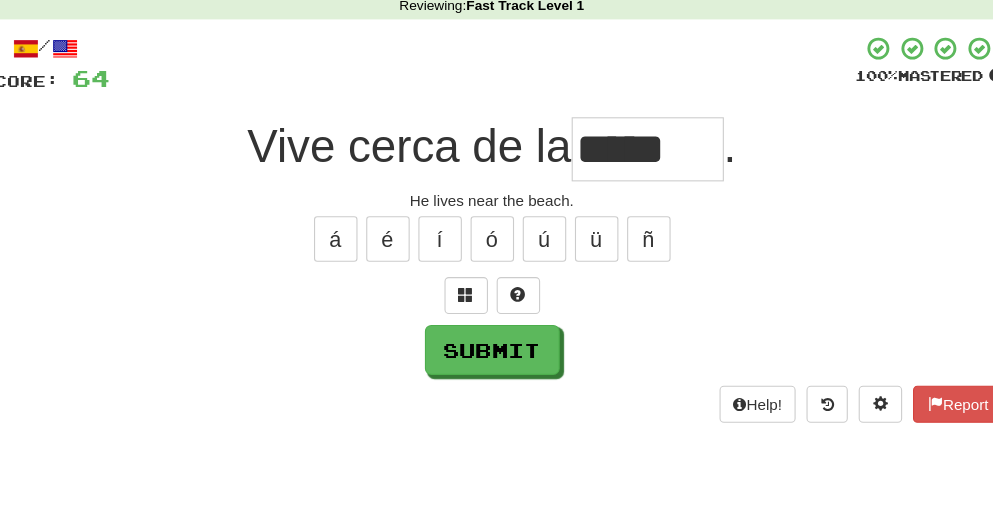 type on "*****" 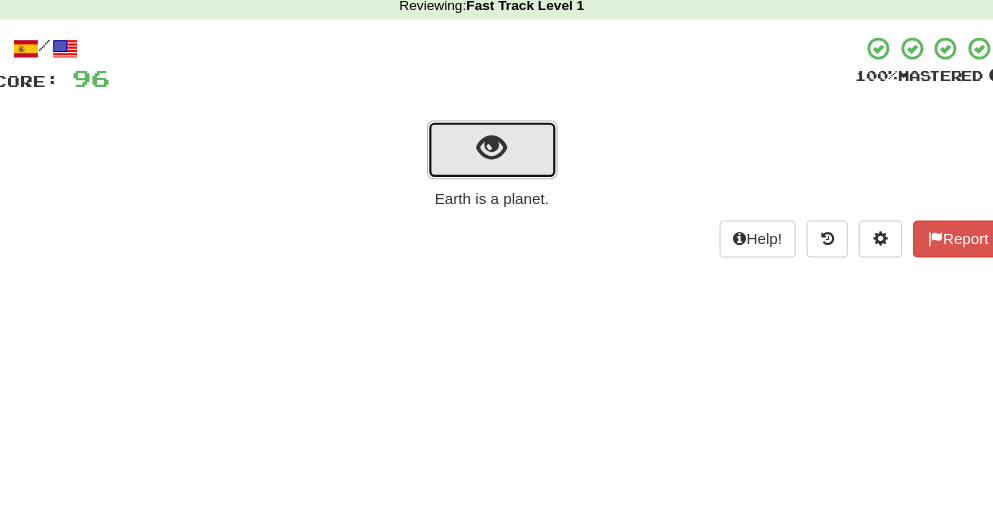 click at bounding box center [497, 152] 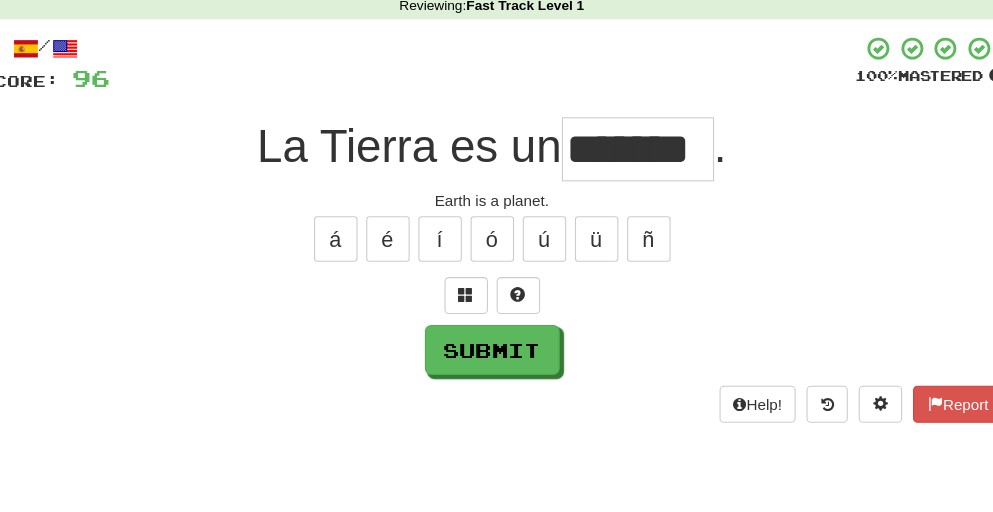 scroll, scrollTop: 0, scrollLeft: 6, axis: horizontal 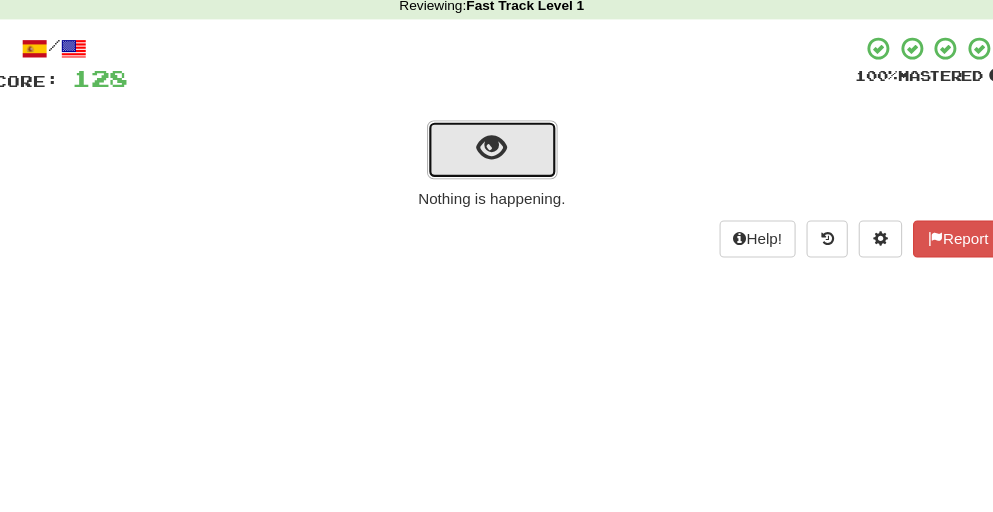 click at bounding box center [496, 150] 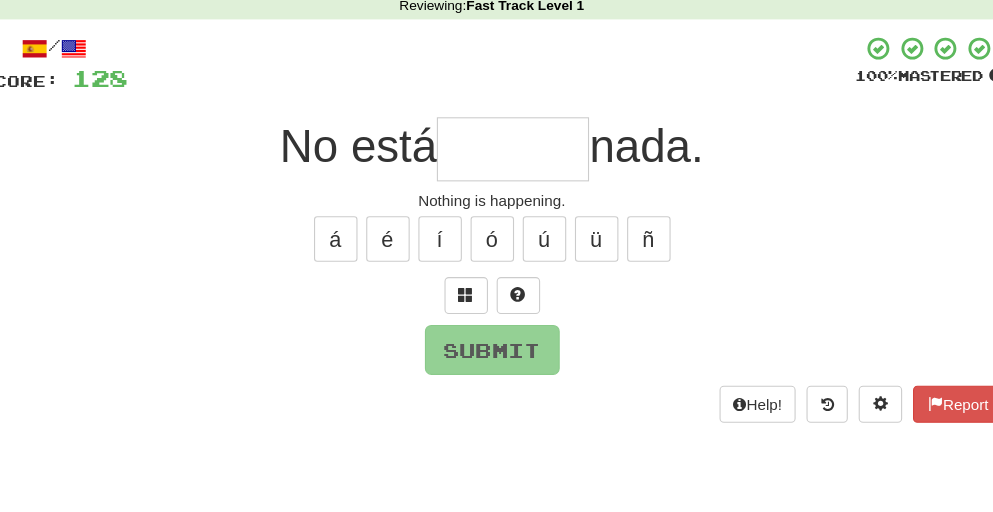 click at bounding box center [516, 151] 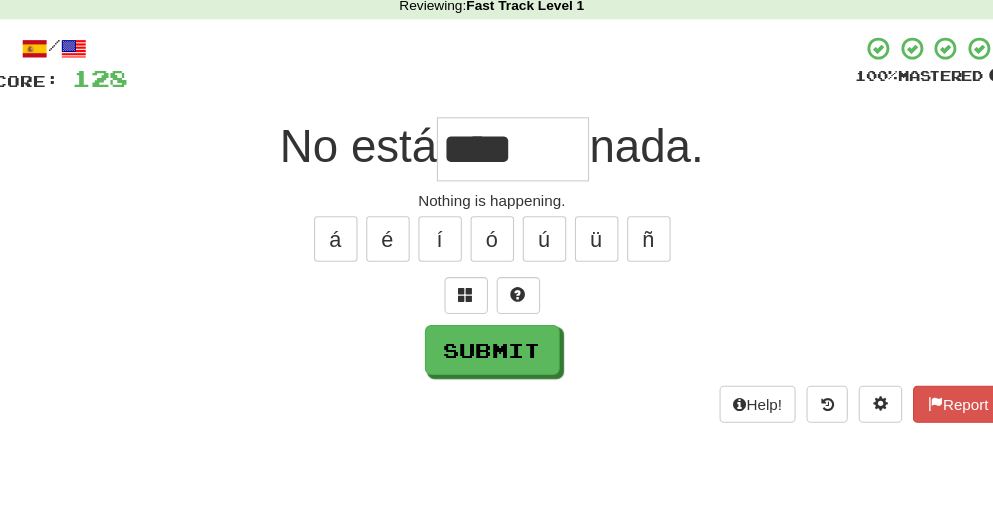 type on "*******" 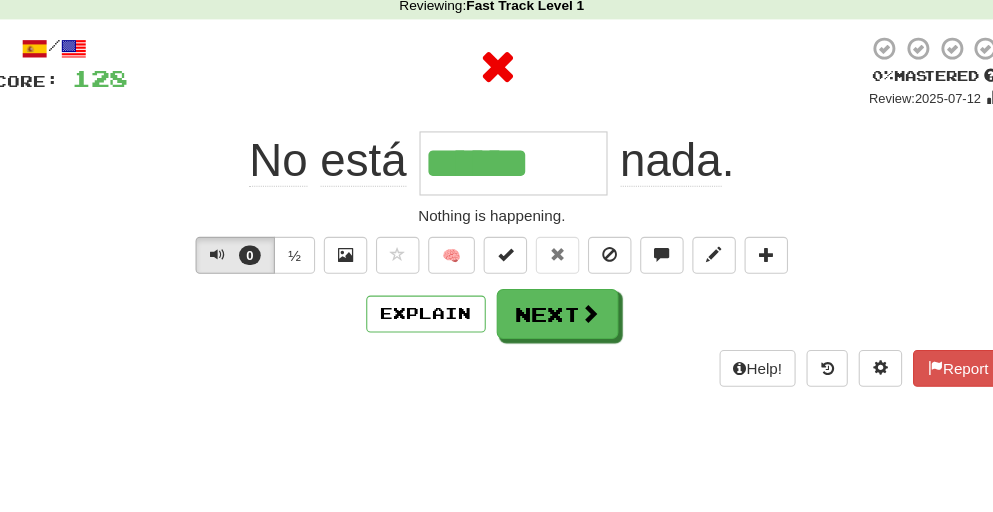 type on "*******" 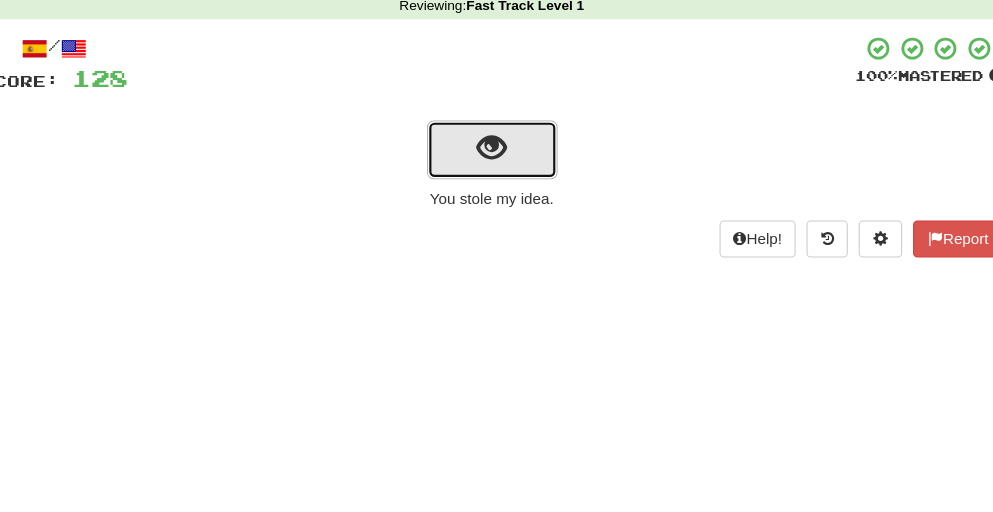 click at bounding box center (497, 152) 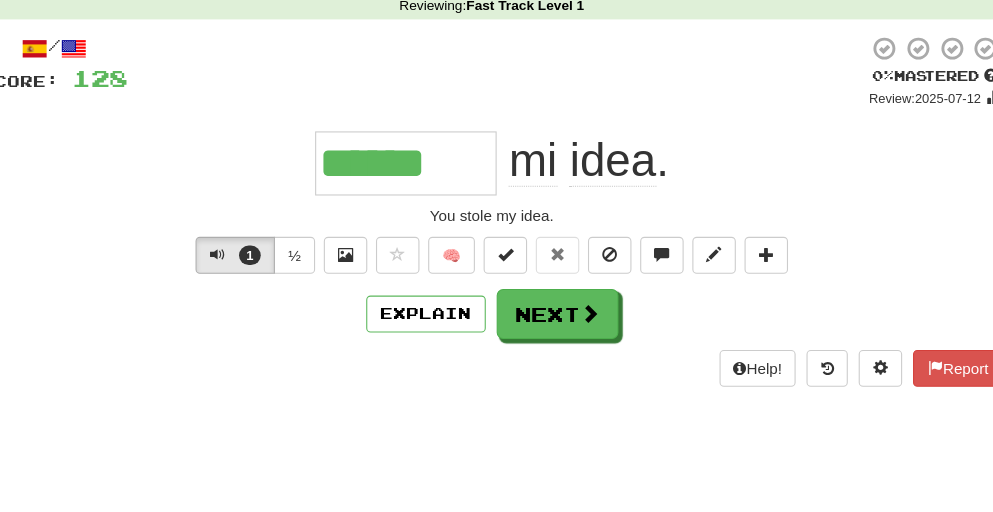 type on "*******" 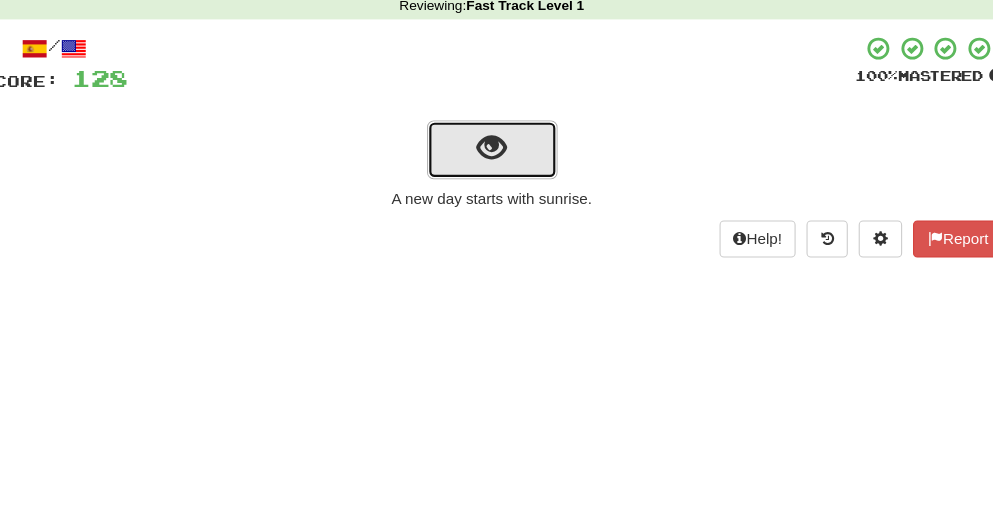 click at bounding box center [496, 150] 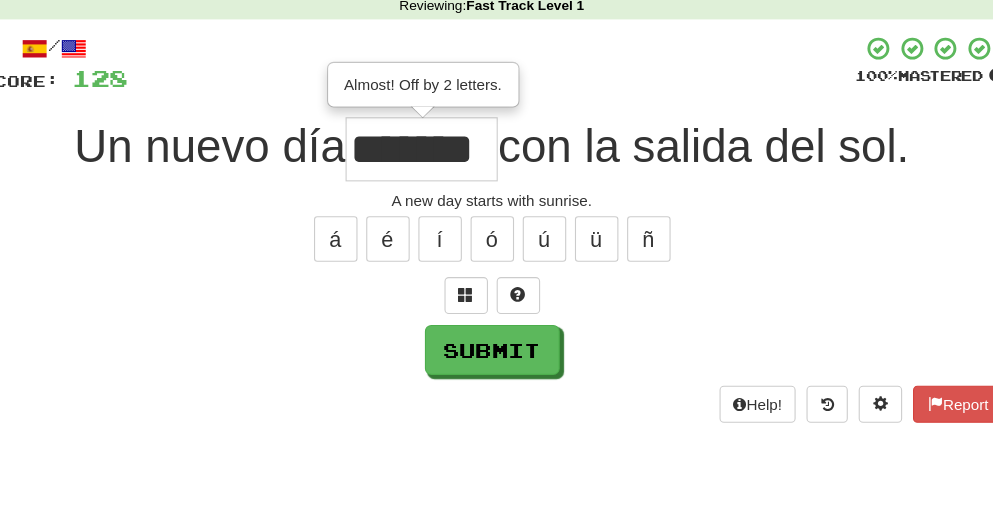 scroll, scrollTop: 0, scrollLeft: 40, axis: horizontal 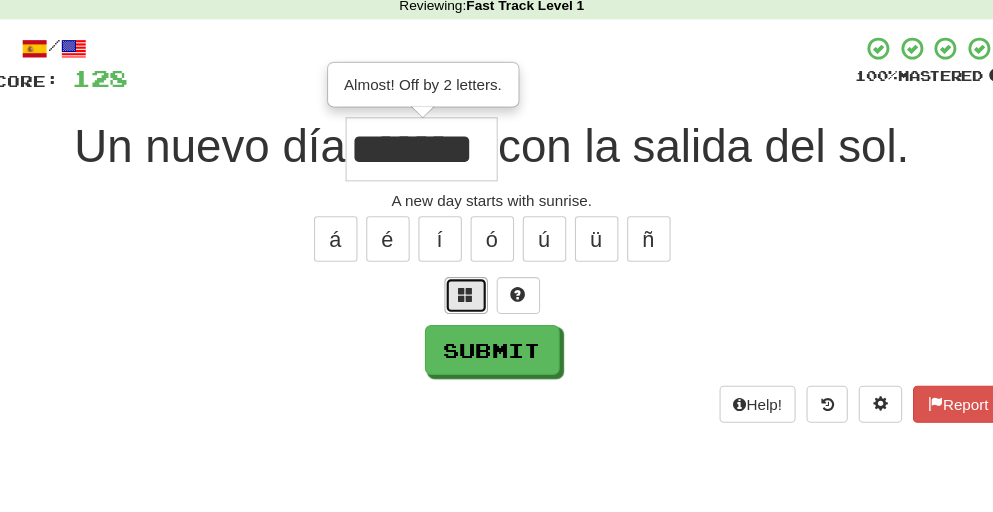 click at bounding box center (473, 285) 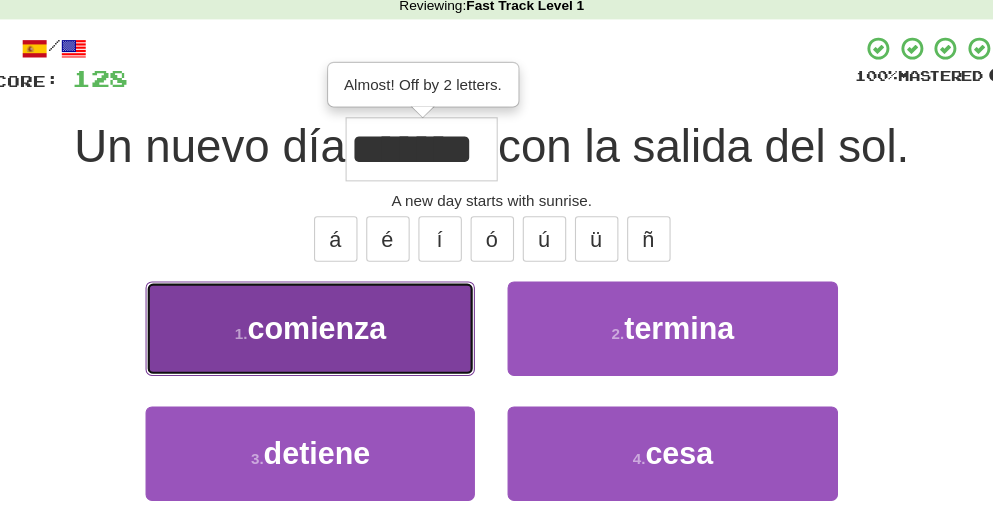 click on "comienza" at bounding box center [336, 316] 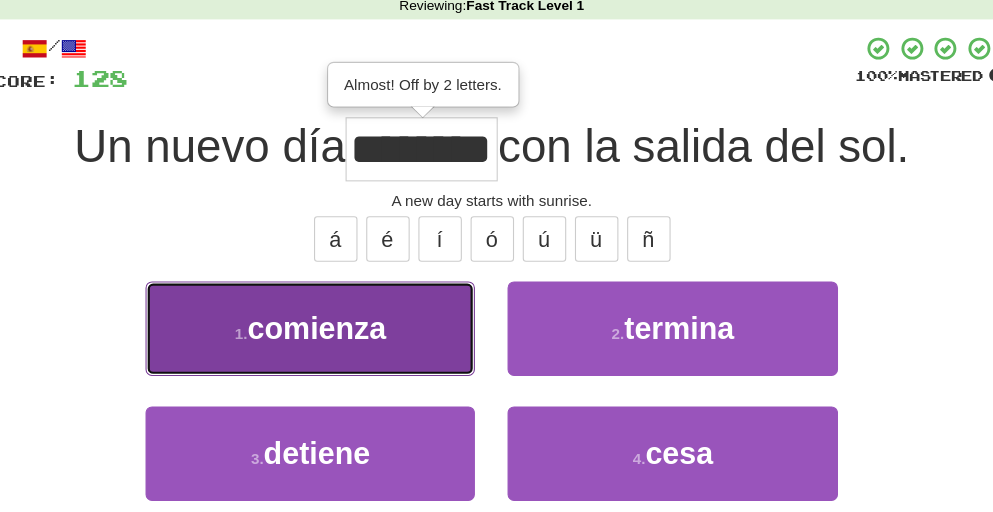 scroll, scrollTop: 0, scrollLeft: 0, axis: both 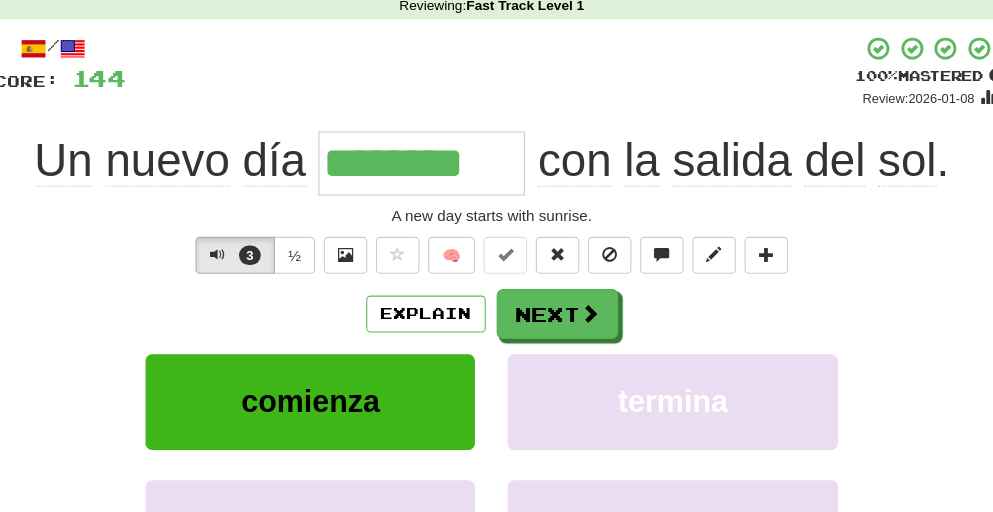 drag, startPoint x: 347, startPoint y: 169, endPoint x: 523, endPoint y: 161, distance: 176.18172 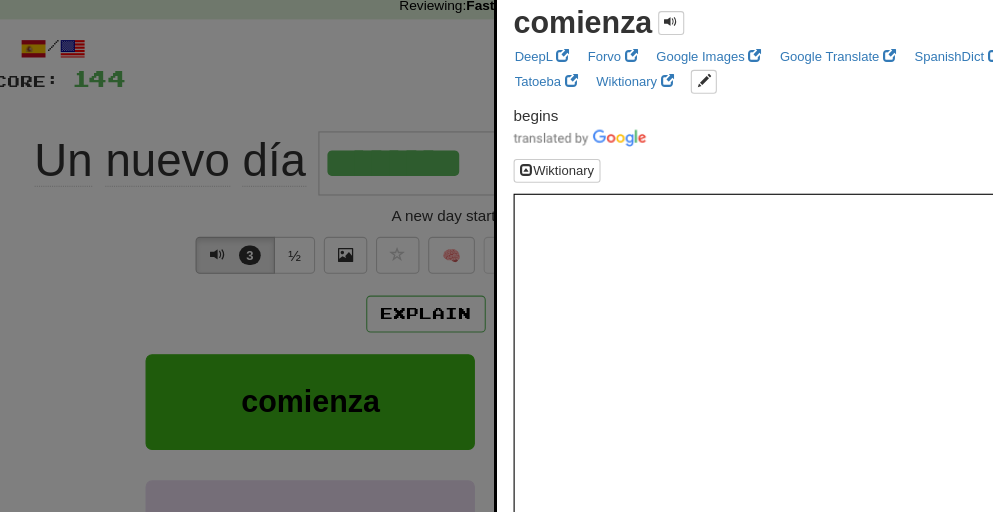 click at bounding box center [496, 256] 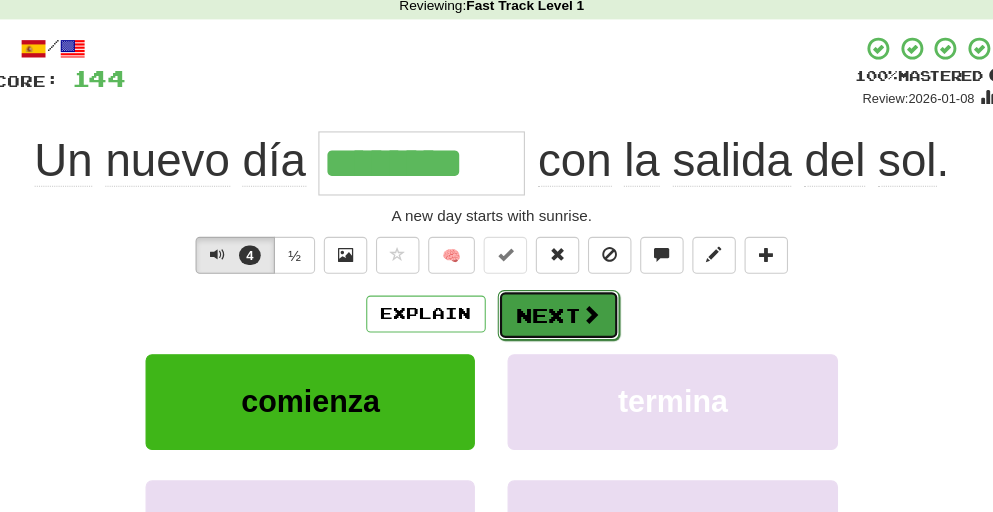 click on "Next" at bounding box center [558, 304] 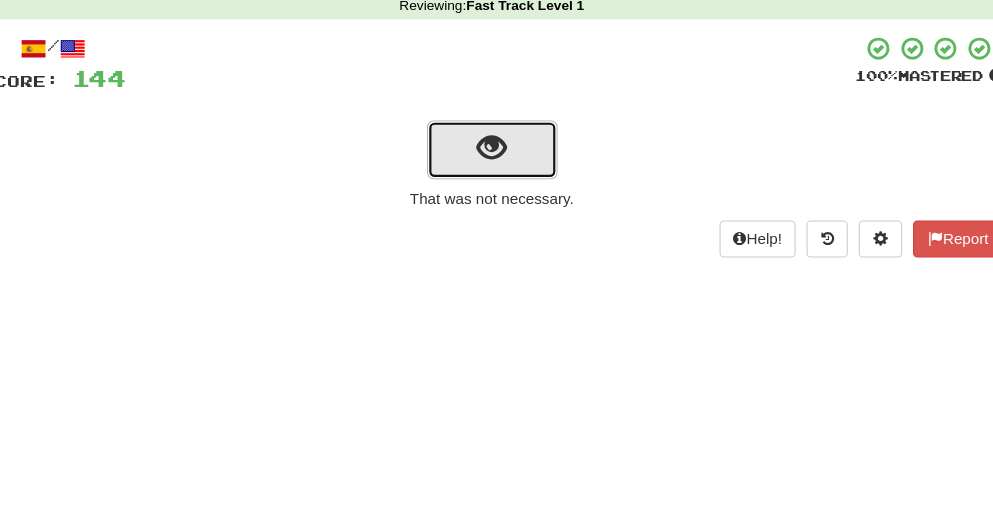 click at bounding box center (496, 150) 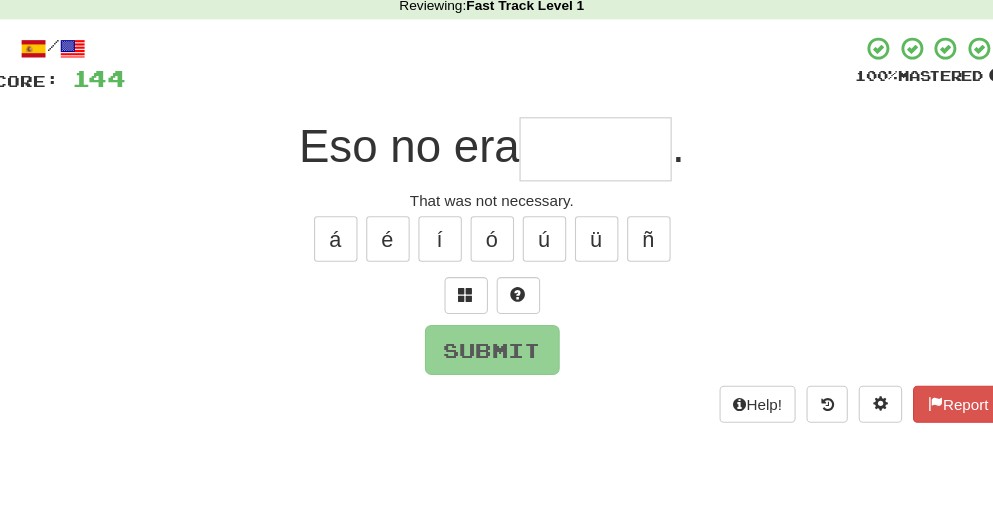 click at bounding box center (592, 151) 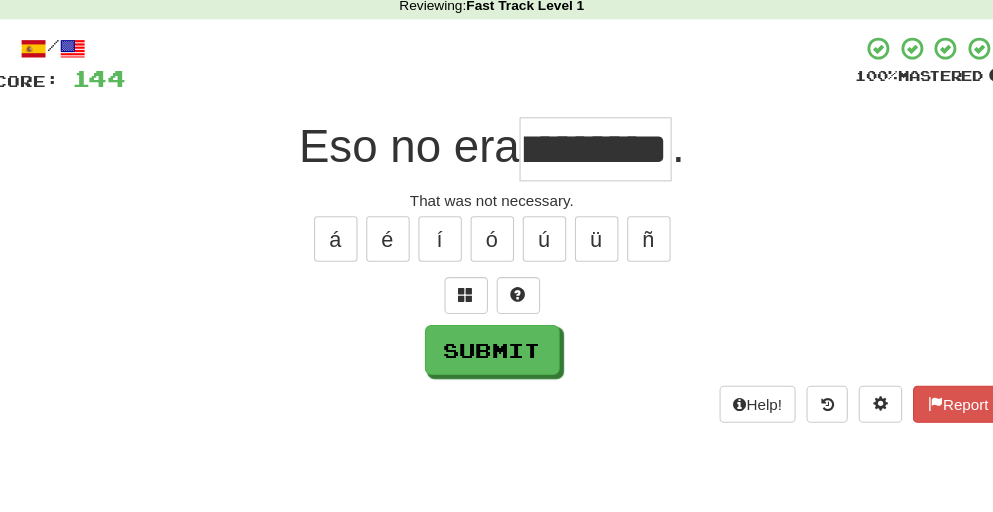 scroll, scrollTop: 0, scrollLeft: 50, axis: horizontal 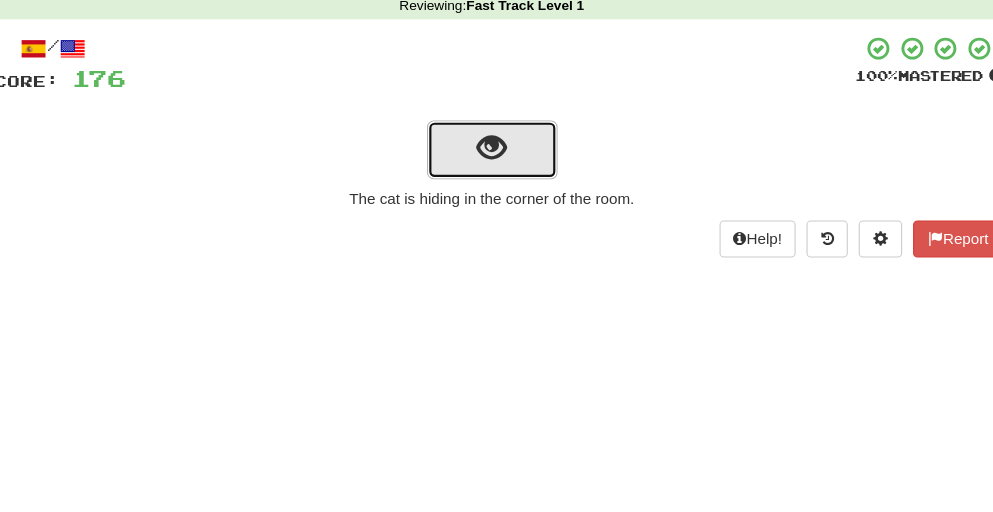 click at bounding box center (496, 150) 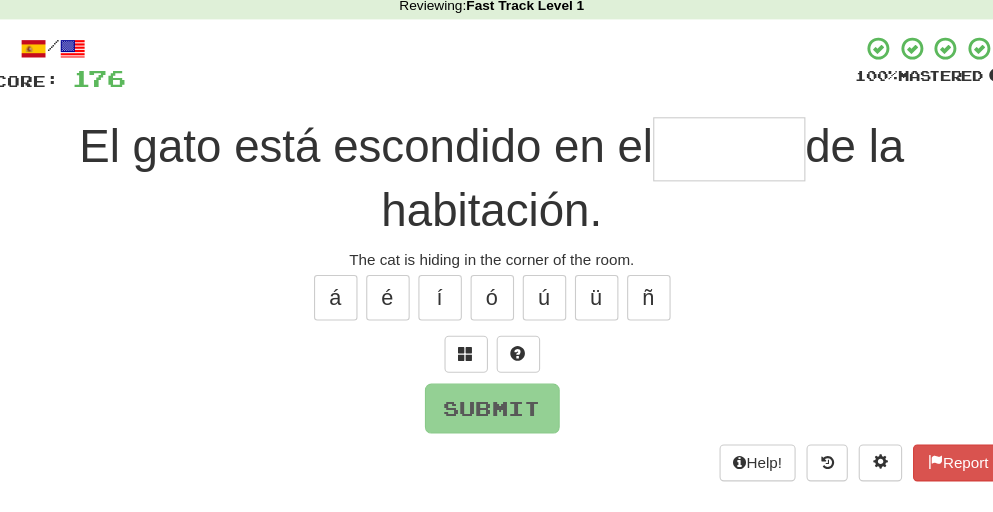 click at bounding box center [715, 151] 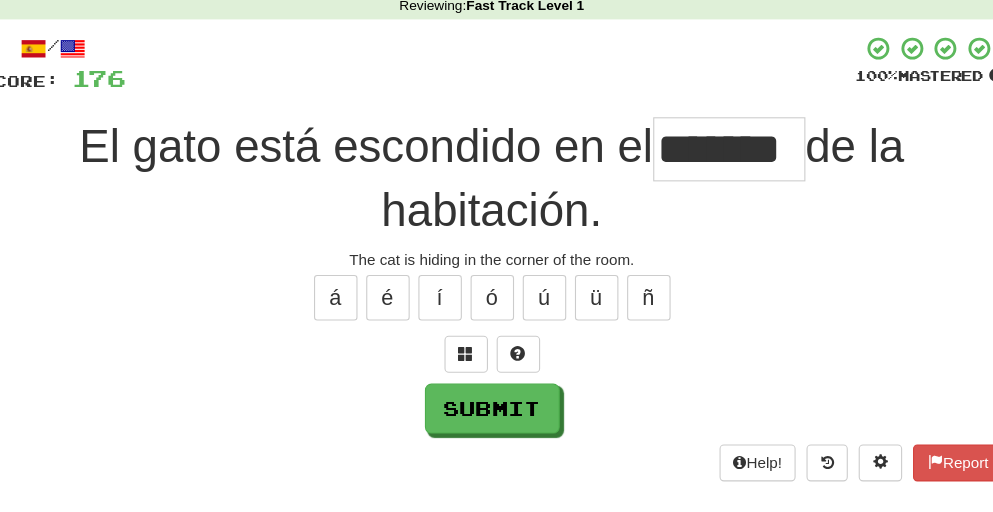 scroll, scrollTop: 0, scrollLeft: 15, axis: horizontal 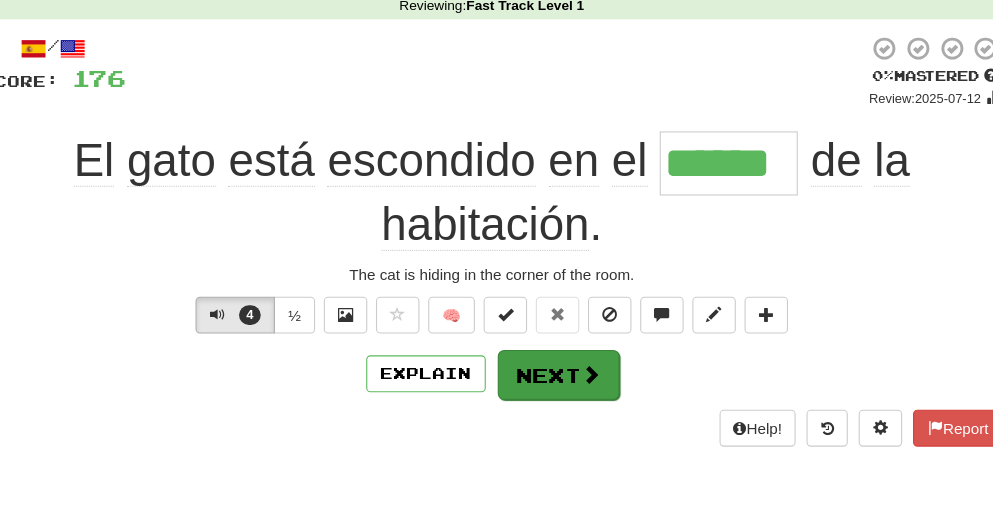 type on "******" 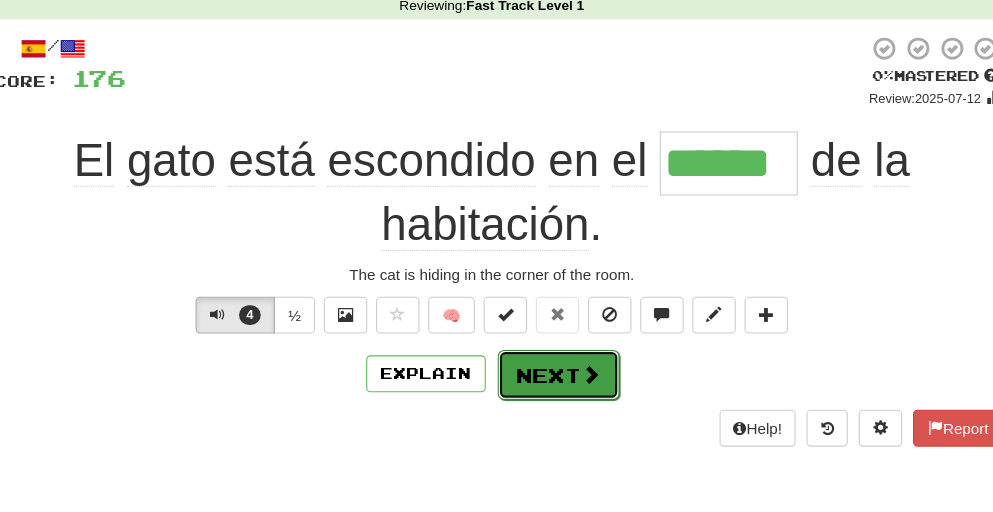 click on "Next" at bounding box center [558, 359] 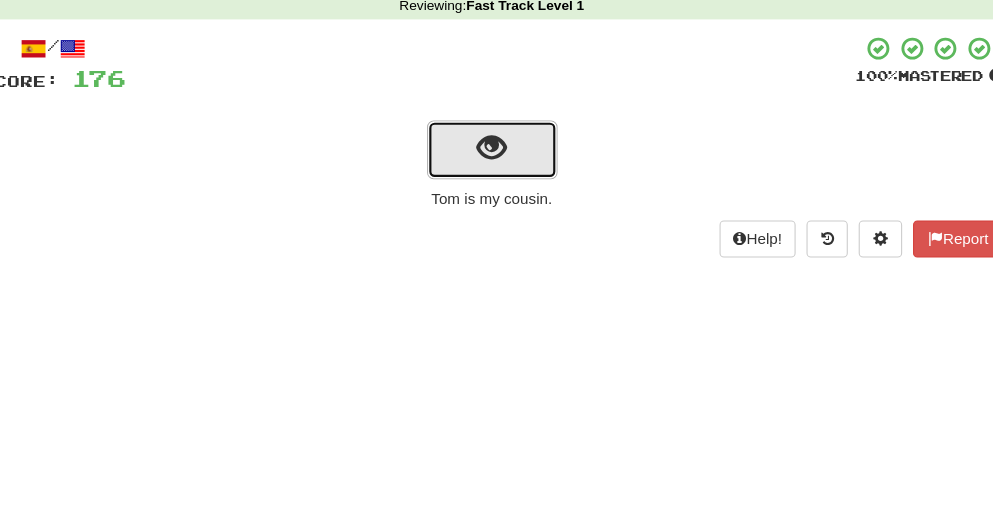 click at bounding box center (497, 152) 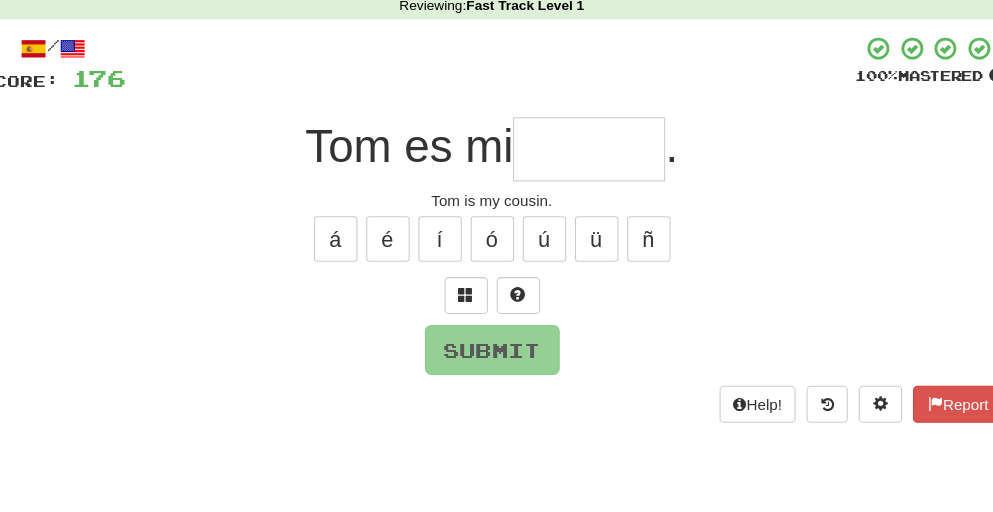 click at bounding box center [586, 151] 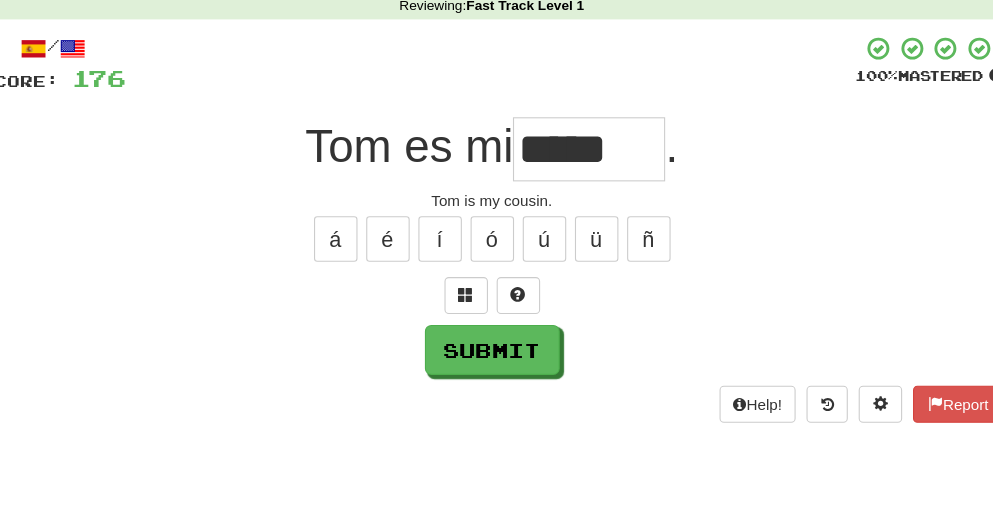 type on "*****" 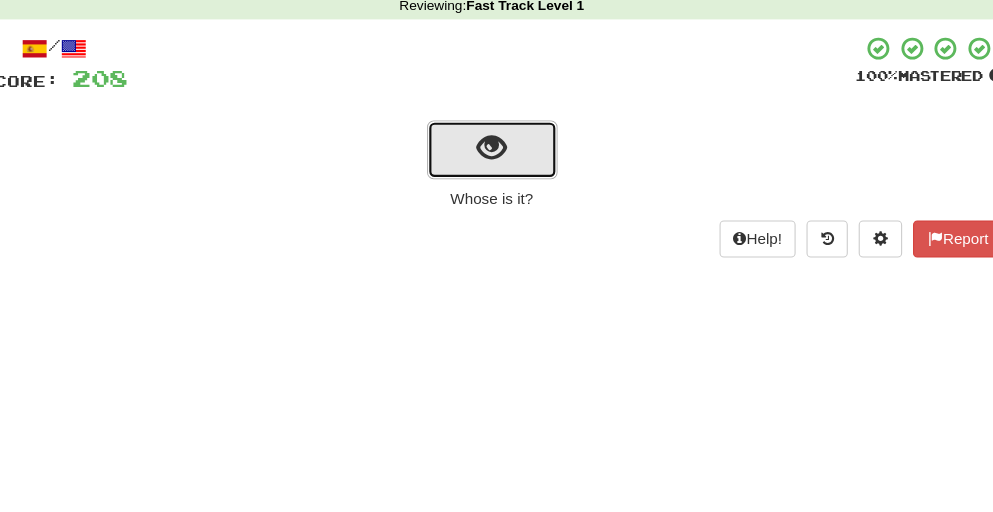 click at bounding box center [497, 152] 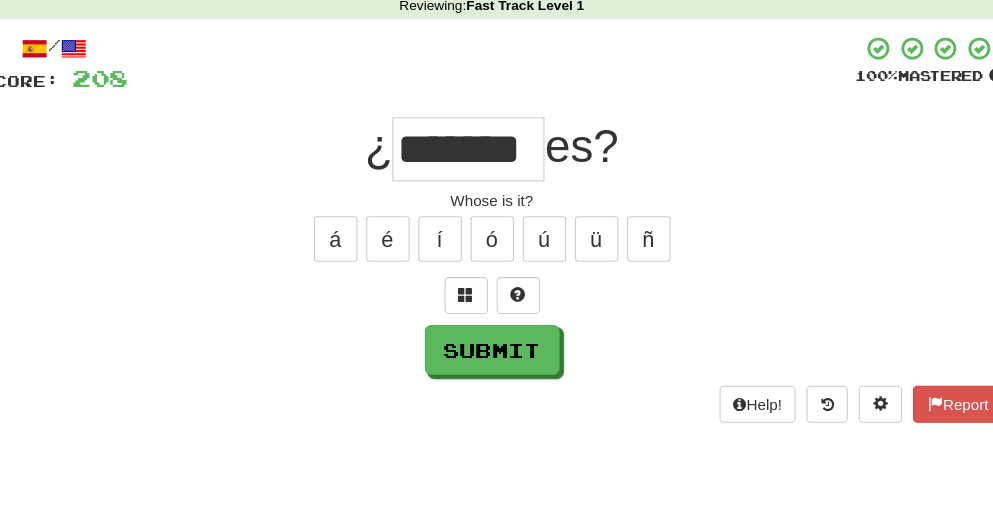 scroll, scrollTop: 0, scrollLeft: 22, axis: horizontal 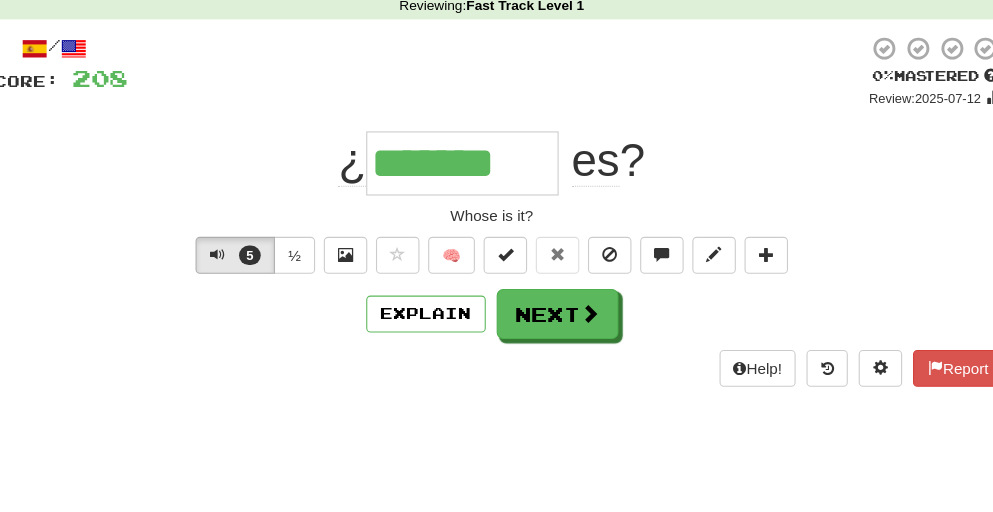 type on "********" 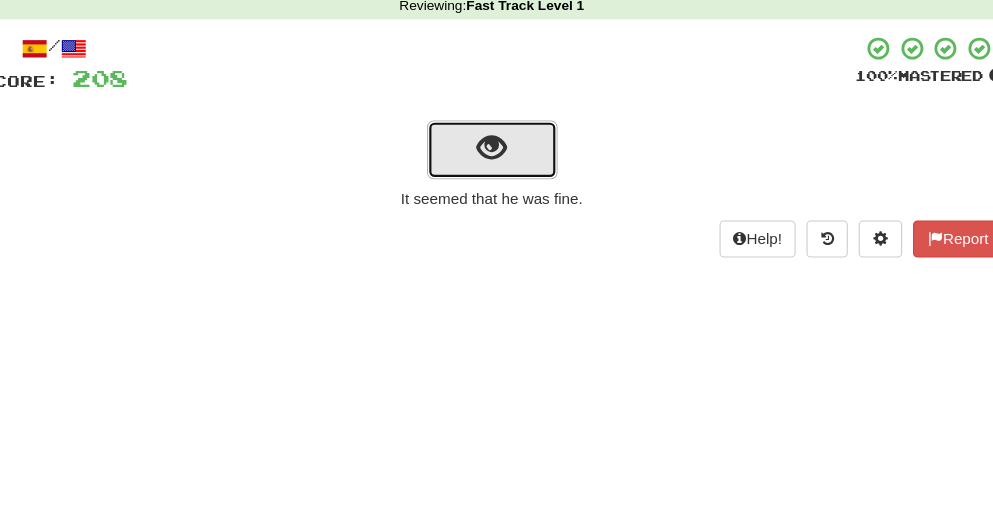click at bounding box center [496, 150] 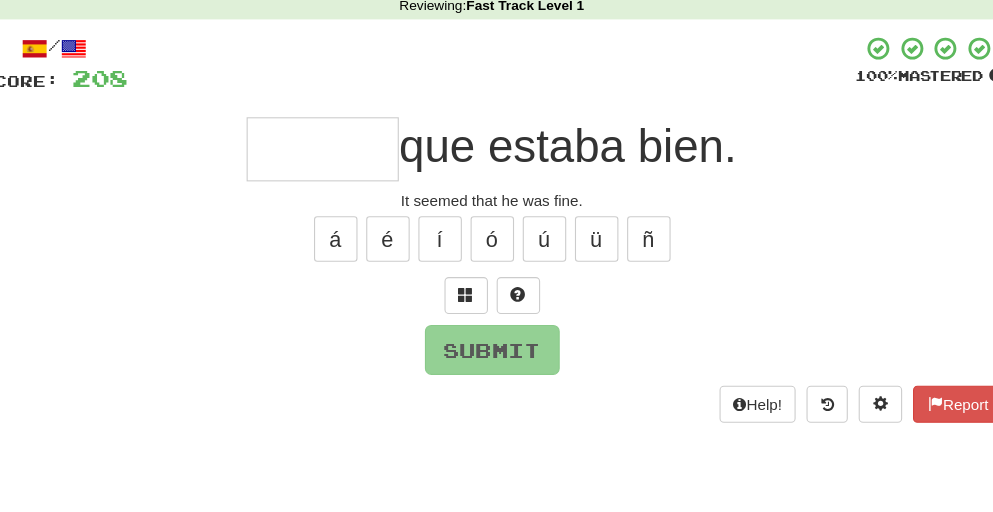 click at bounding box center (341, 151) 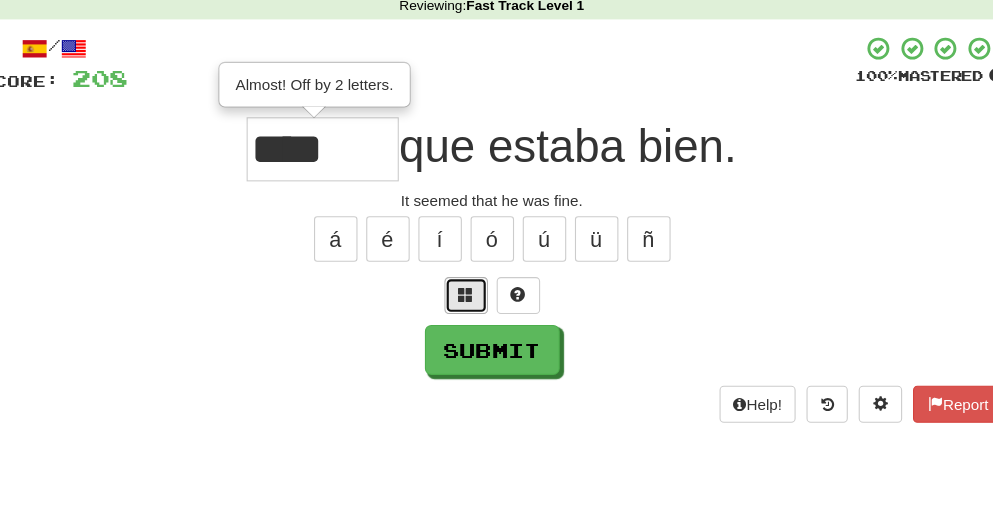 click at bounding box center (473, 285) 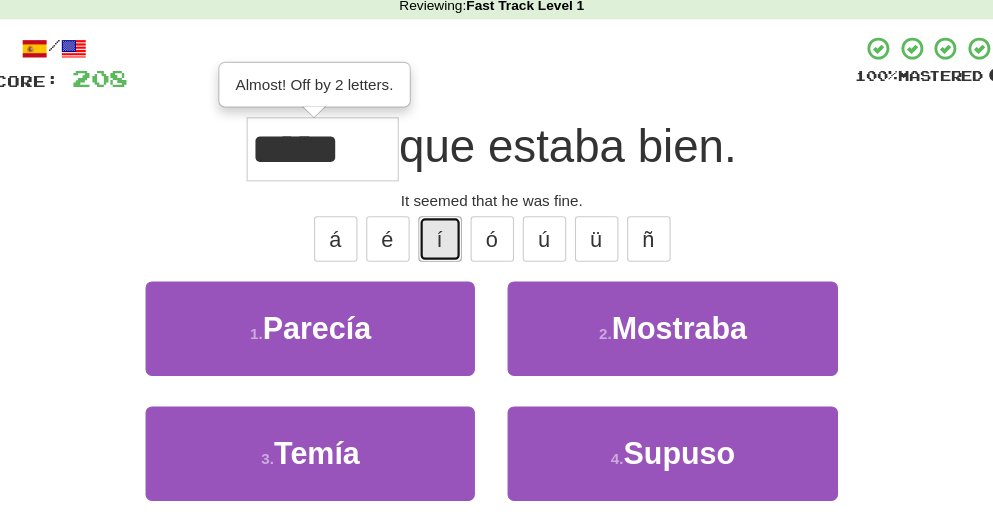 click on "í" at bounding box center (449, 234) 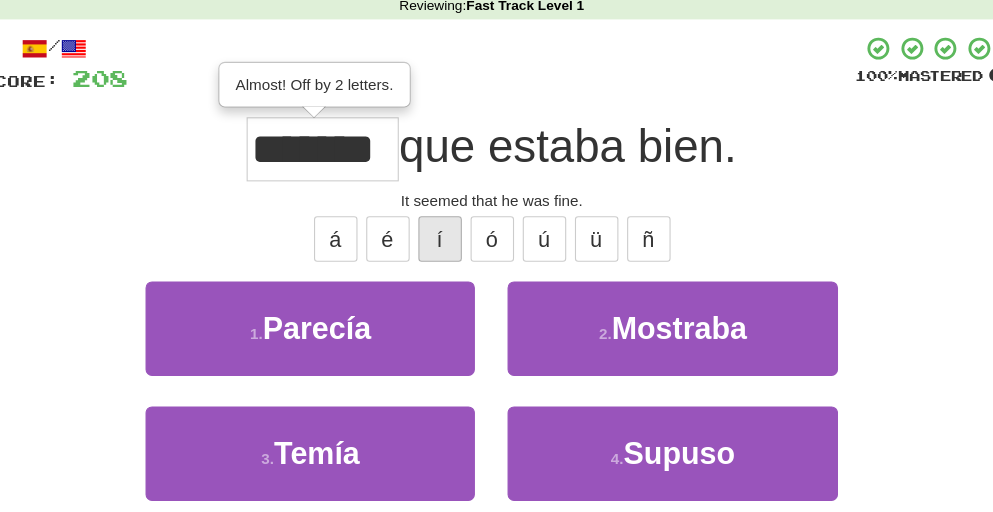 scroll, scrollTop: 0, scrollLeft: 6, axis: horizontal 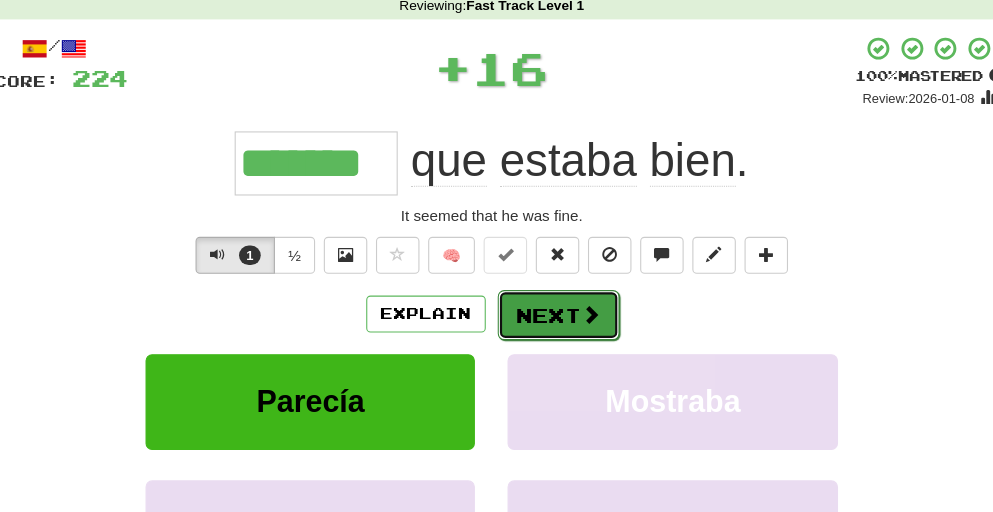 click on "Next" at bounding box center [558, 304] 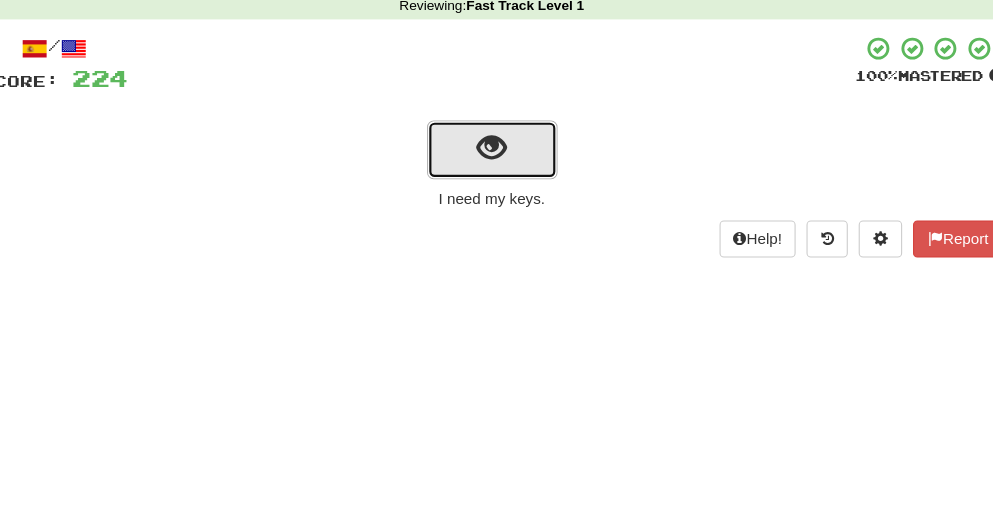 click at bounding box center (496, 150) 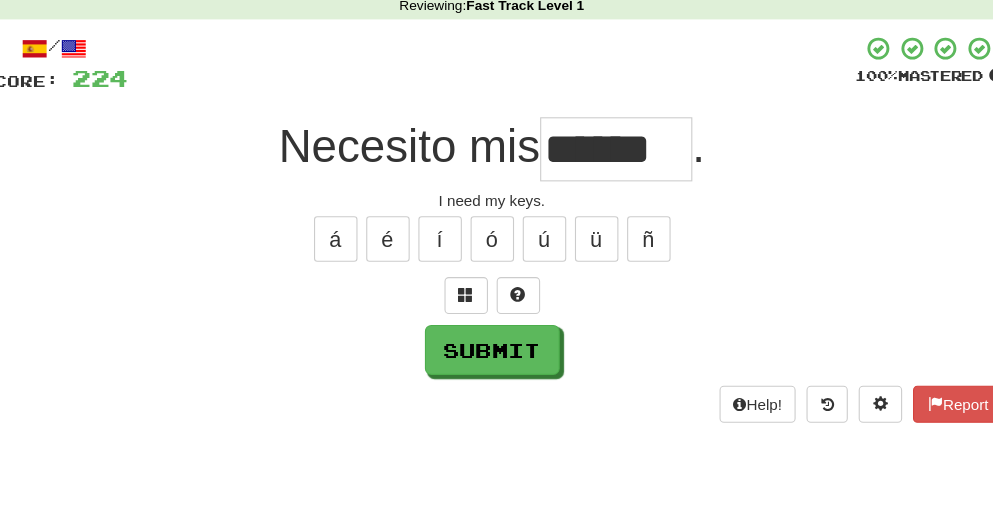 type on "******" 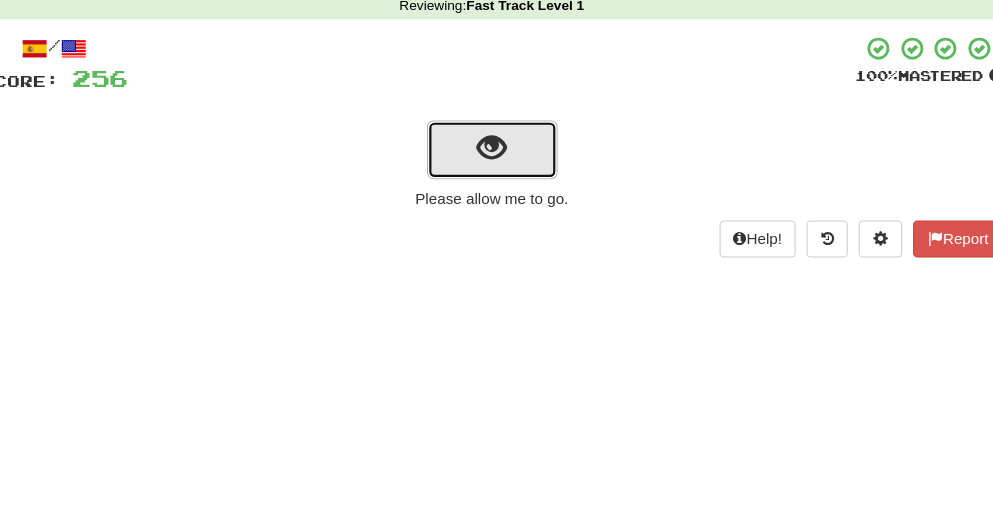 click at bounding box center (496, 150) 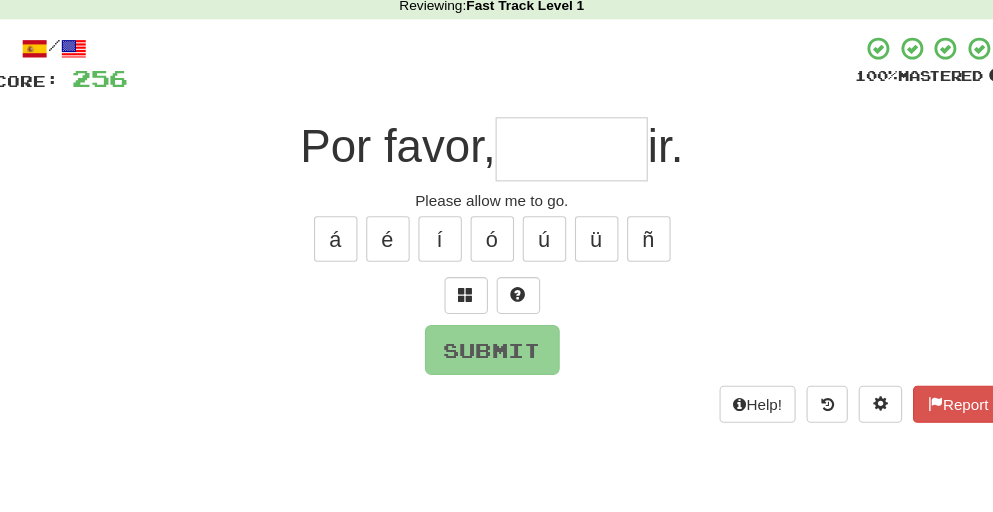 click at bounding box center [570, 151] 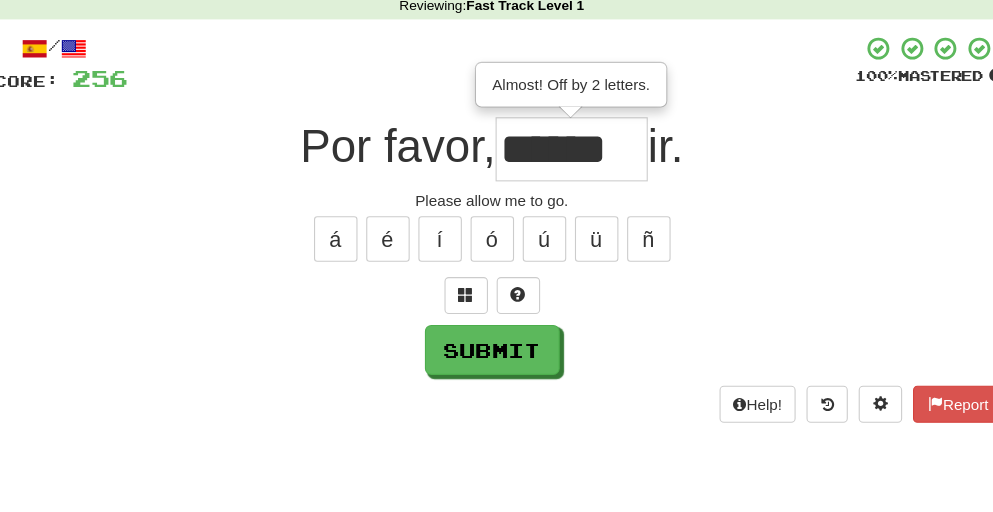 scroll, scrollTop: 0, scrollLeft: 0, axis: both 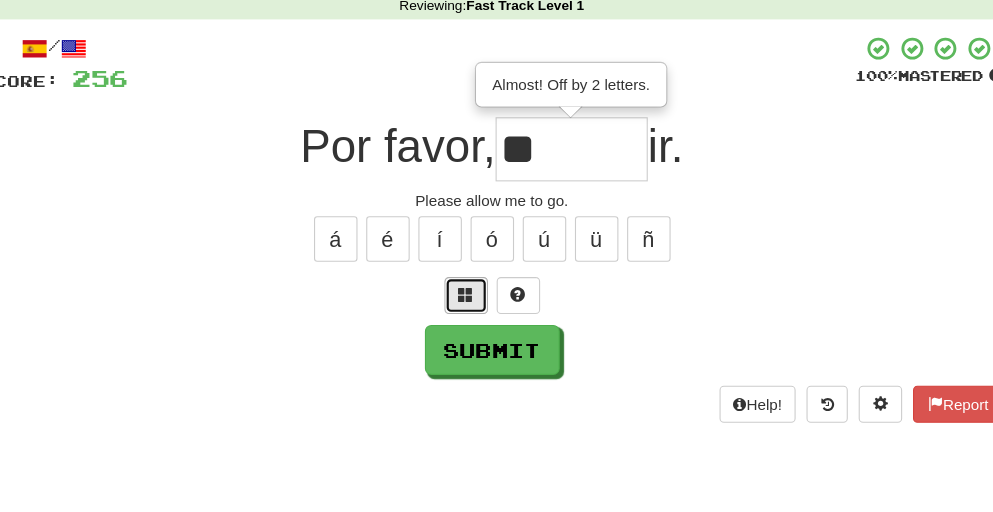 click at bounding box center (473, 285) 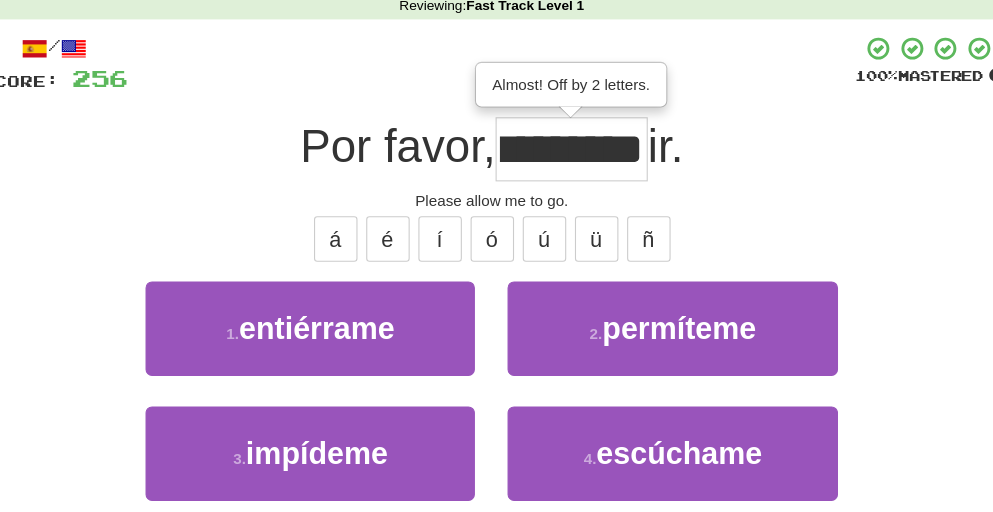scroll, scrollTop: 0, scrollLeft: 69, axis: horizontal 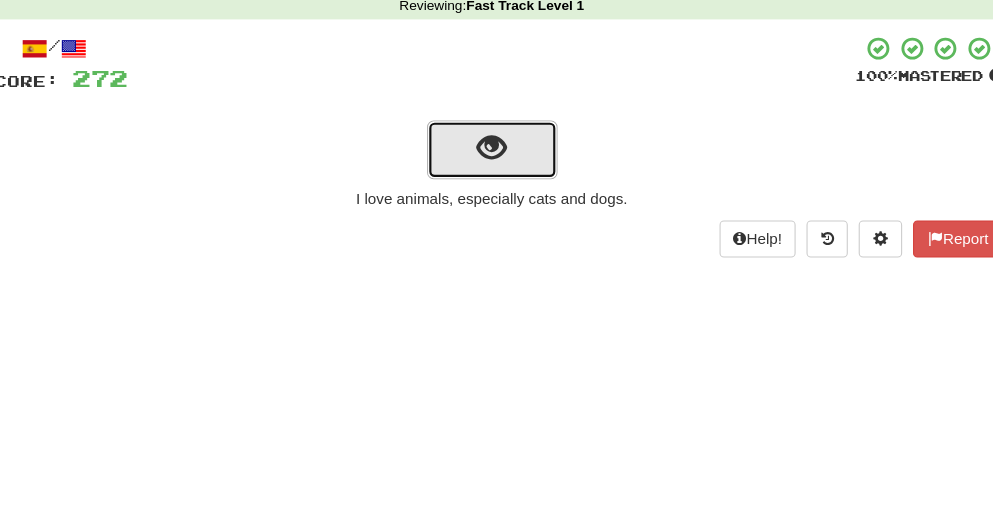 click at bounding box center (496, 150) 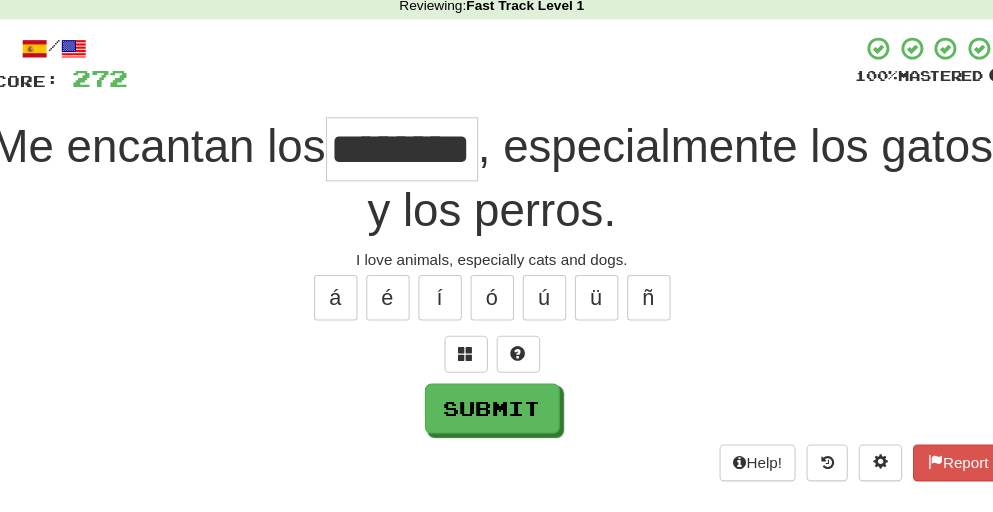 scroll, scrollTop: 0, scrollLeft: 34, axis: horizontal 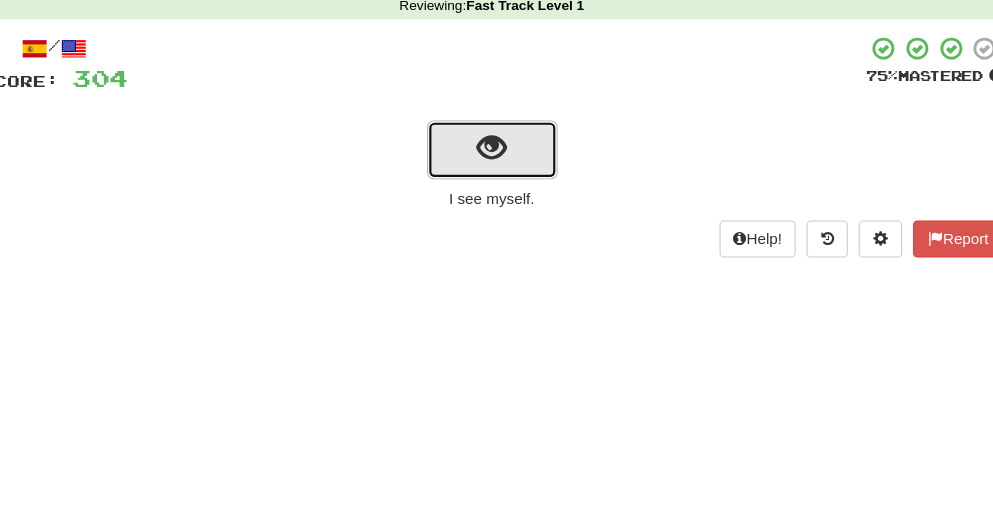 click at bounding box center (497, 152) 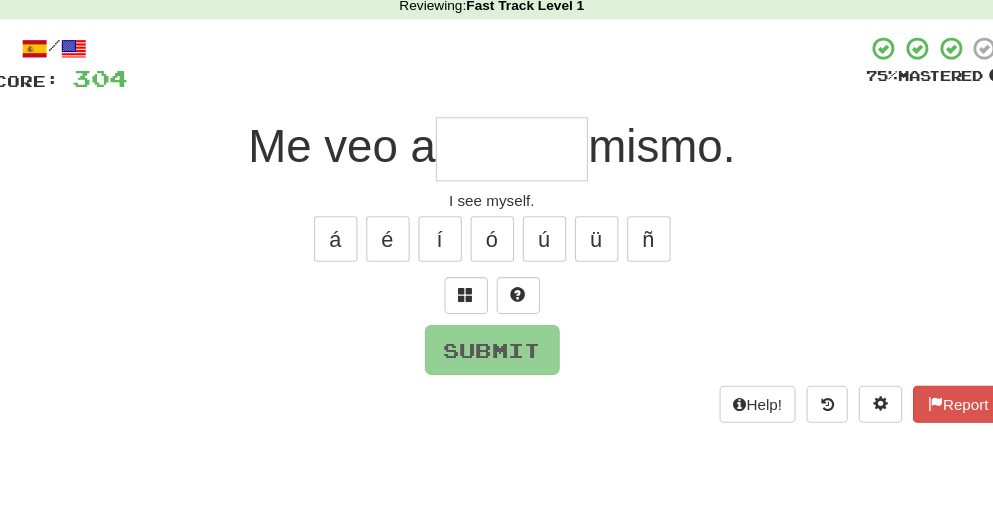 click at bounding box center (515, 151) 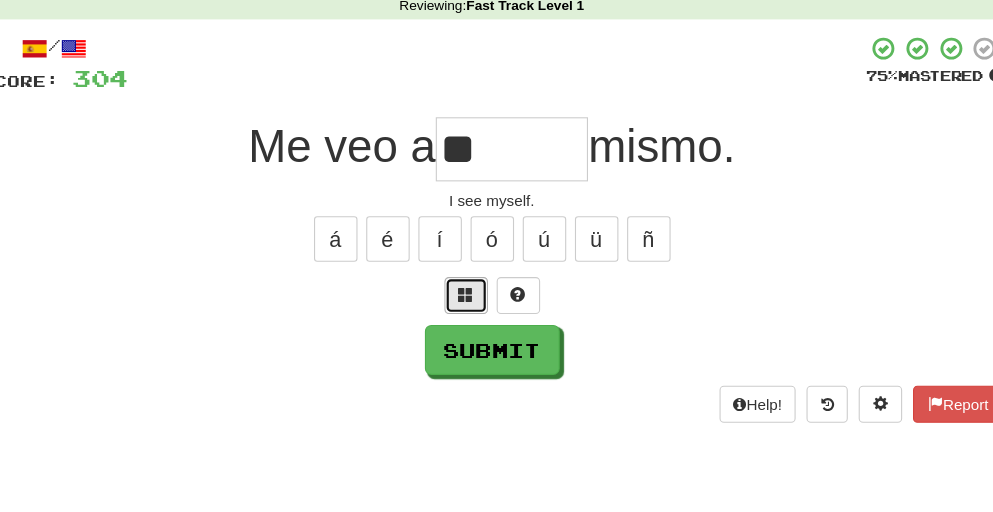 click at bounding box center (473, 286) 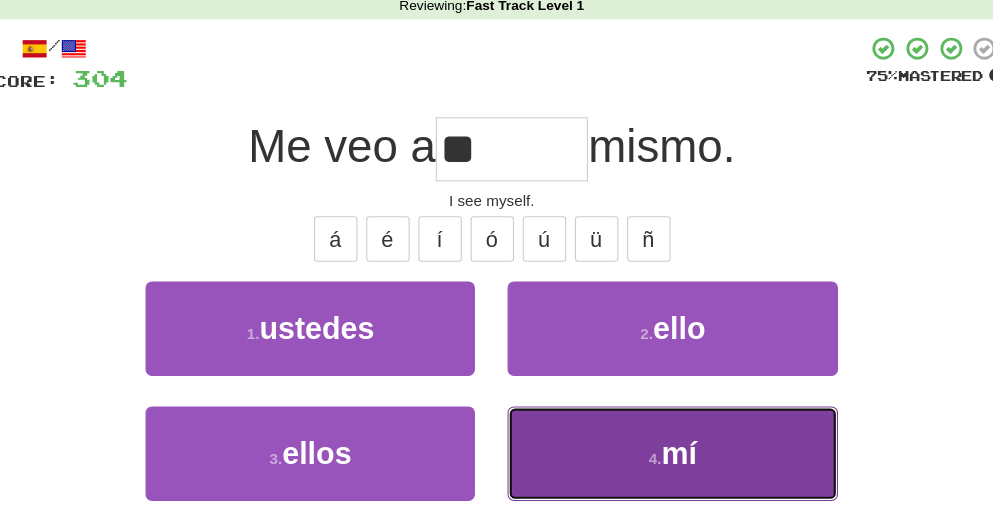 click on "4 .  mí" at bounding box center [662, 431] 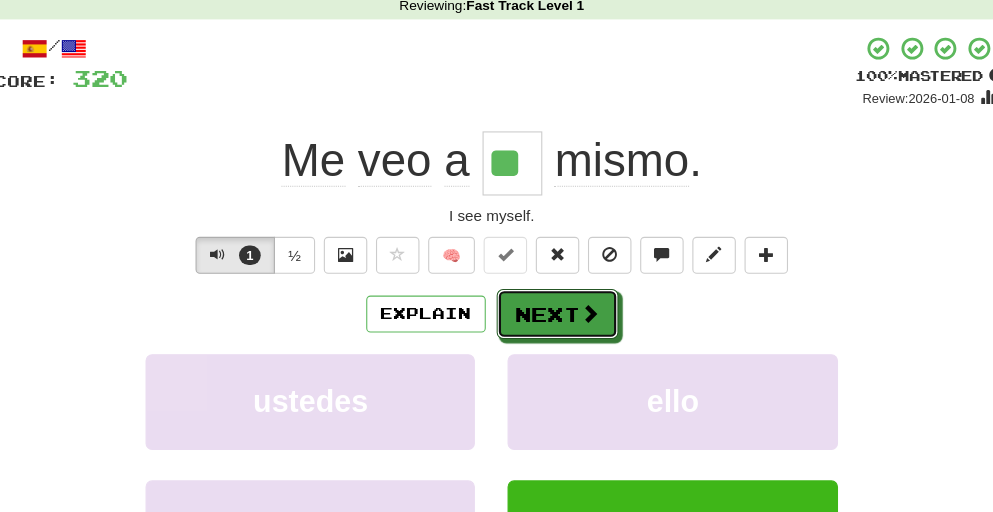 click on "Next" at bounding box center [557, 303] 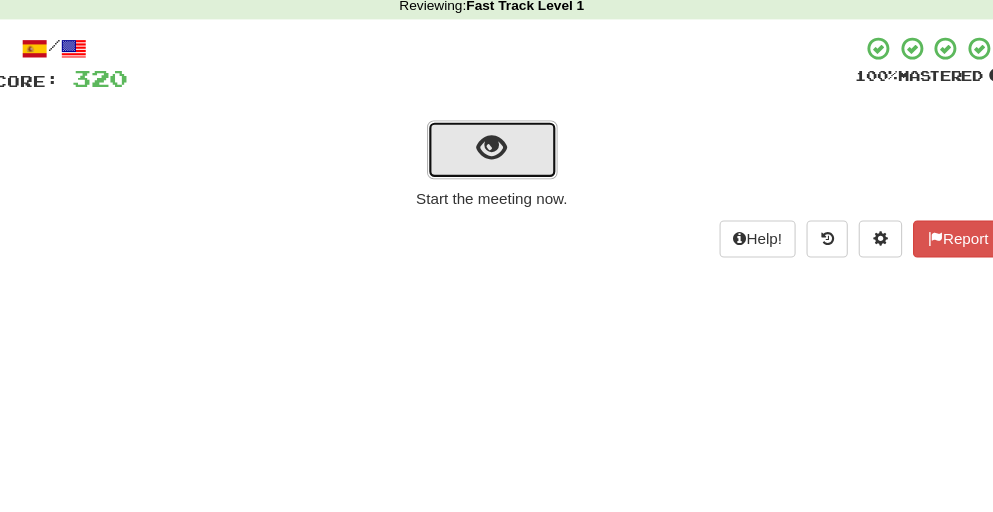 click at bounding box center (496, 150) 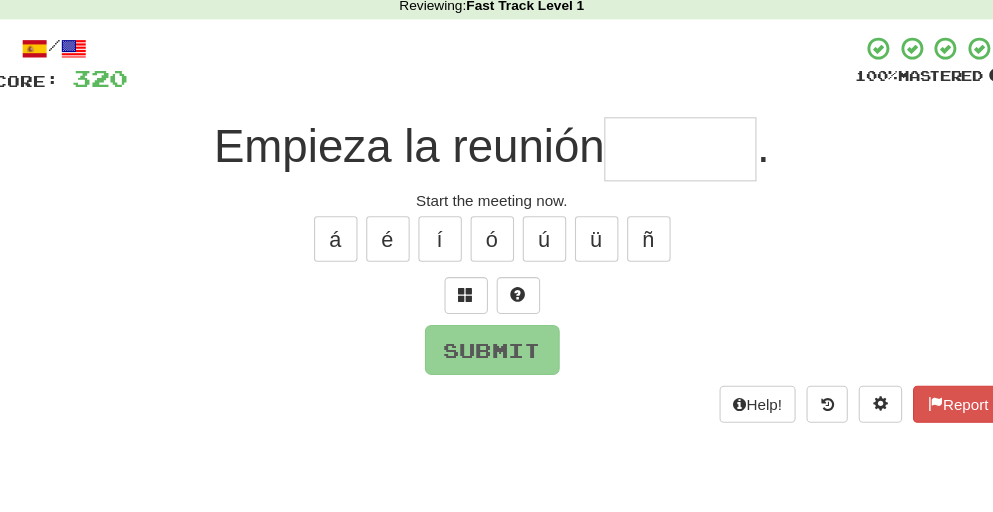 click at bounding box center (670, 151) 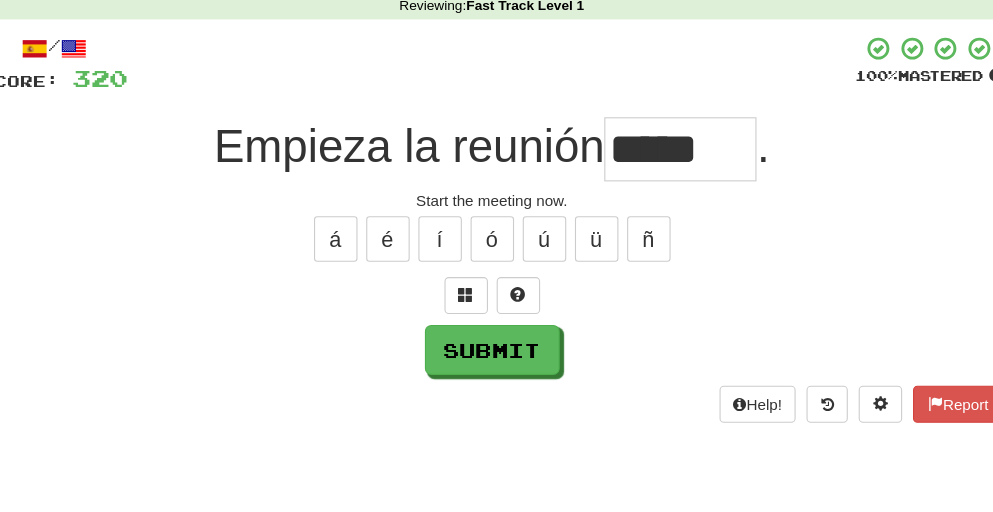 type on "*****" 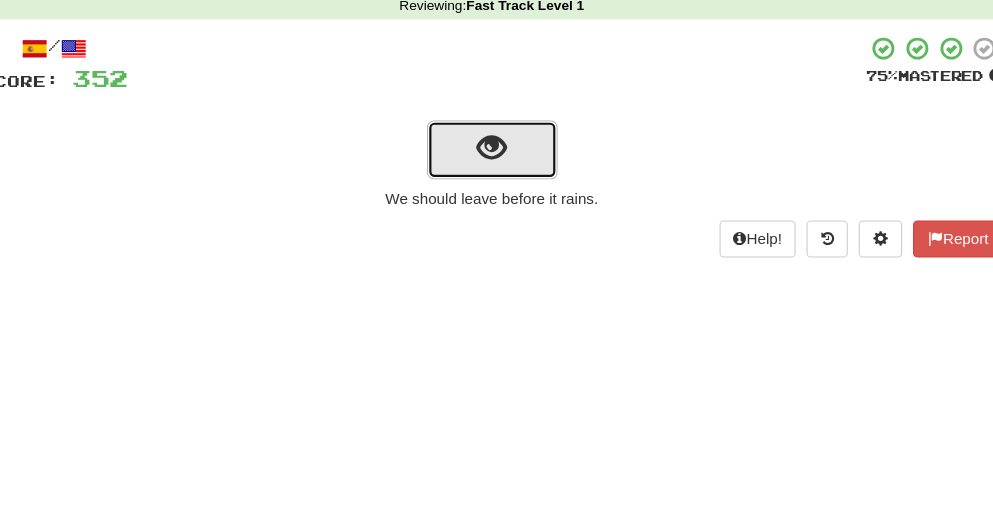 click at bounding box center (496, 150) 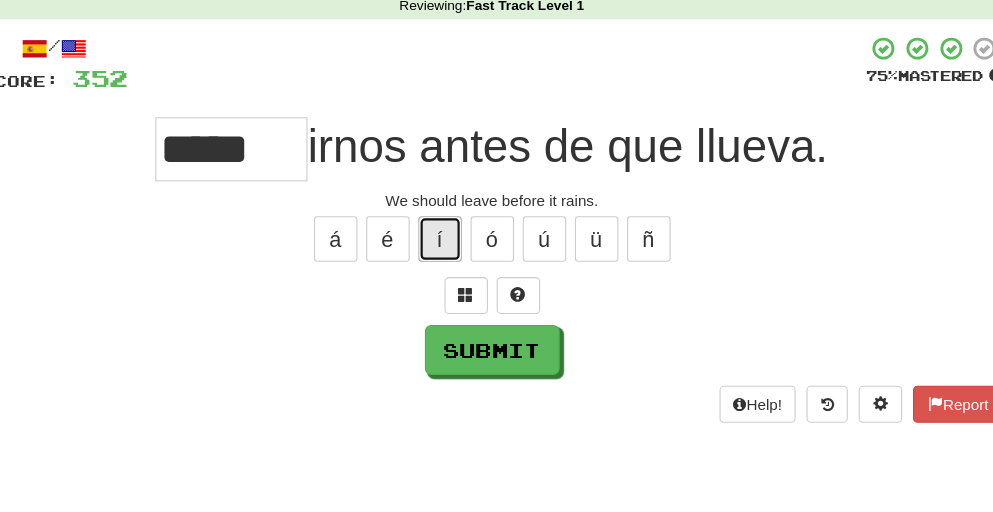 click on "í" at bounding box center (449, 234) 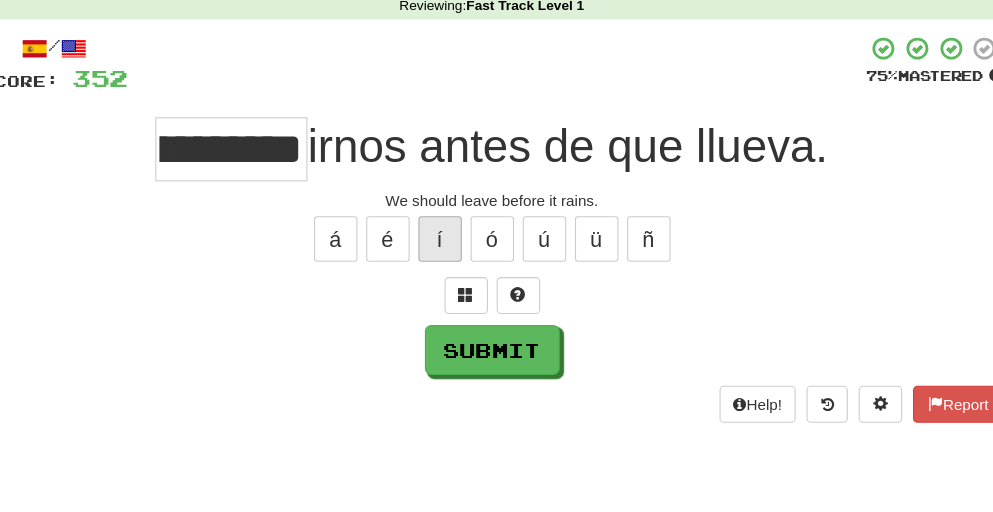 scroll, scrollTop: 0, scrollLeft: 94, axis: horizontal 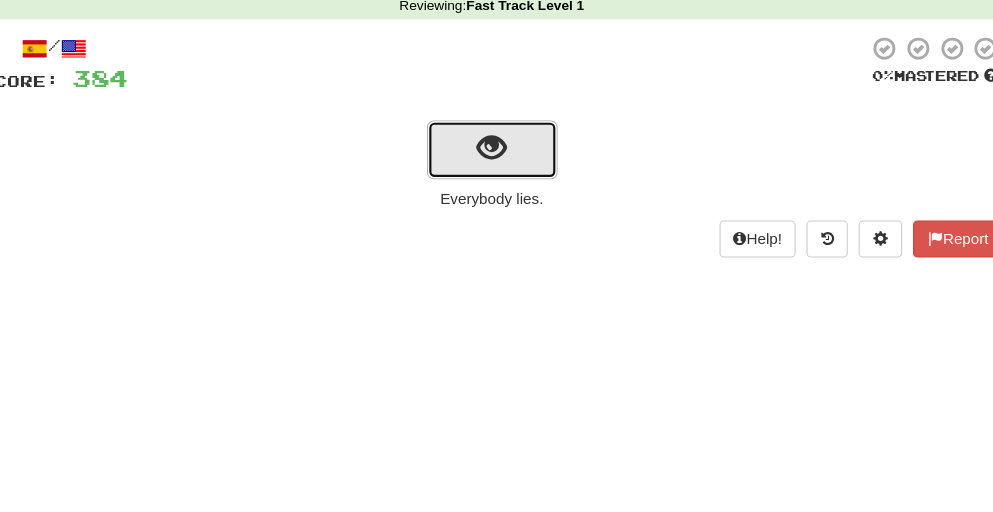 click at bounding box center [497, 152] 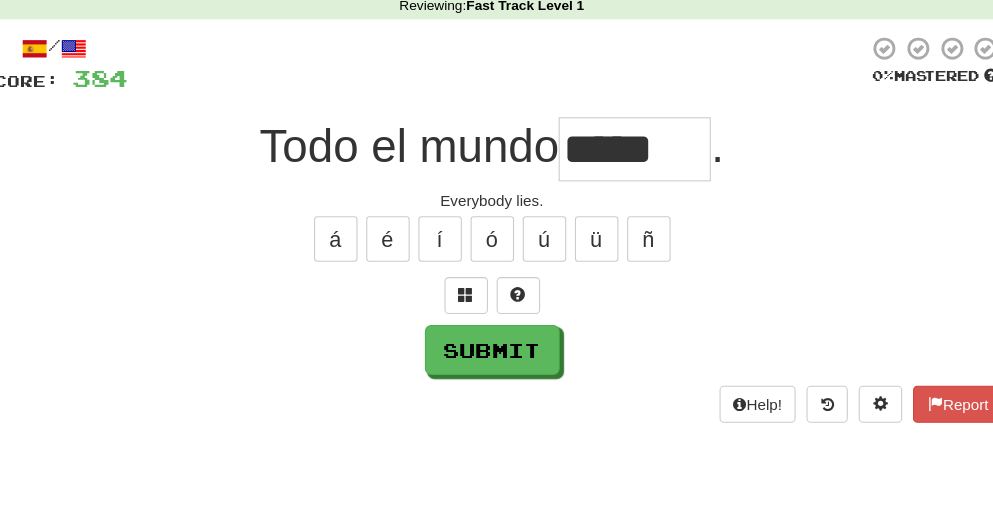 click on "Todo el mundo" at bounding box center [421, 148] 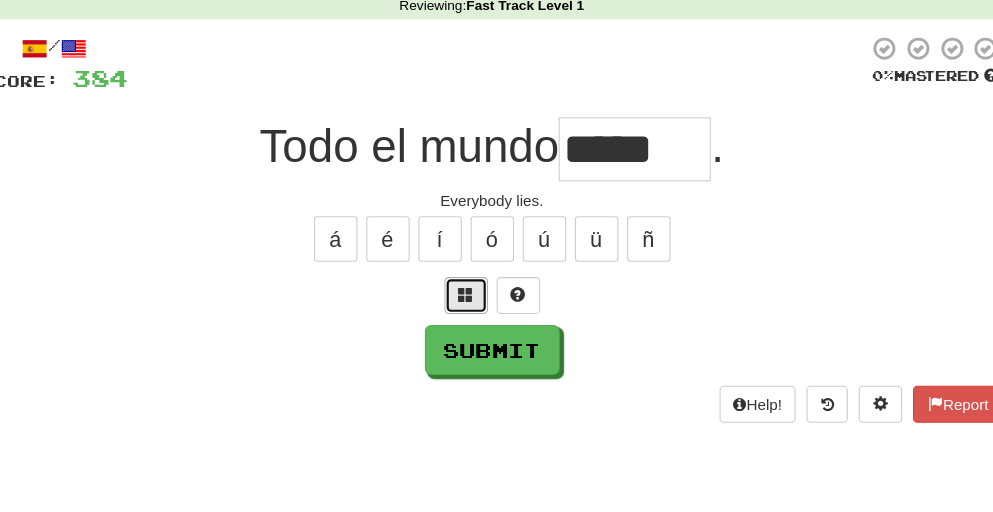 click at bounding box center (473, 286) 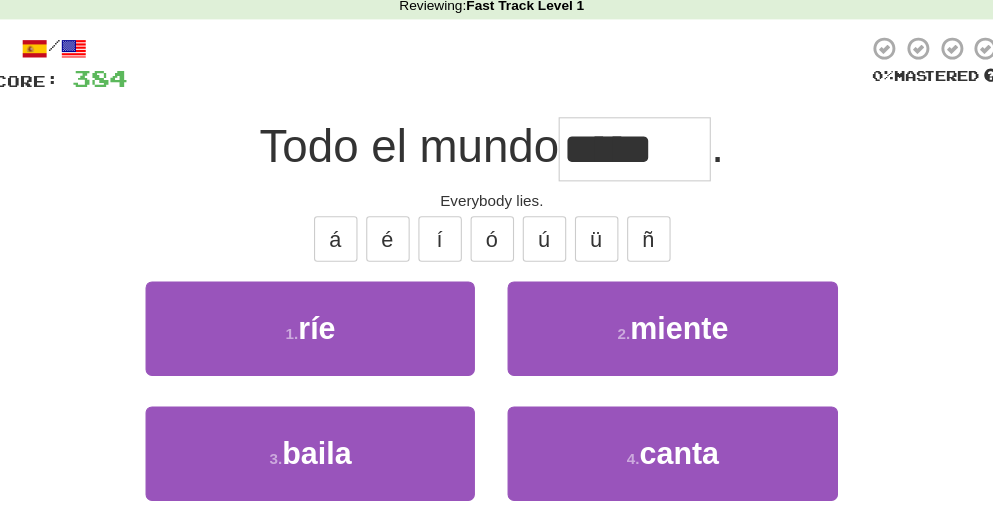 type on "******" 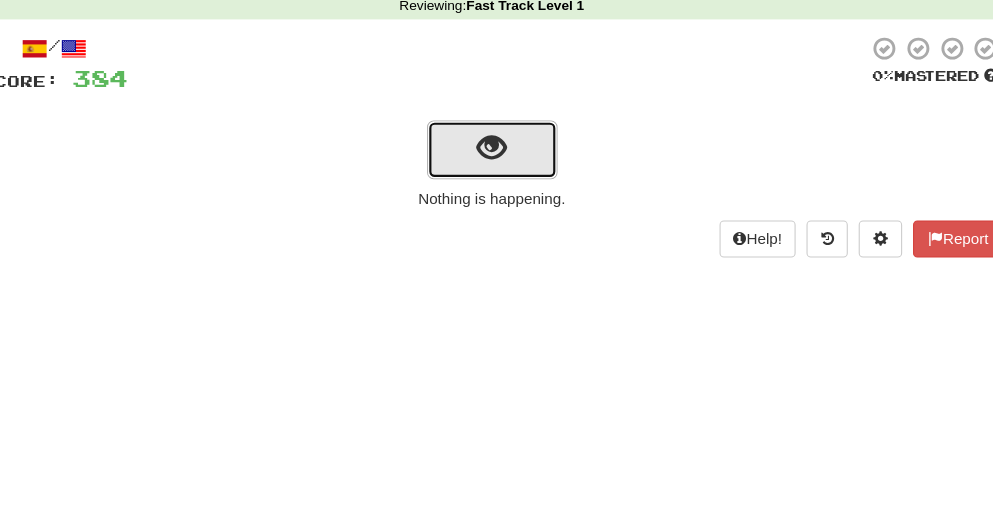 click at bounding box center [496, 150] 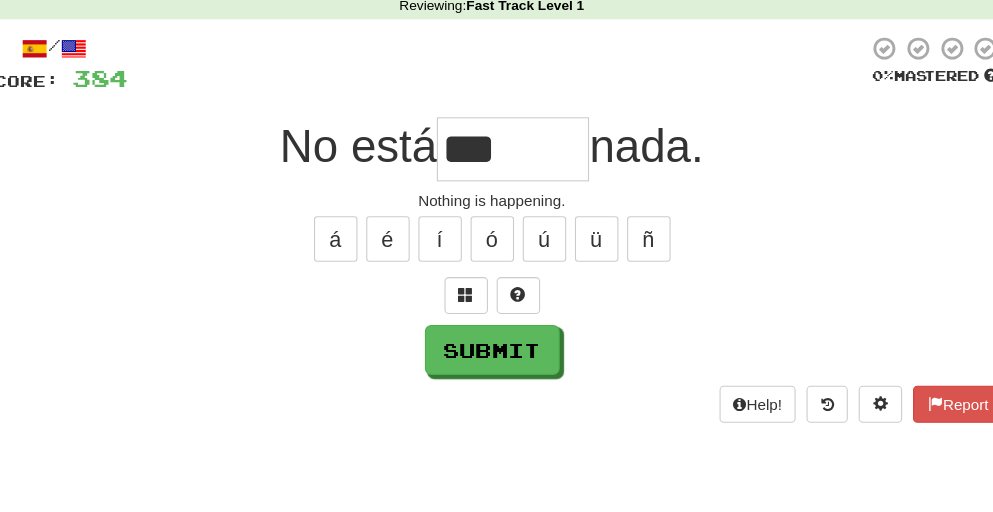 click on "***" at bounding box center (516, 151) 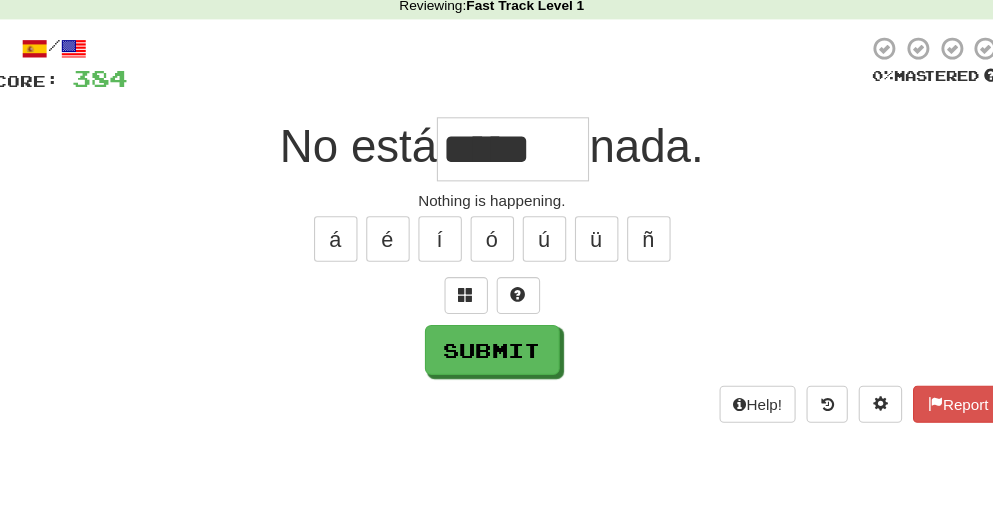 click on "*****" at bounding box center (516, 151) 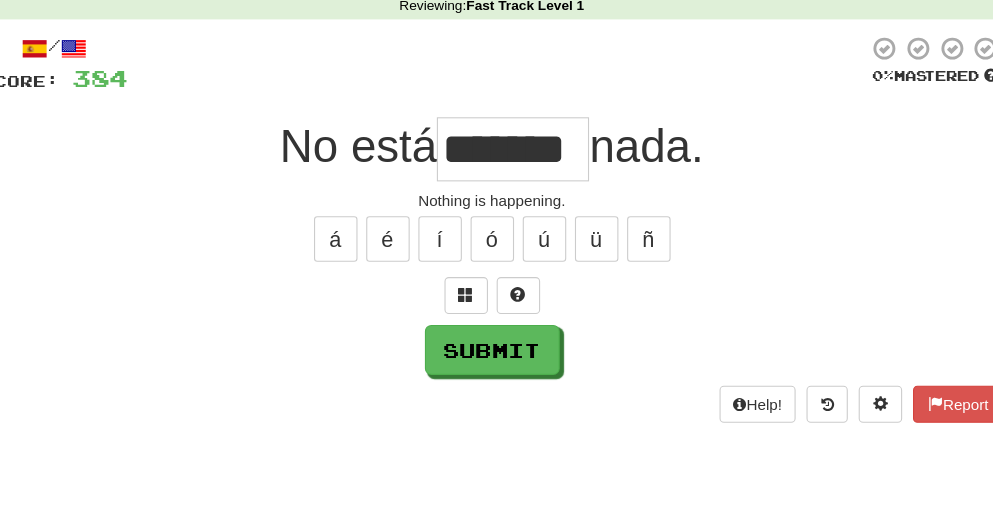 scroll, scrollTop: 0, scrollLeft: 32, axis: horizontal 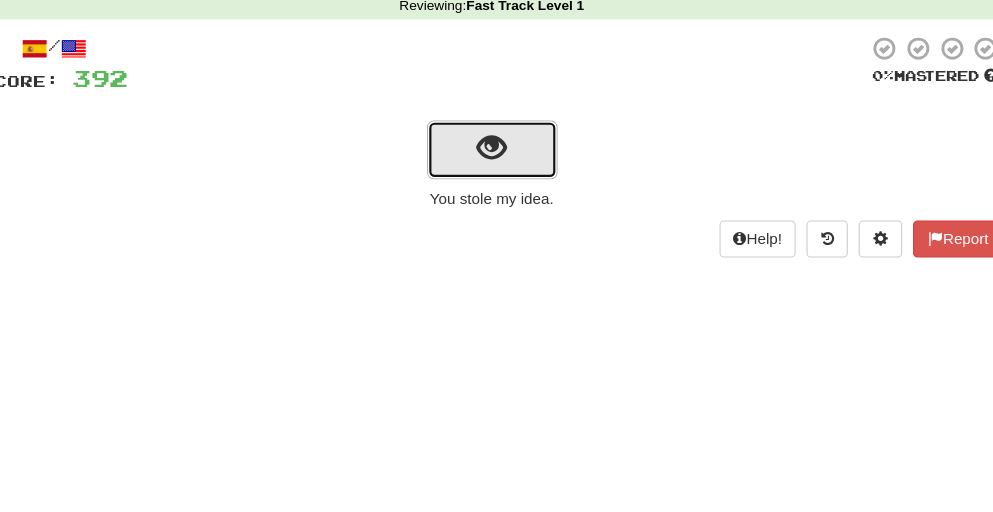 click at bounding box center (496, 150) 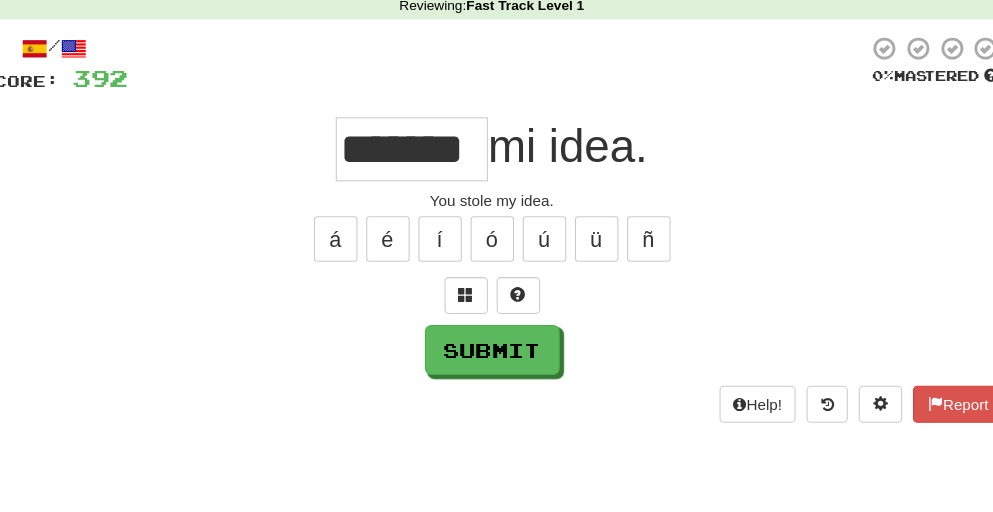 scroll, scrollTop: 0, scrollLeft: 25, axis: horizontal 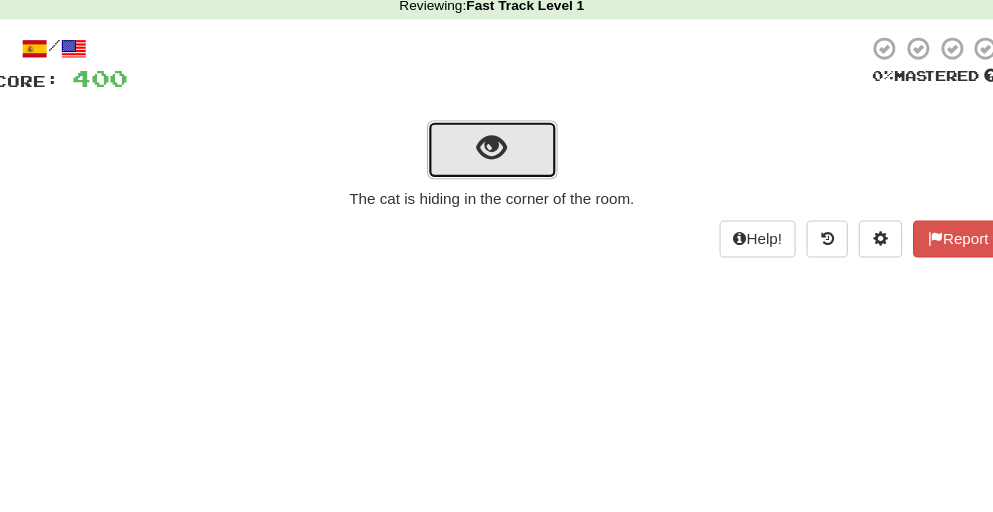 click at bounding box center (496, 150) 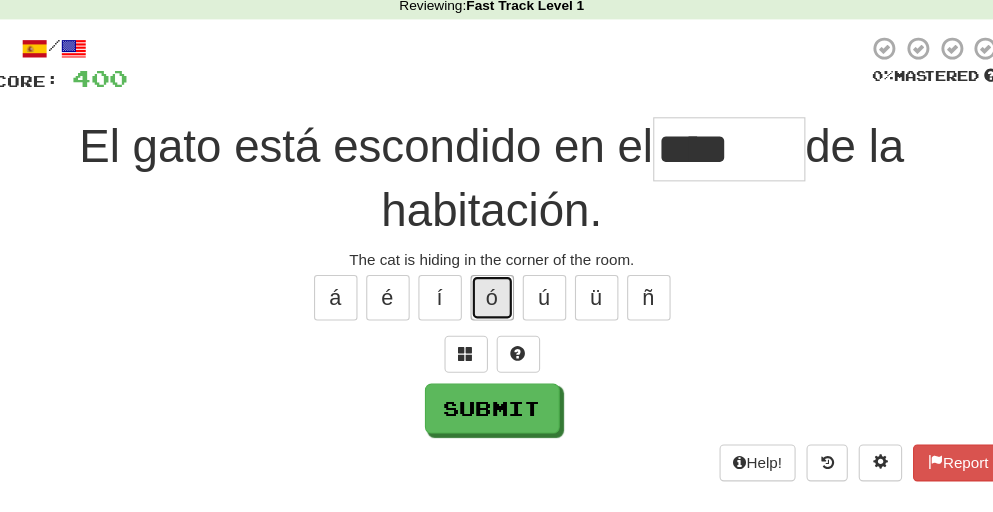click on "ó" at bounding box center [497, 288] 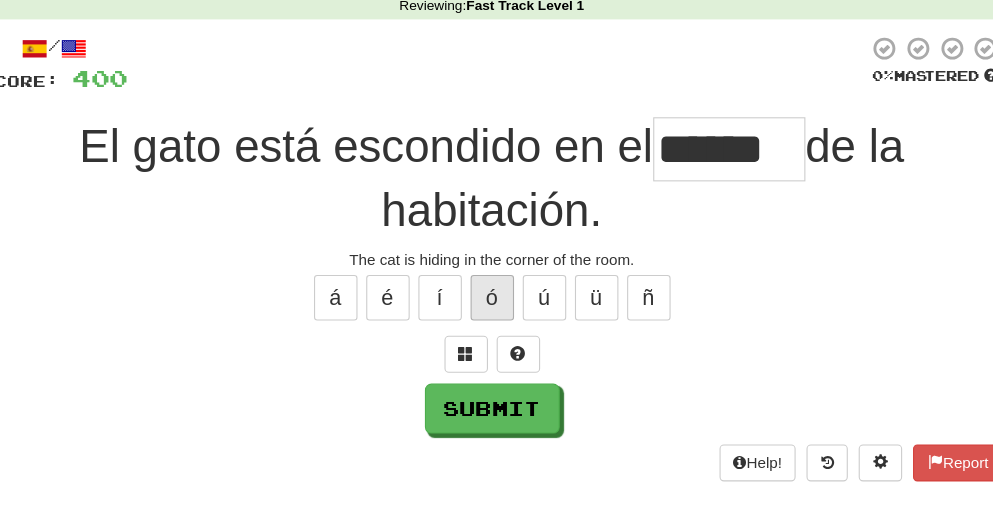 type on "******" 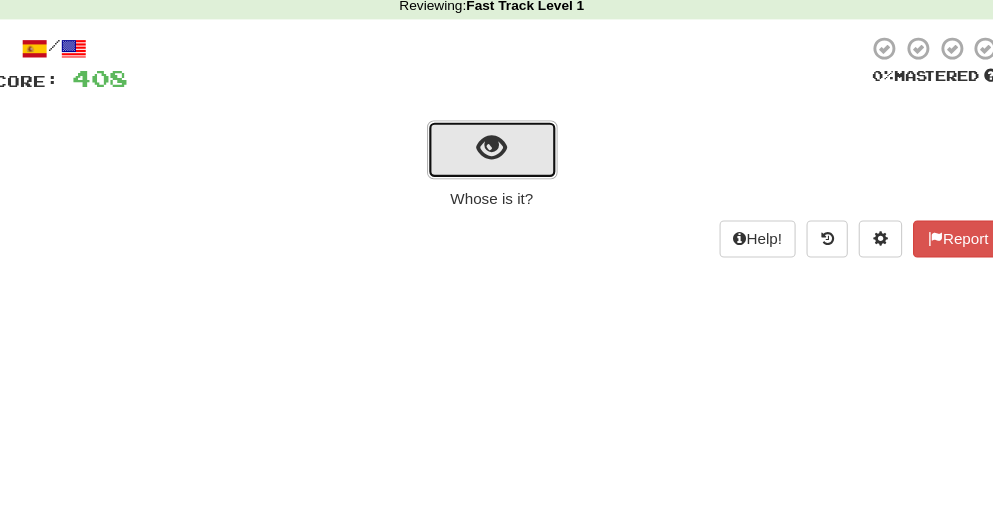 click at bounding box center (496, 150) 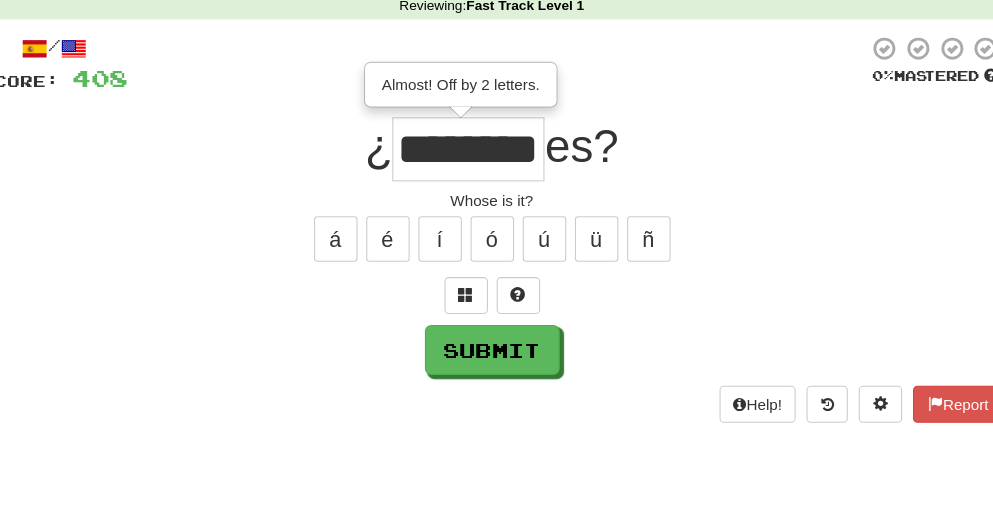 scroll, scrollTop: 0, scrollLeft: 35, axis: horizontal 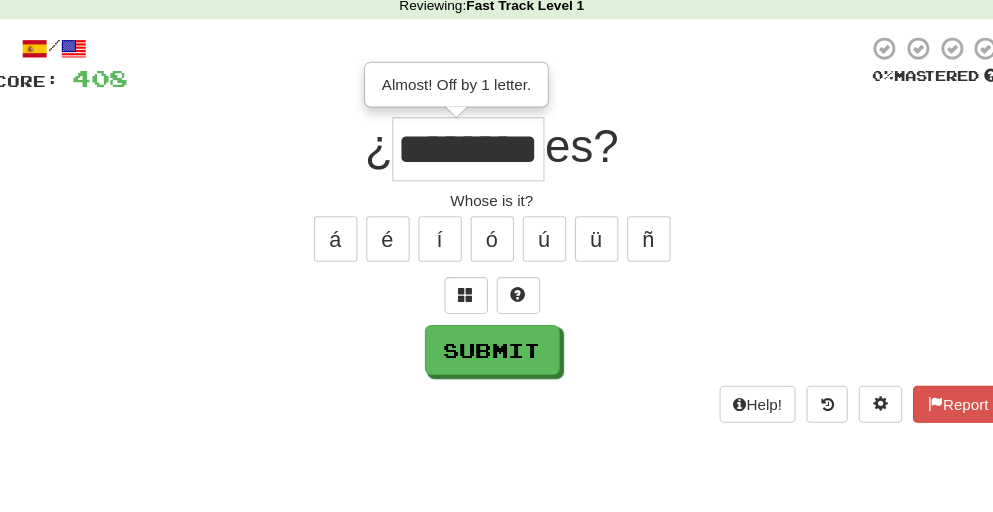 click on "********" at bounding box center (475, 151) 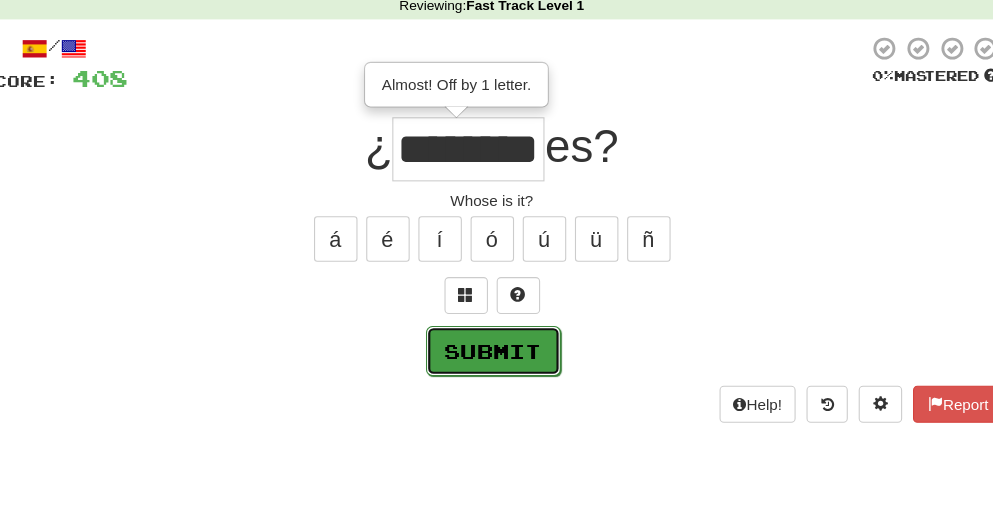 click on "Submit" at bounding box center (498, 337) 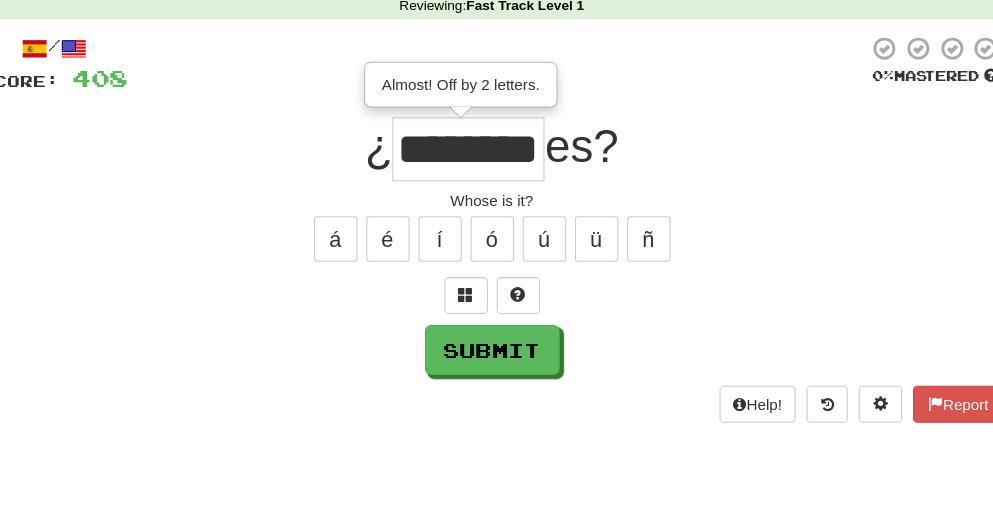 click on "********" at bounding box center [475, 151] 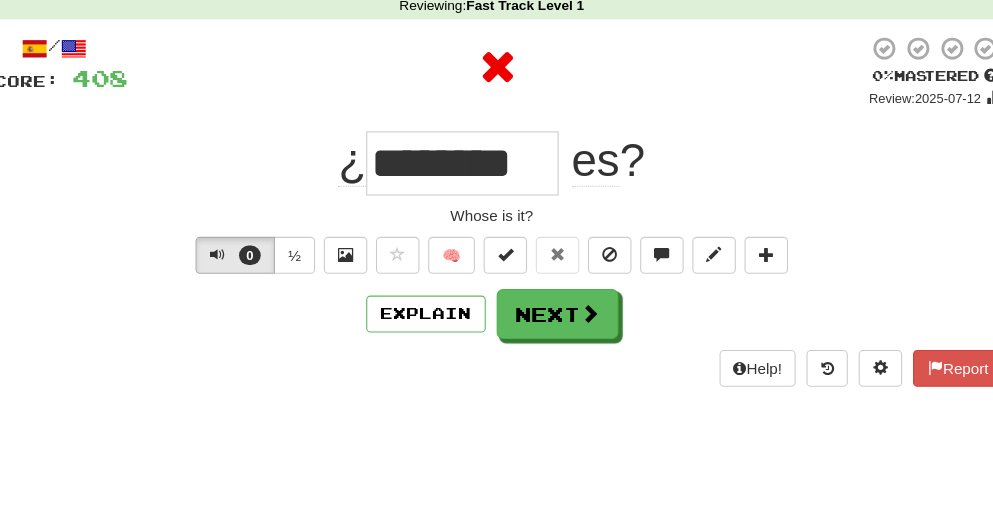 scroll, scrollTop: 0, scrollLeft: 0, axis: both 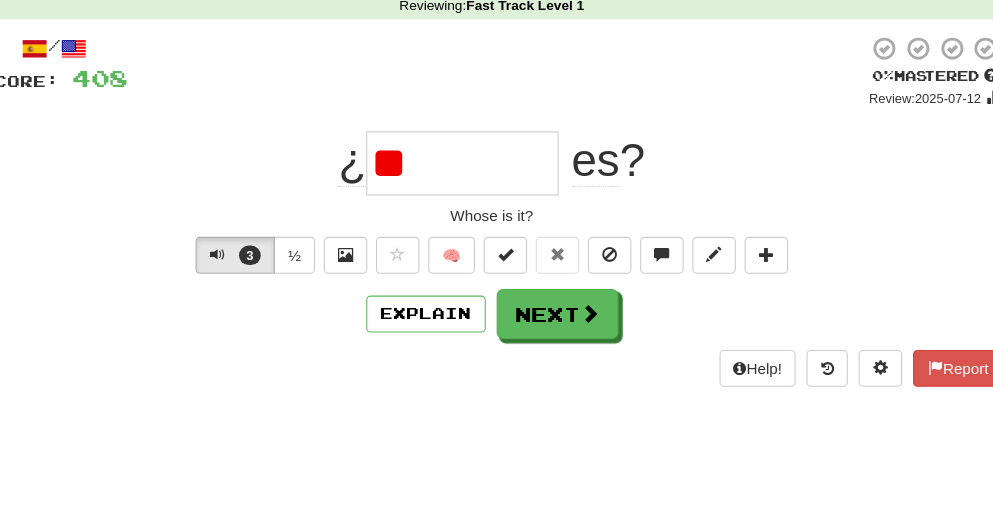 type on "*" 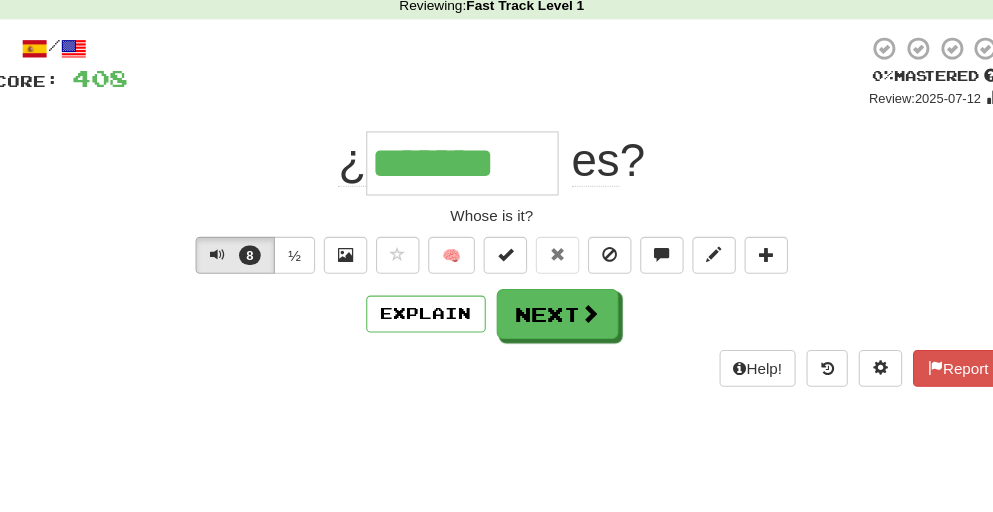 type on "********" 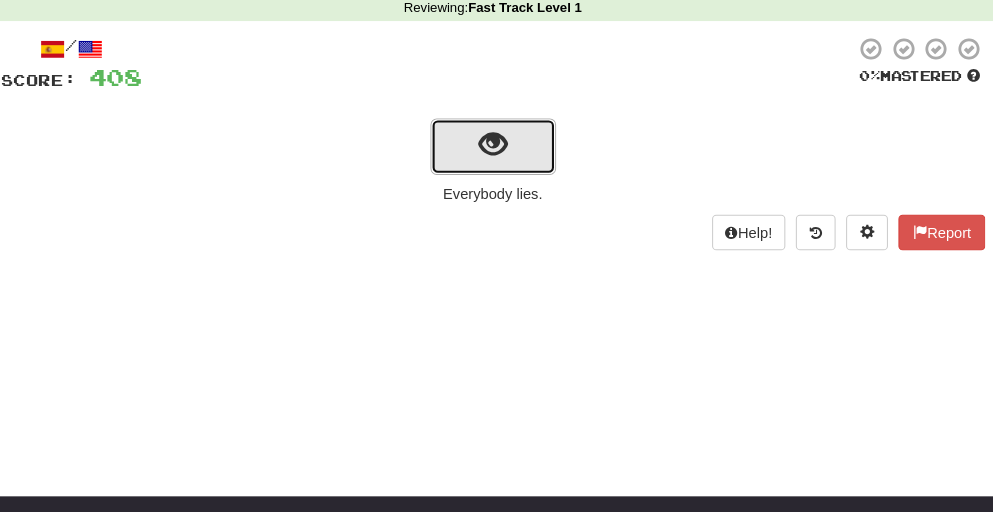 click at bounding box center (496, 150) 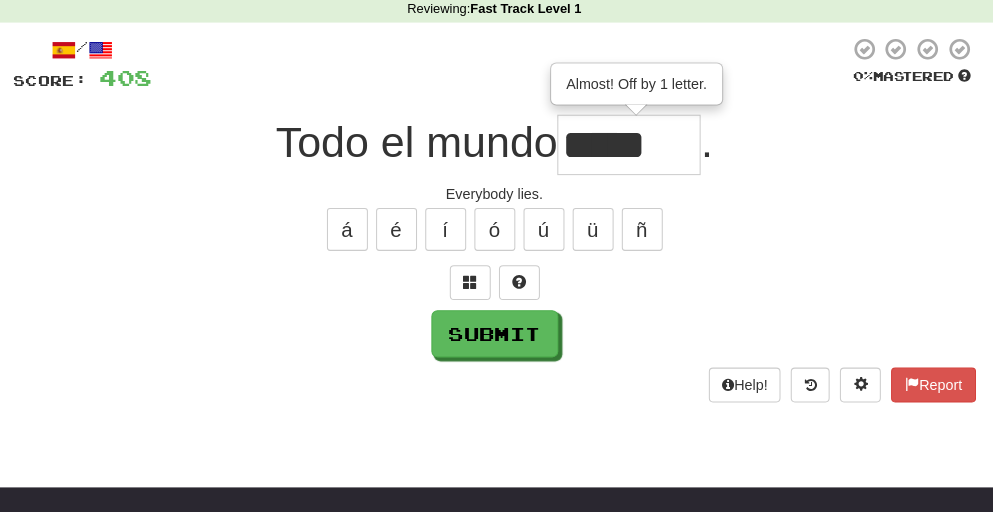 click on "*****" at bounding box center [628, 151] 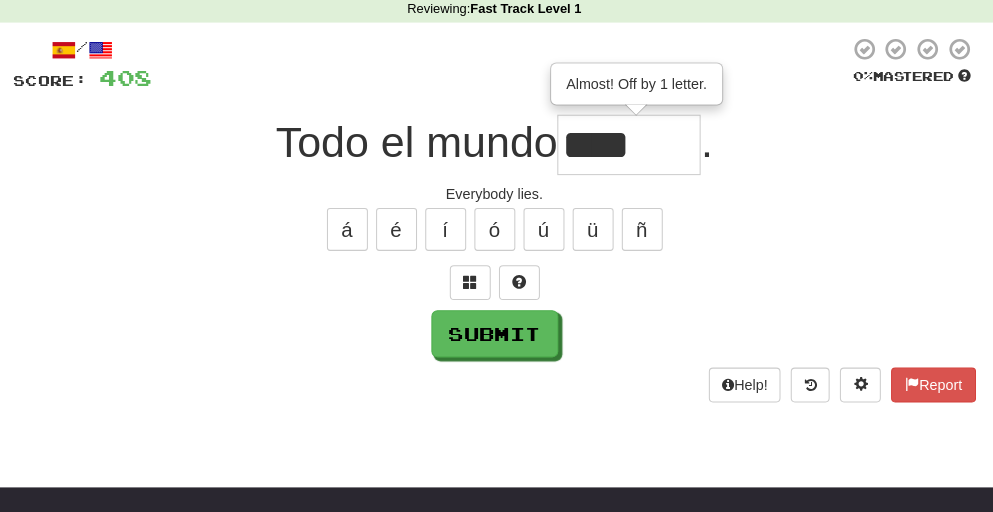 click on "****" at bounding box center [628, 151] 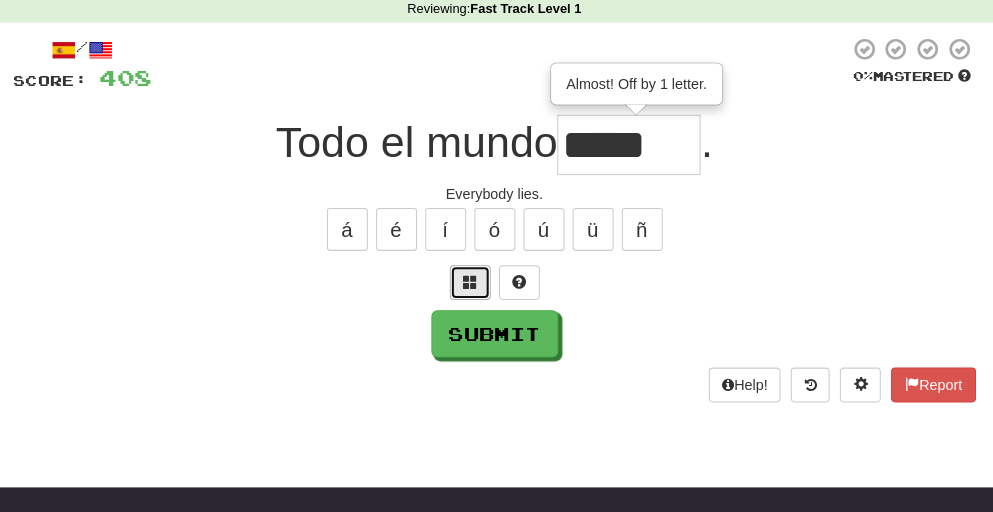 click at bounding box center (473, 285) 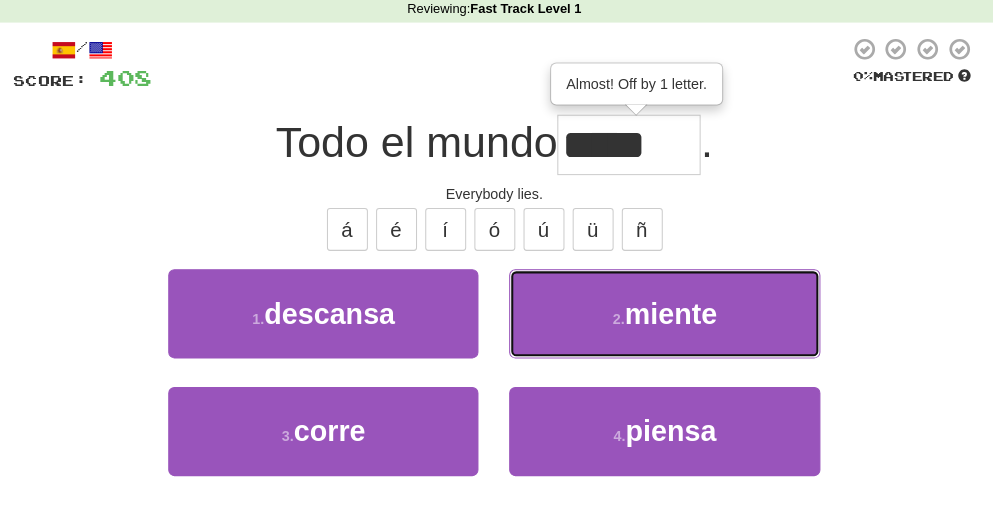 drag, startPoint x: 662, startPoint y: 341, endPoint x: 682, endPoint y: 155, distance: 187.07217 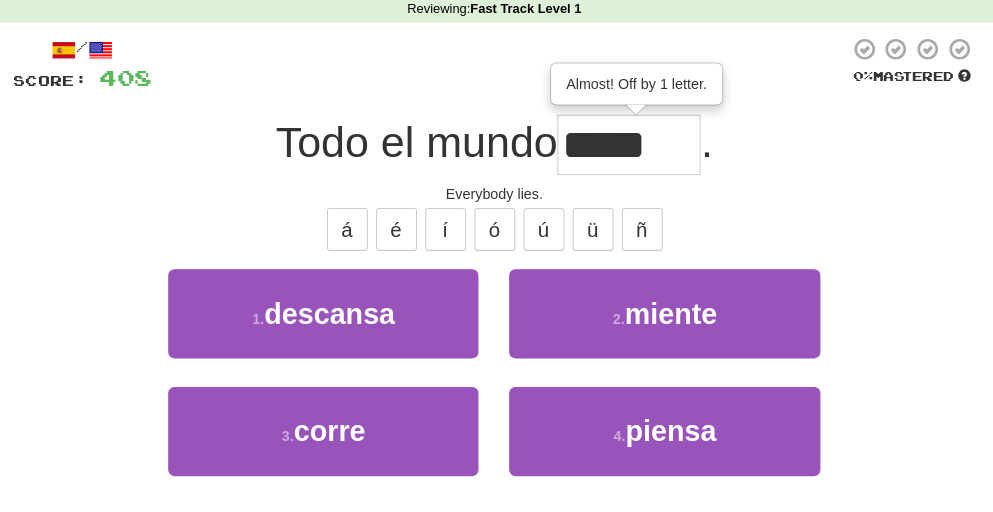 click on "*****" at bounding box center (628, 151) 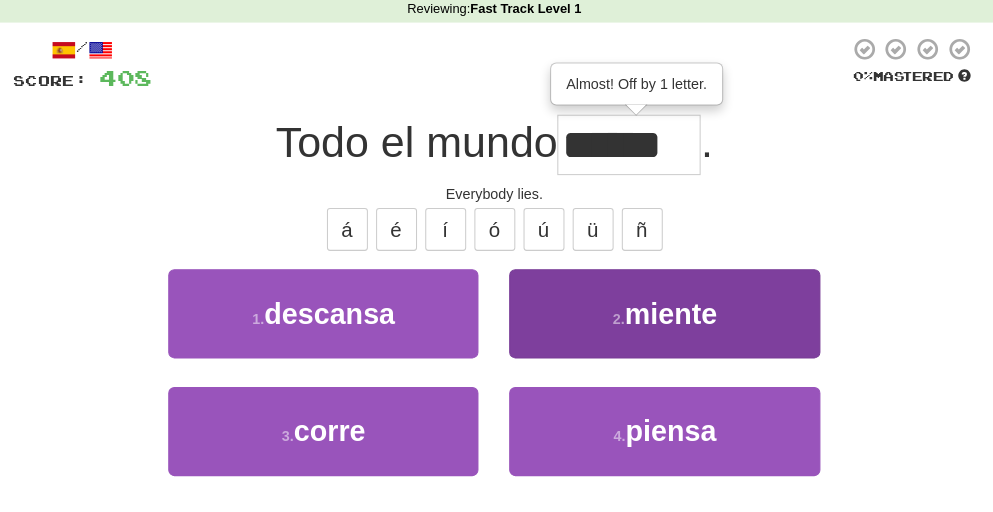 type on "******" 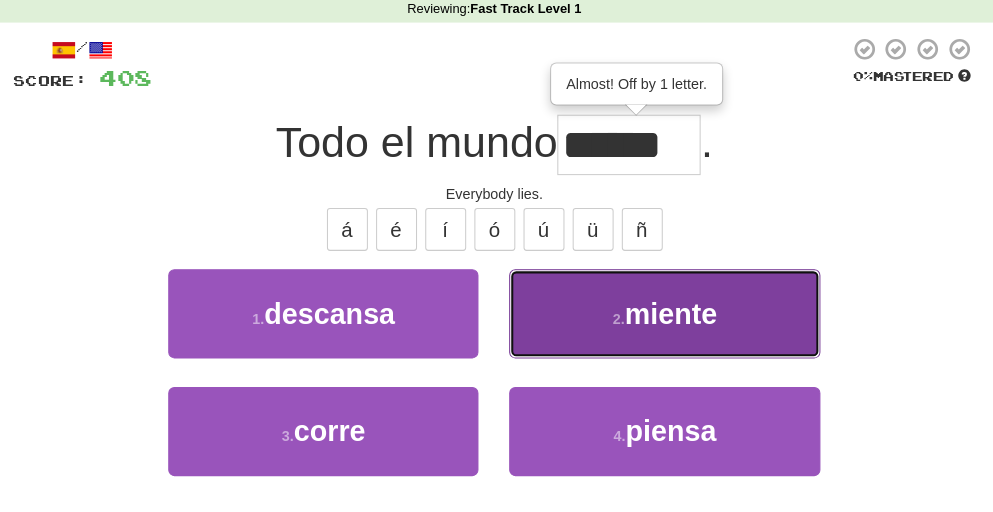 click on "2 .  miente" at bounding box center (662, 316) 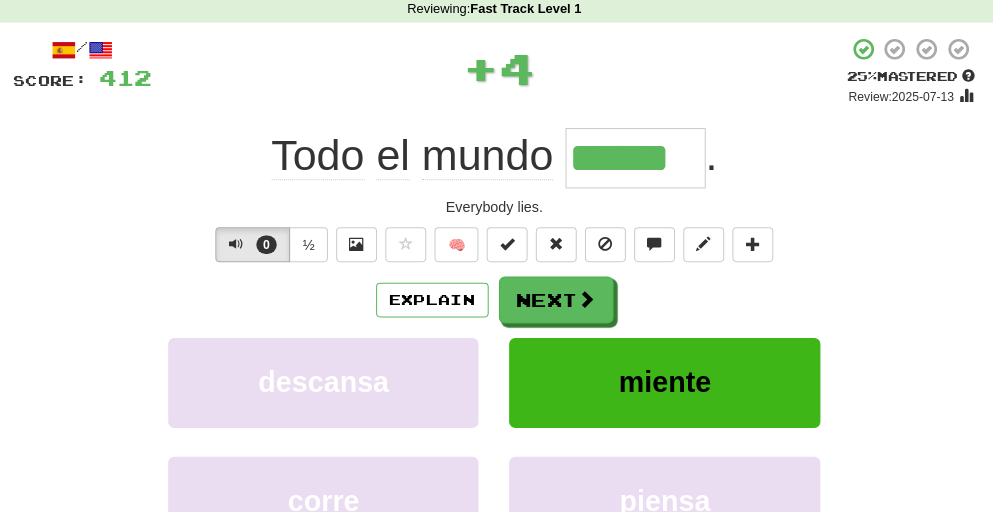 click on "******" at bounding box center (634, 164) 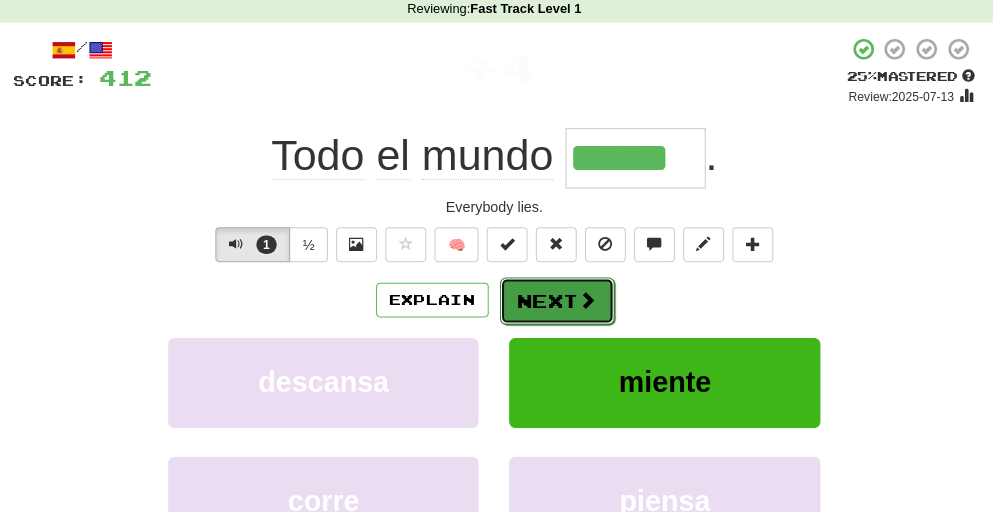 click on "Next" at bounding box center [558, 304] 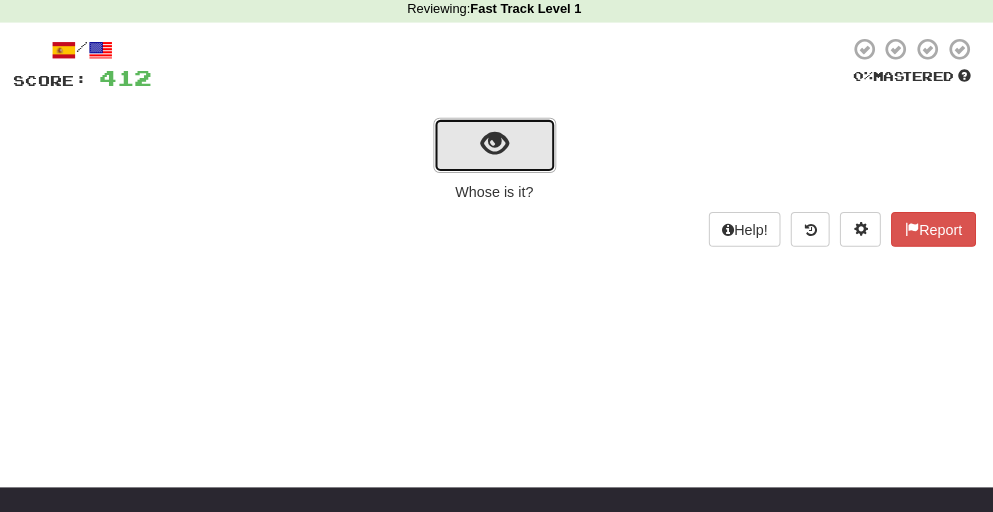 click at bounding box center [497, 152] 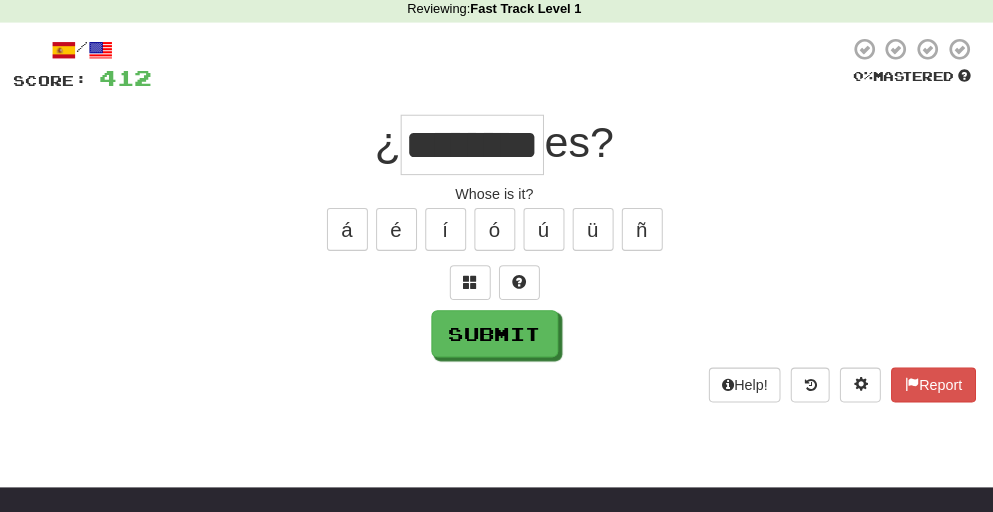 scroll, scrollTop: 0, scrollLeft: 35, axis: horizontal 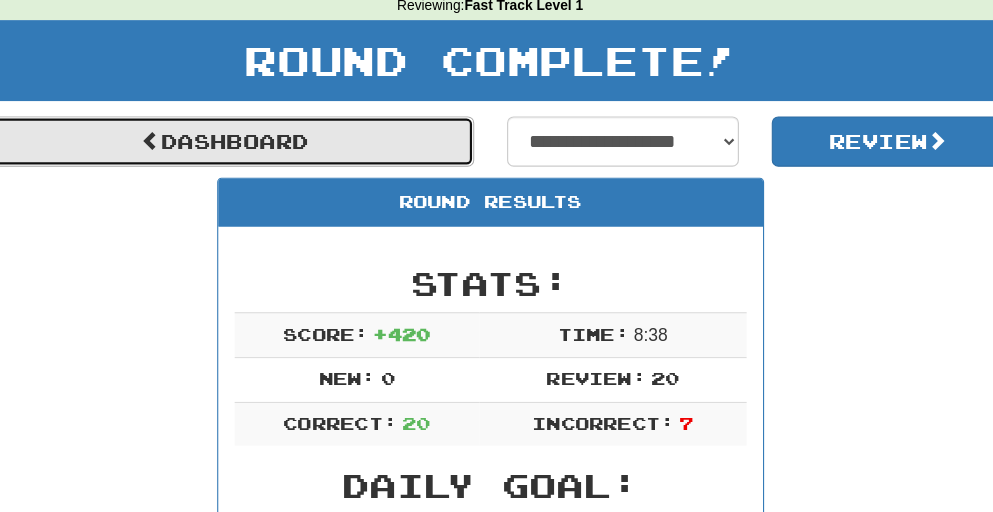 click on "Dashboard" at bounding box center (254, 143) 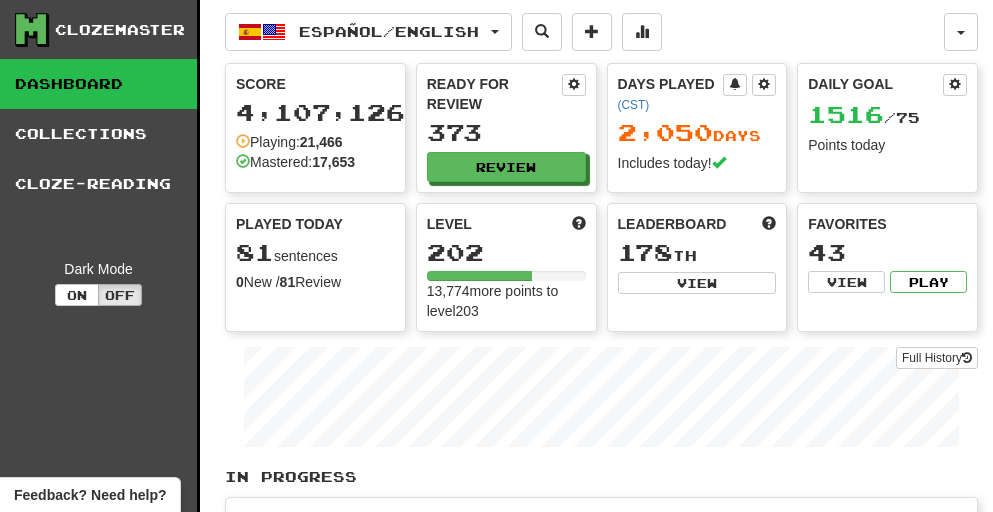 scroll, scrollTop: 0, scrollLeft: 0, axis: both 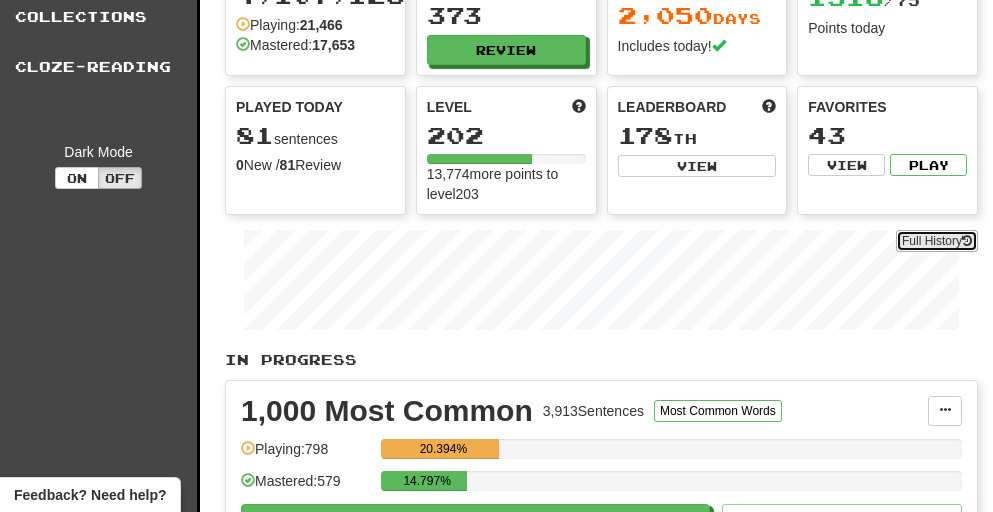click at bounding box center [967, 241] 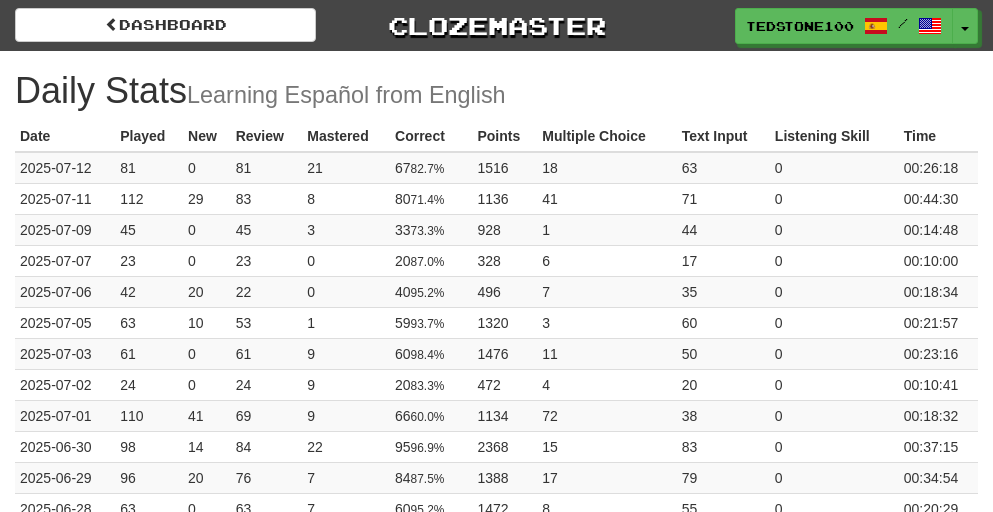 scroll, scrollTop: 0, scrollLeft: 0, axis: both 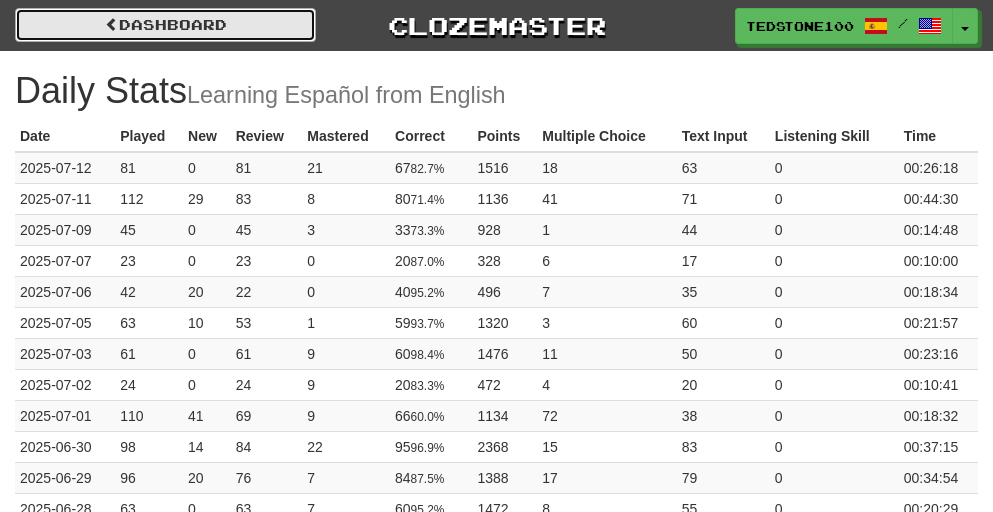 click on "Dashboard" at bounding box center (165, 25) 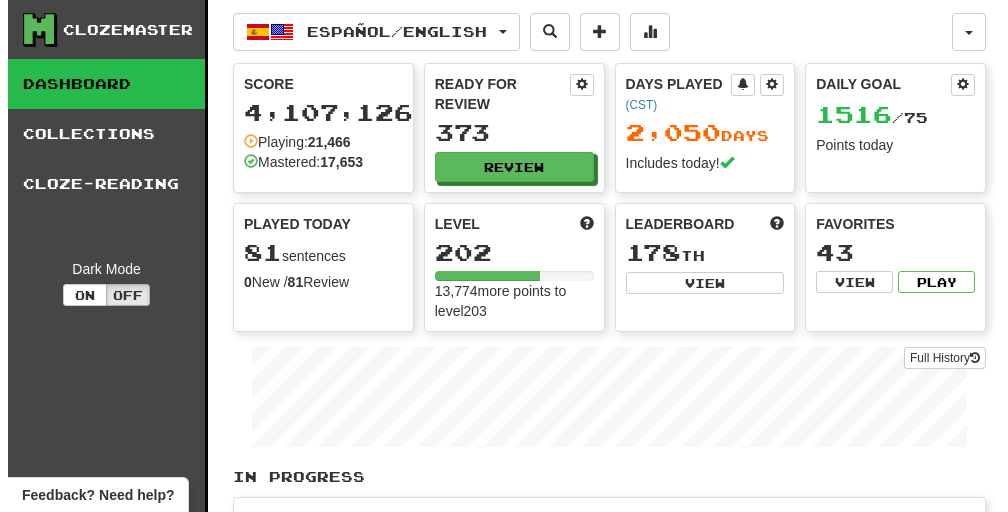 scroll, scrollTop: 0, scrollLeft: 0, axis: both 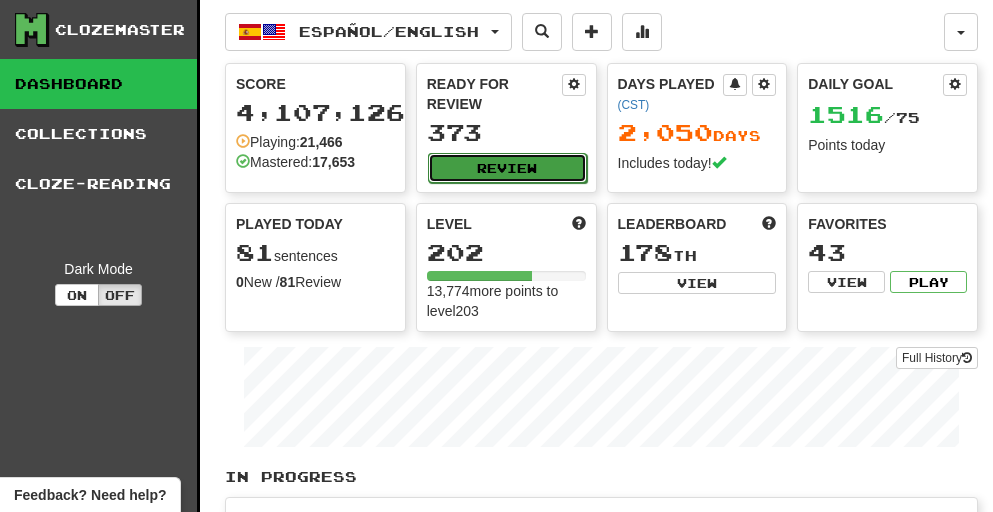 click on "Review" at bounding box center (507, 168) 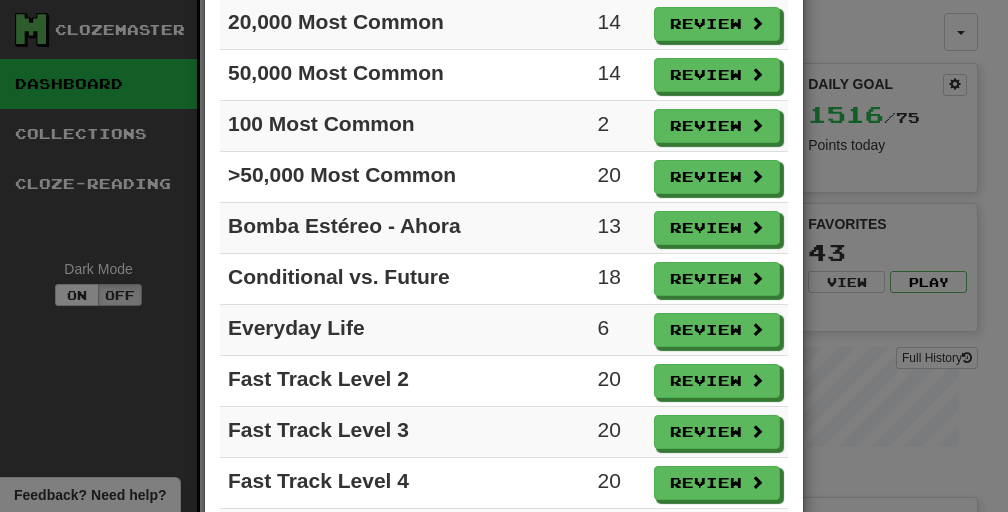 scroll, scrollTop: 388, scrollLeft: 0, axis: vertical 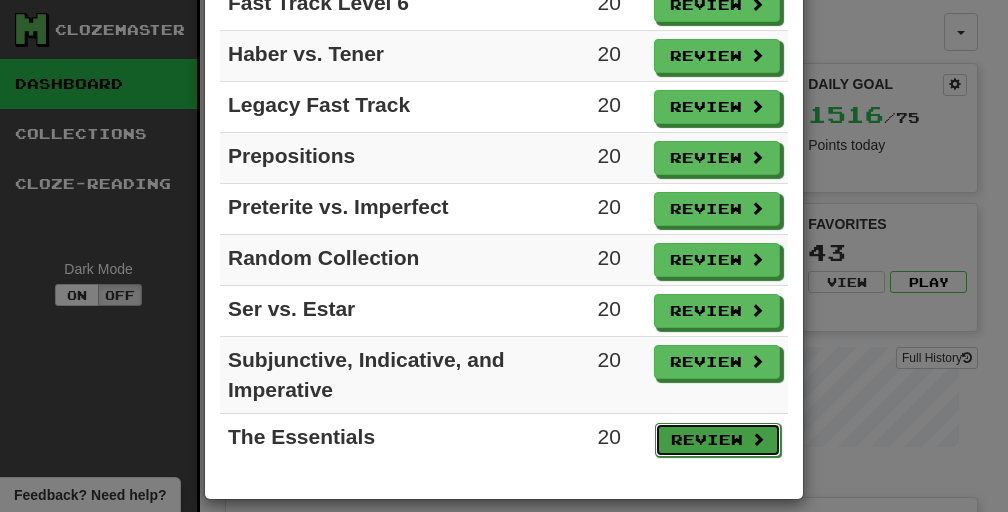 click on "Review" at bounding box center [718, 440] 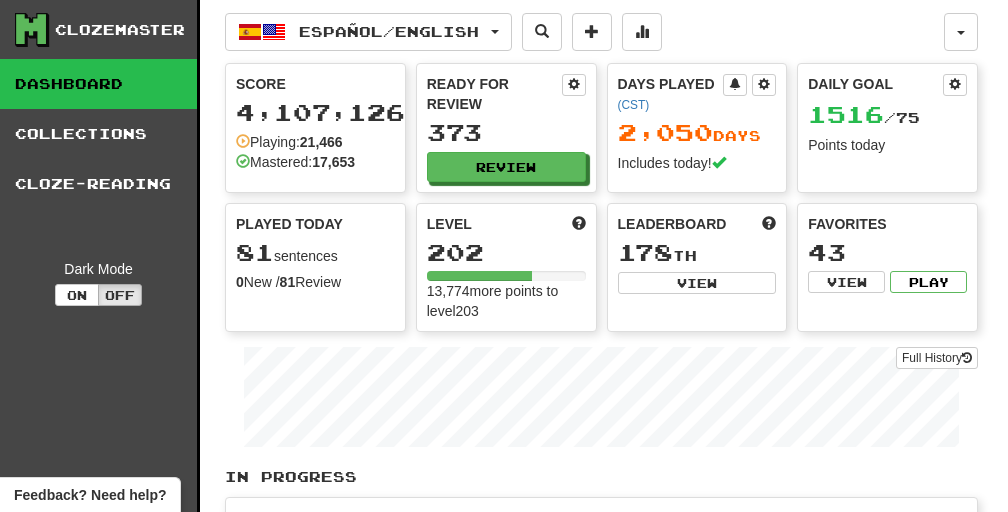 select on "**" 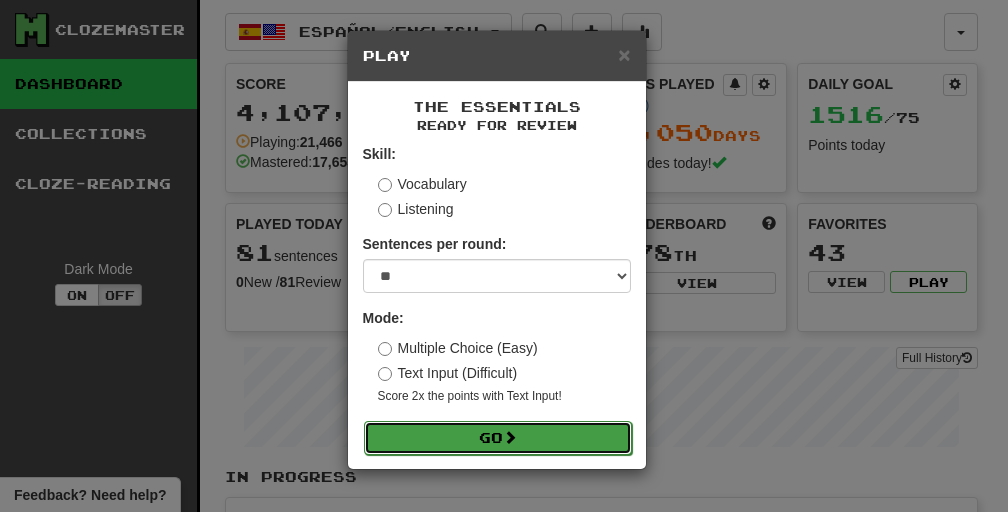 click on "Go" at bounding box center (498, 438) 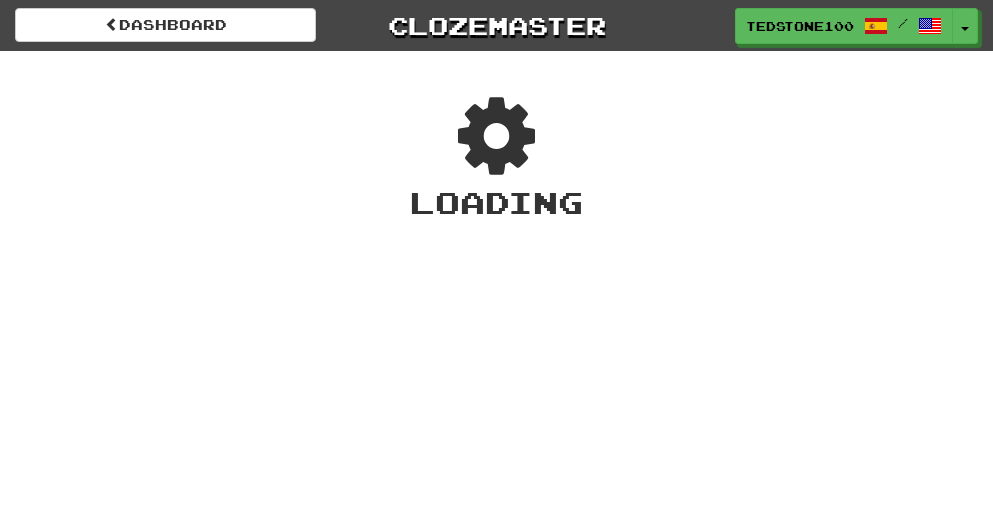 scroll, scrollTop: 0, scrollLeft: 0, axis: both 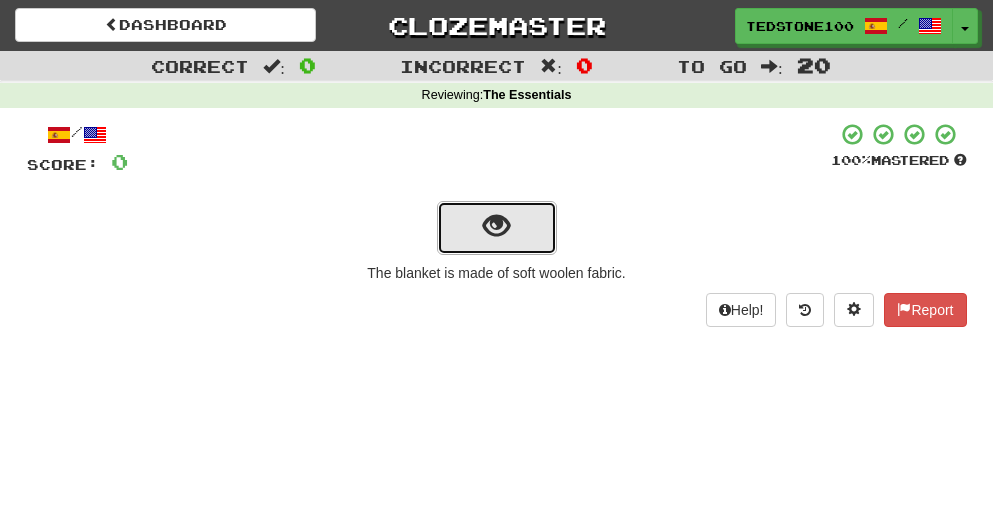 click at bounding box center [496, 226] 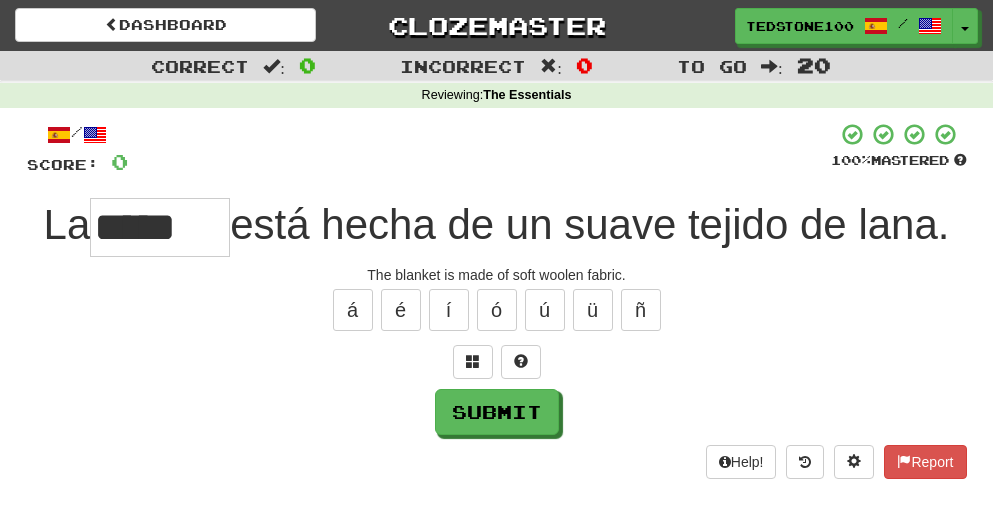 type on "*****" 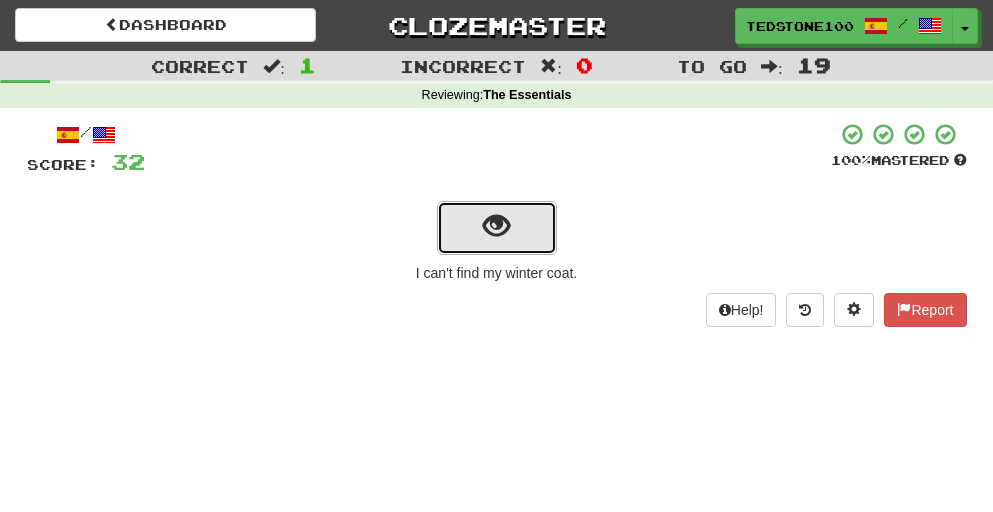 click at bounding box center [496, 226] 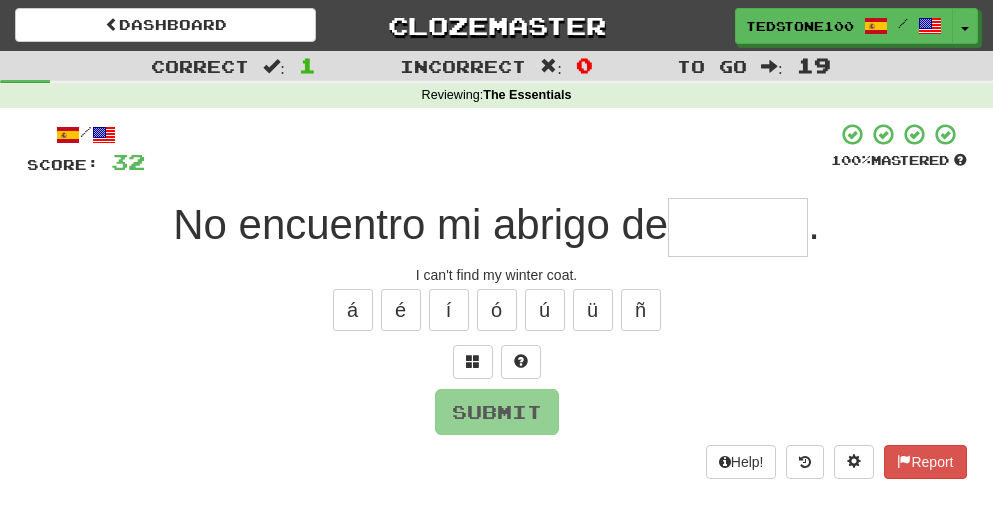 type on "*" 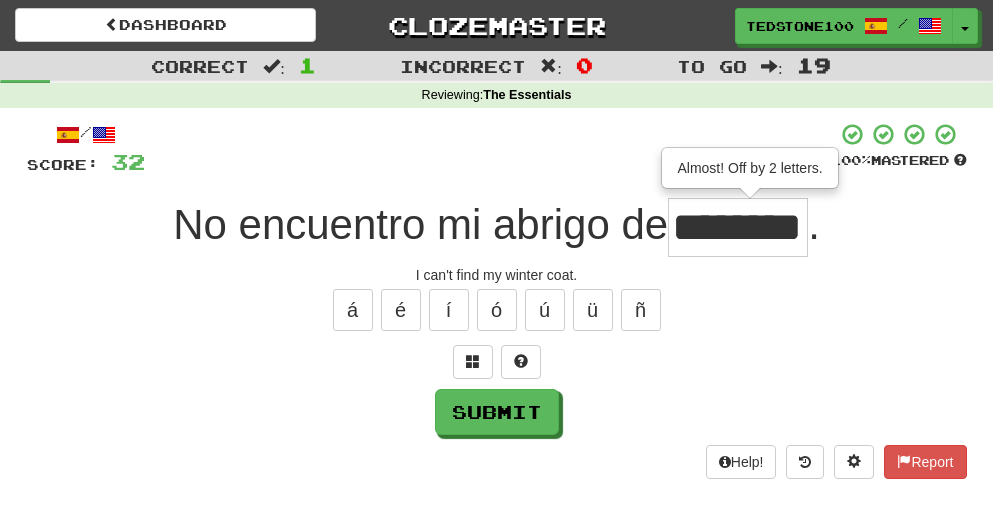 scroll, scrollTop: 0, scrollLeft: 27, axis: horizontal 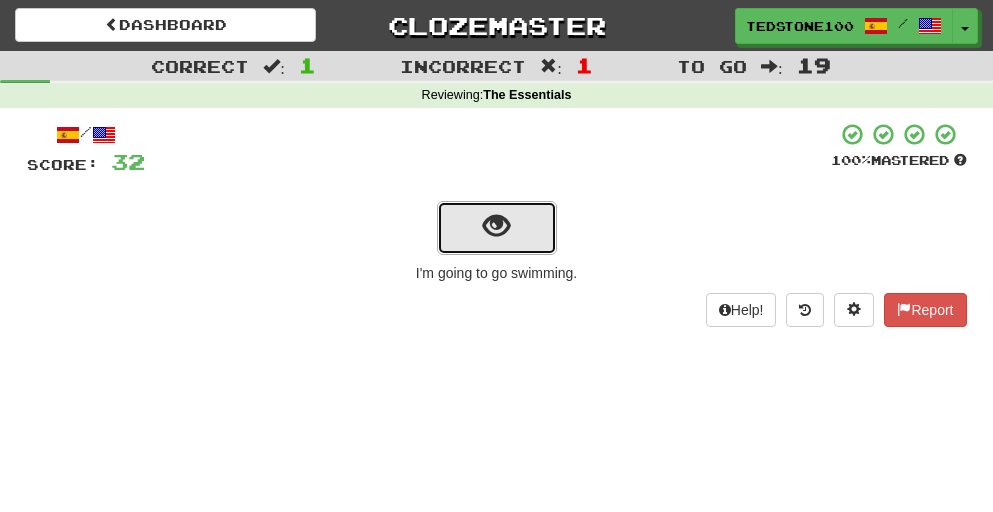 click at bounding box center (496, 226) 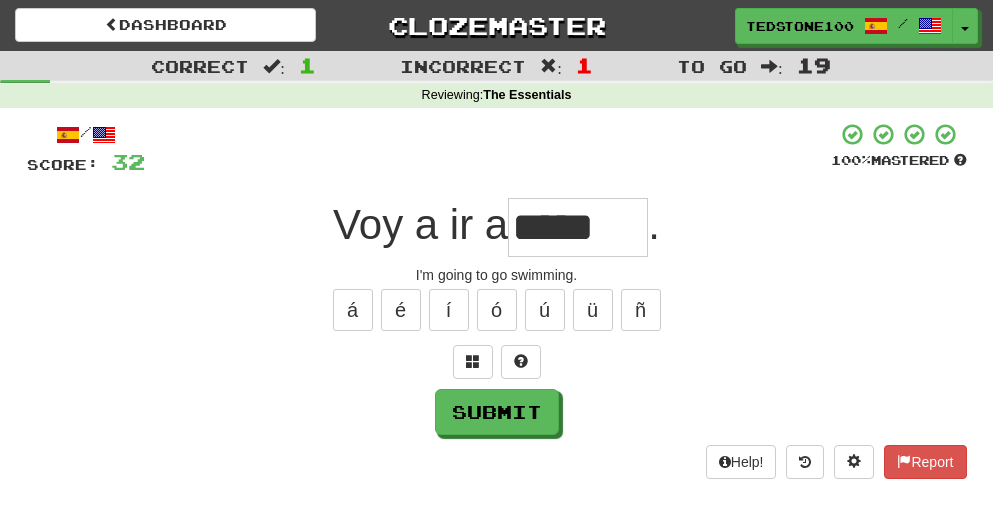 scroll, scrollTop: 0, scrollLeft: 0, axis: both 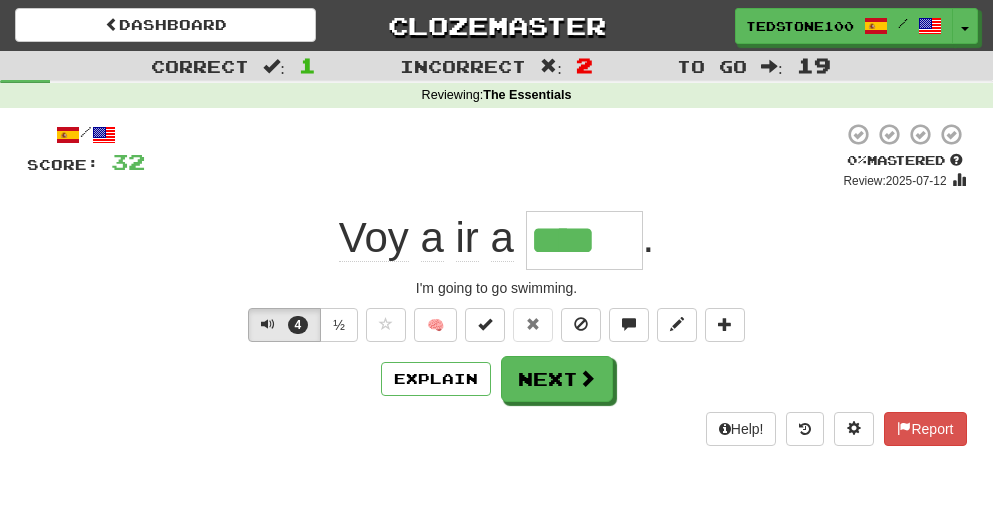 type on "*****" 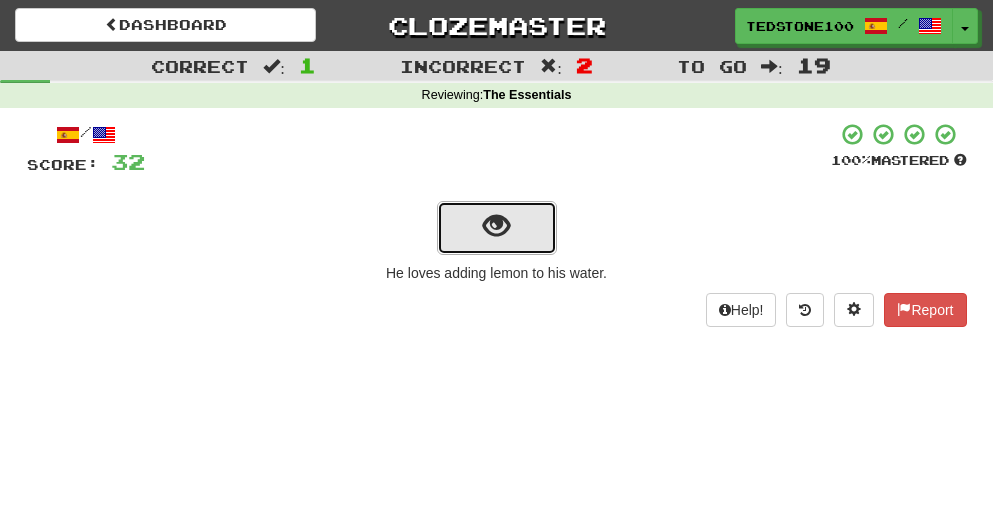 click at bounding box center (496, 226) 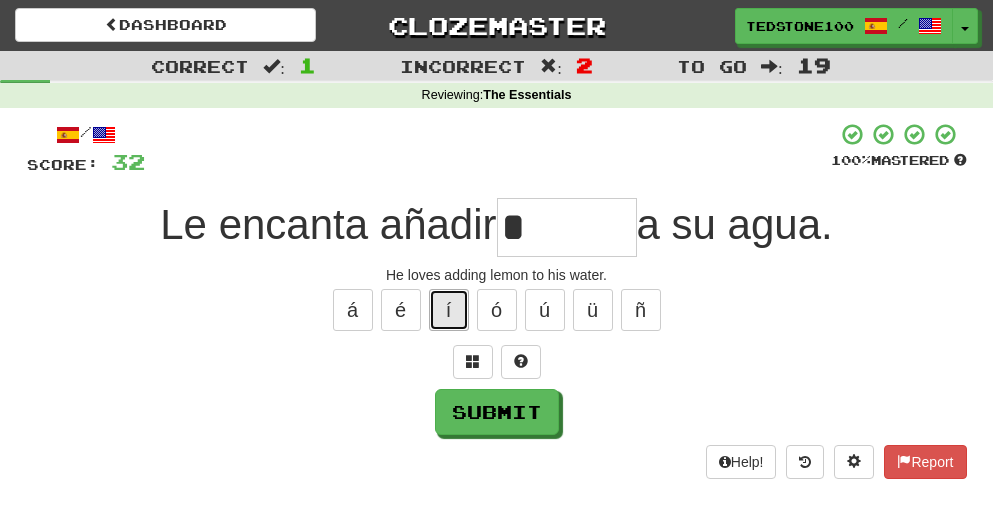 click on "í" at bounding box center (449, 310) 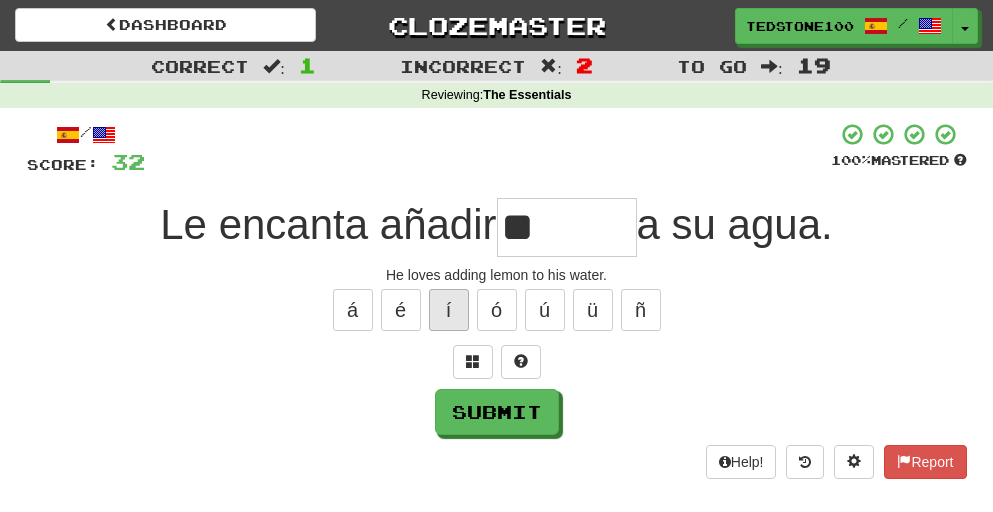 type on "*" 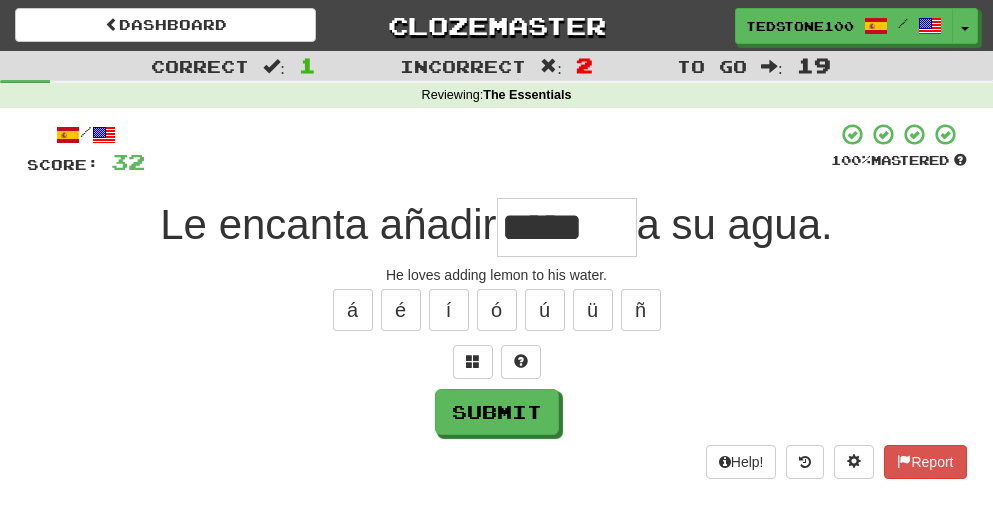 type on "*****" 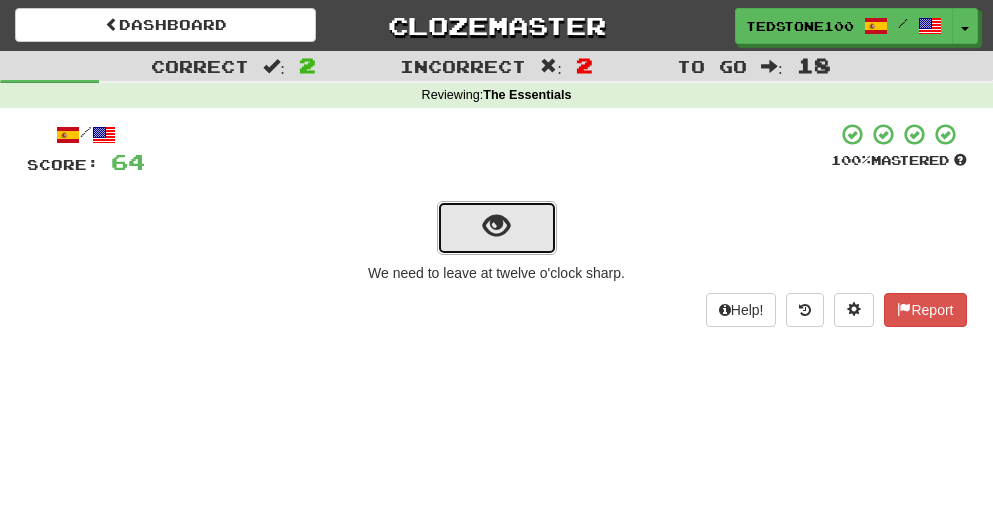 click at bounding box center (496, 226) 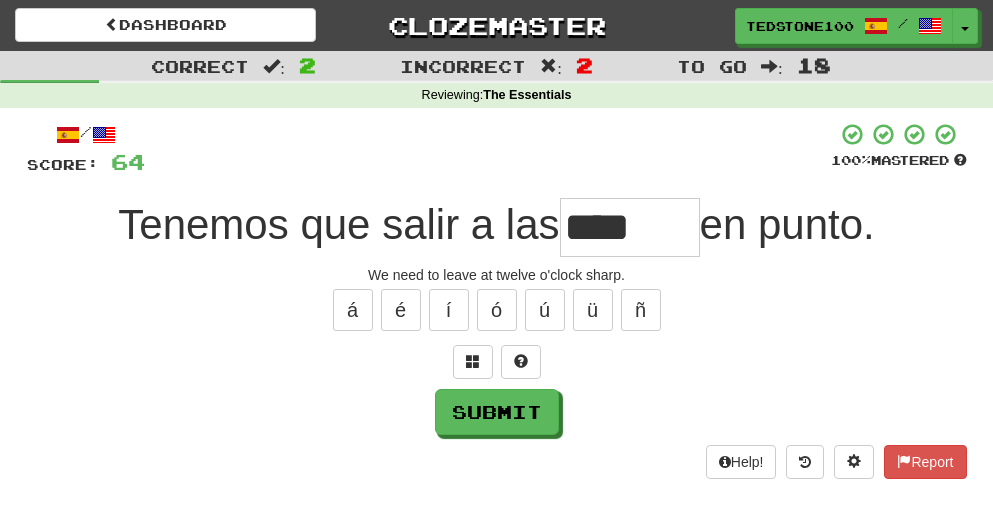 type on "****" 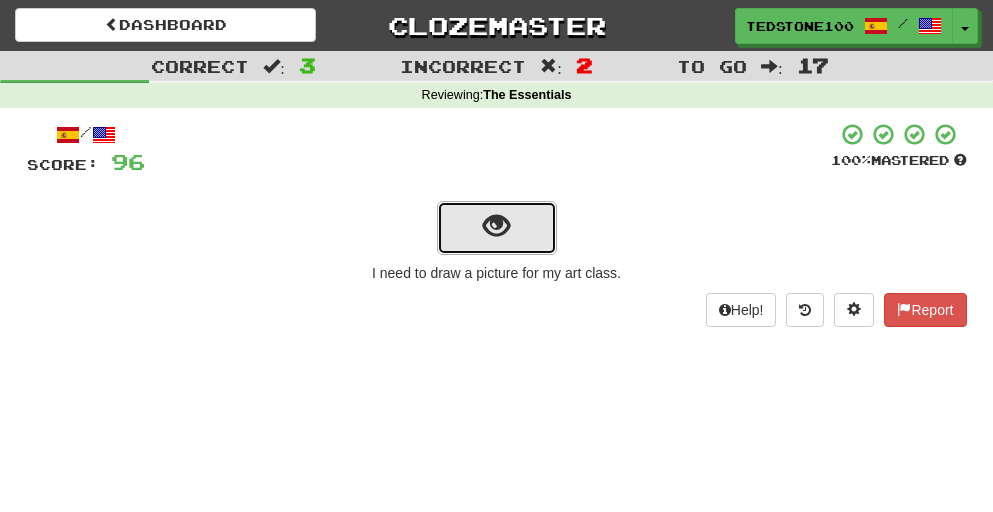 click at bounding box center [496, 226] 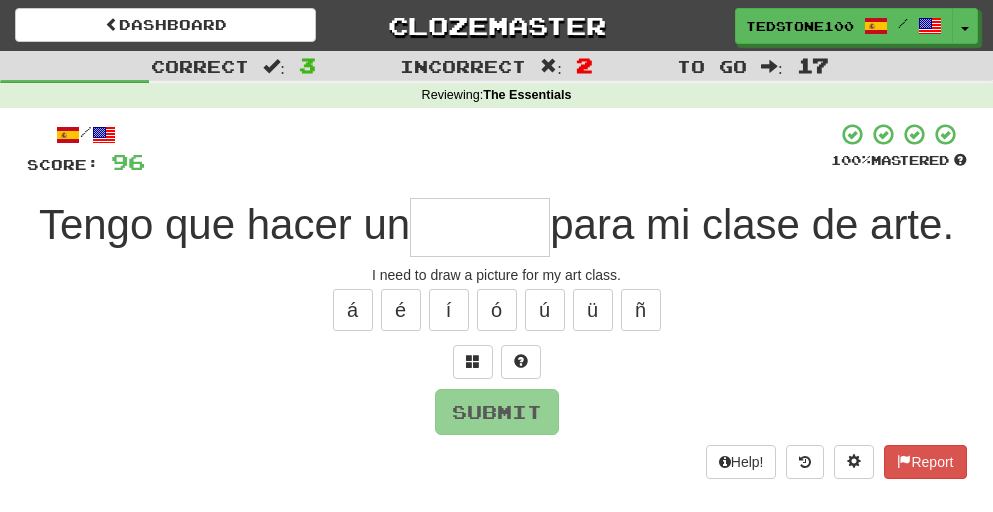 click at bounding box center [480, 227] 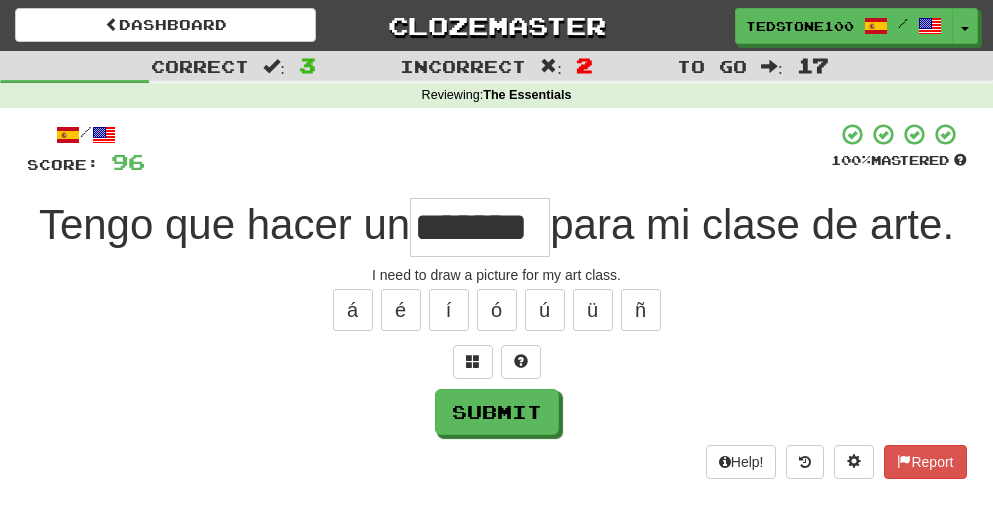 type on "******" 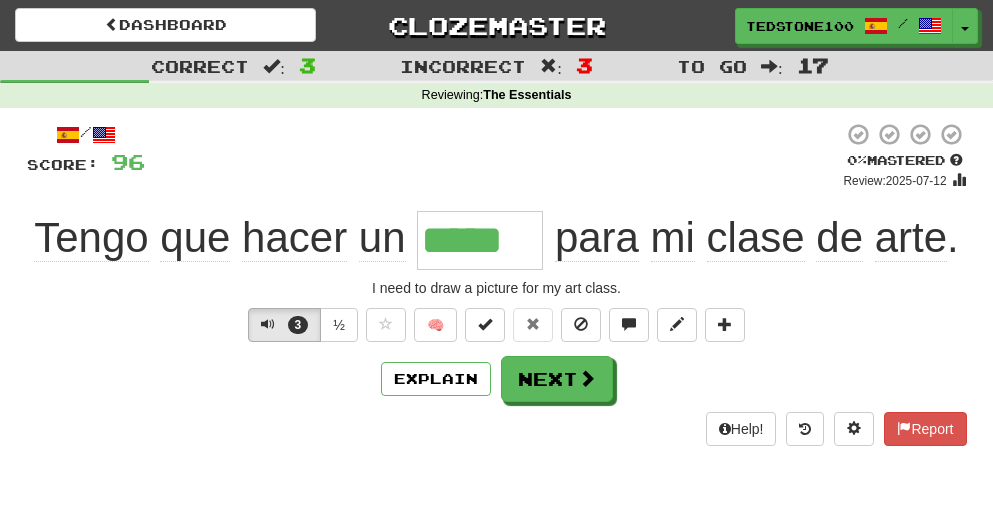 type on "******" 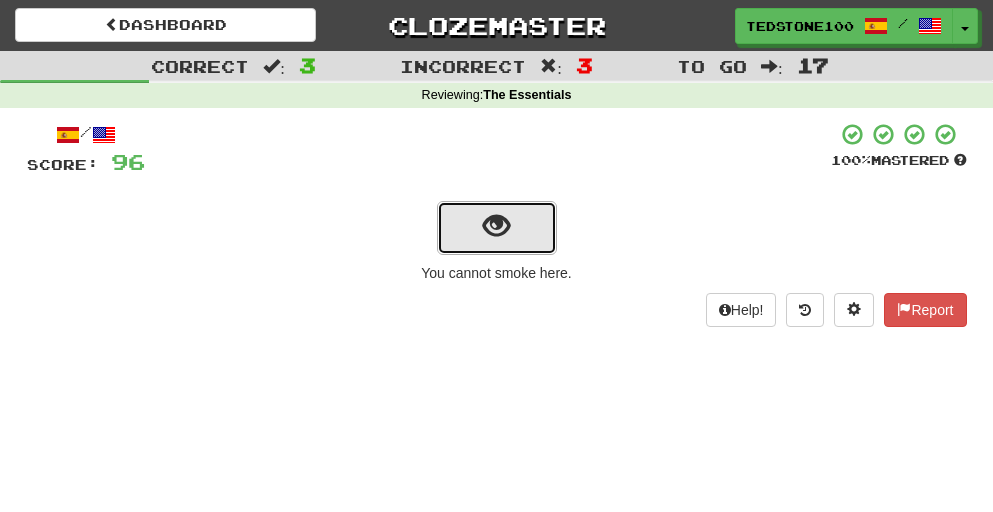 click at bounding box center (496, 226) 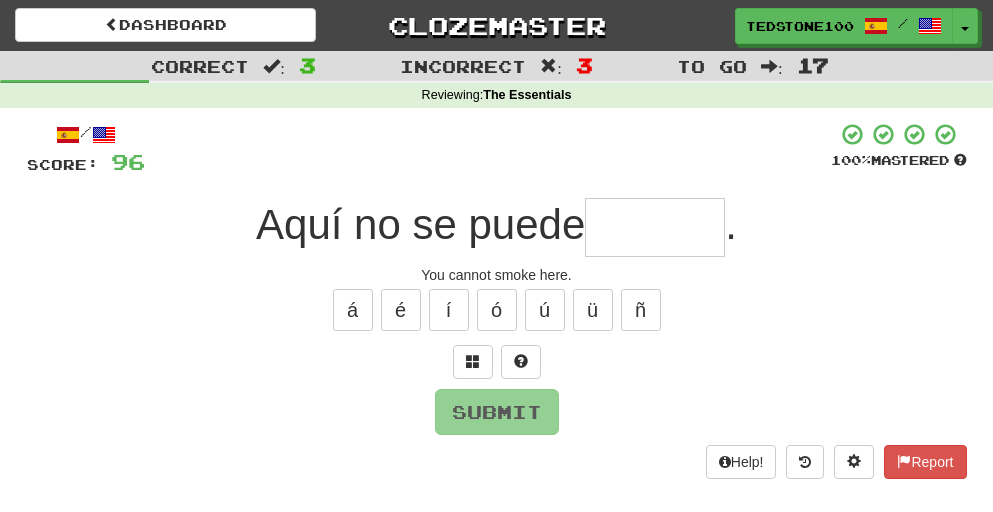 click at bounding box center [655, 227] 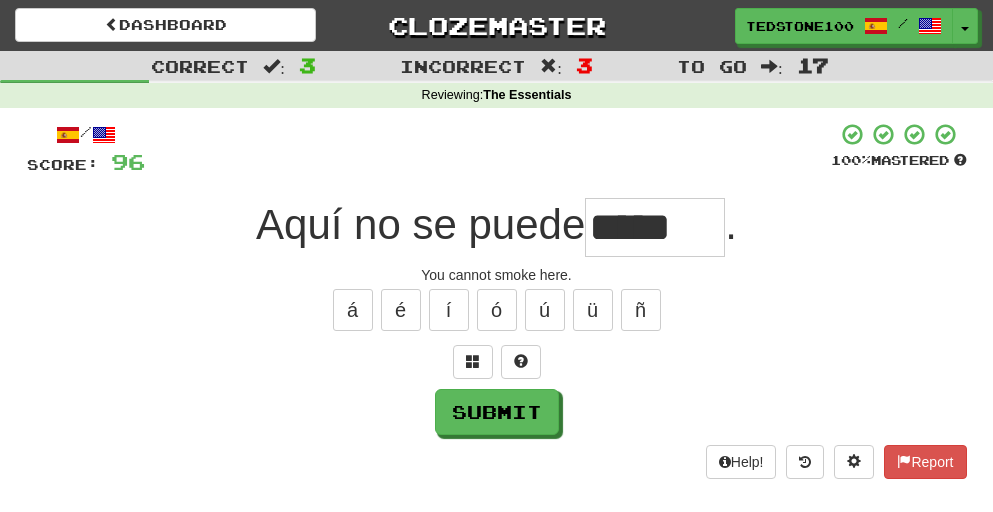 type on "*****" 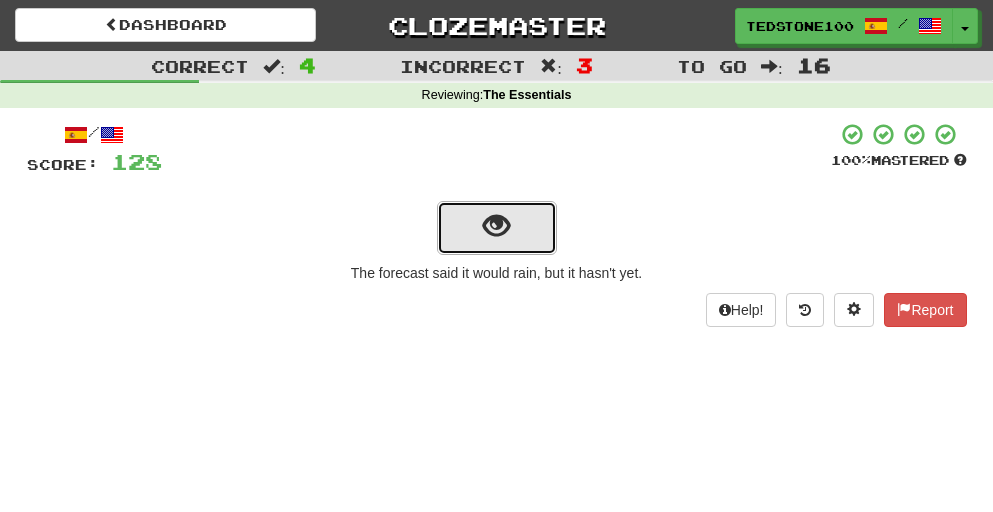 click at bounding box center [496, 226] 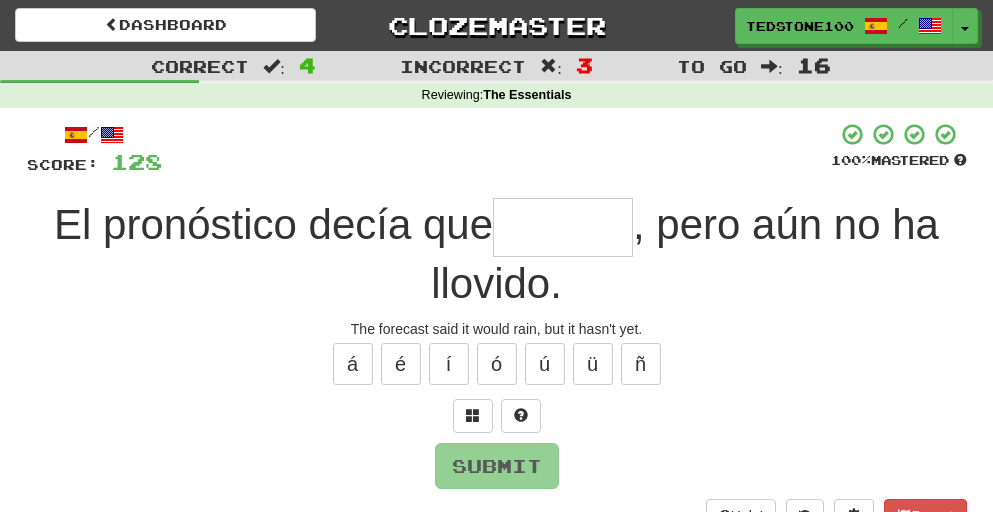 click at bounding box center [563, 227] 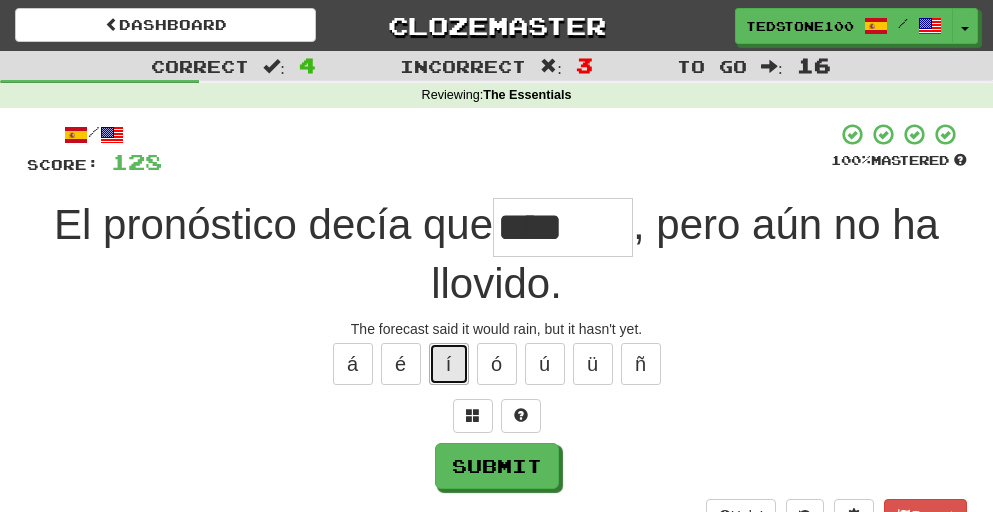 click on "í" at bounding box center (449, 364) 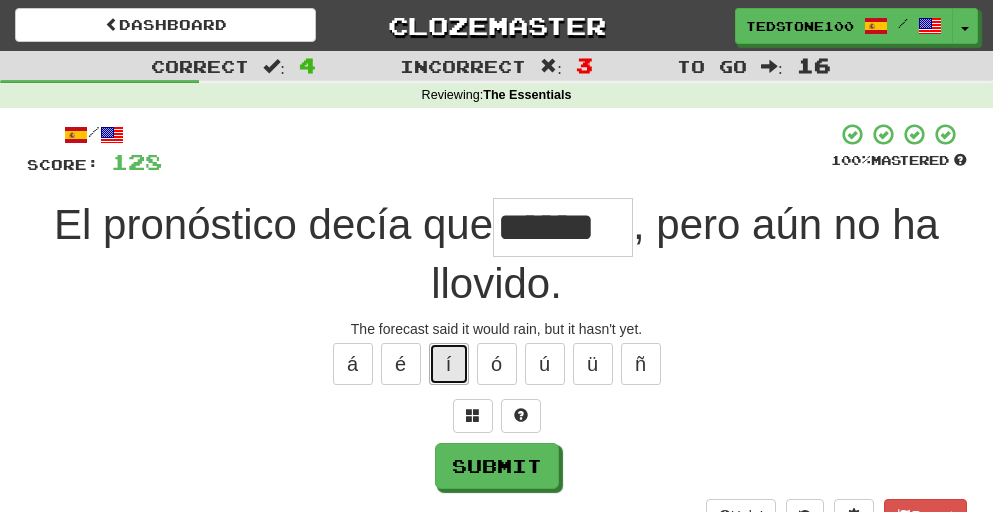 click on "í" at bounding box center (449, 364) 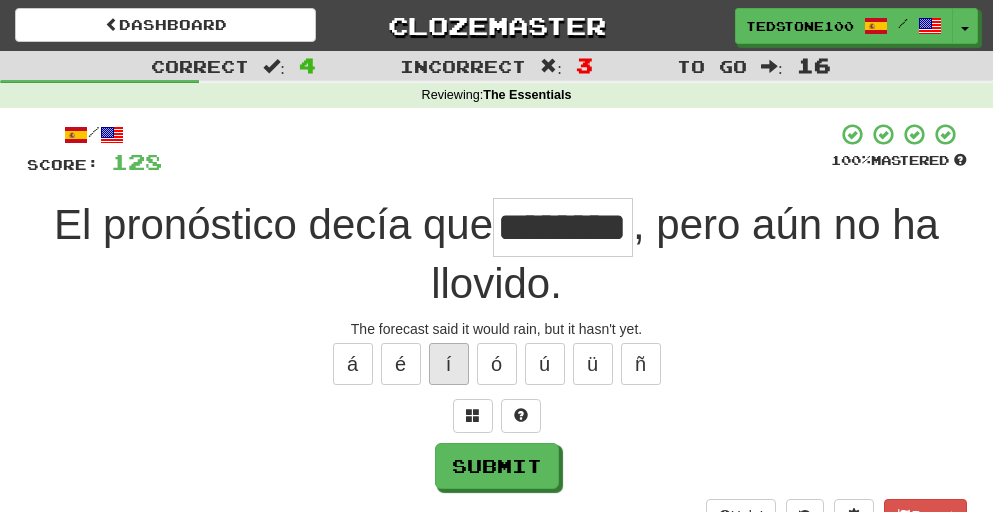 scroll, scrollTop: 0, scrollLeft: 1, axis: horizontal 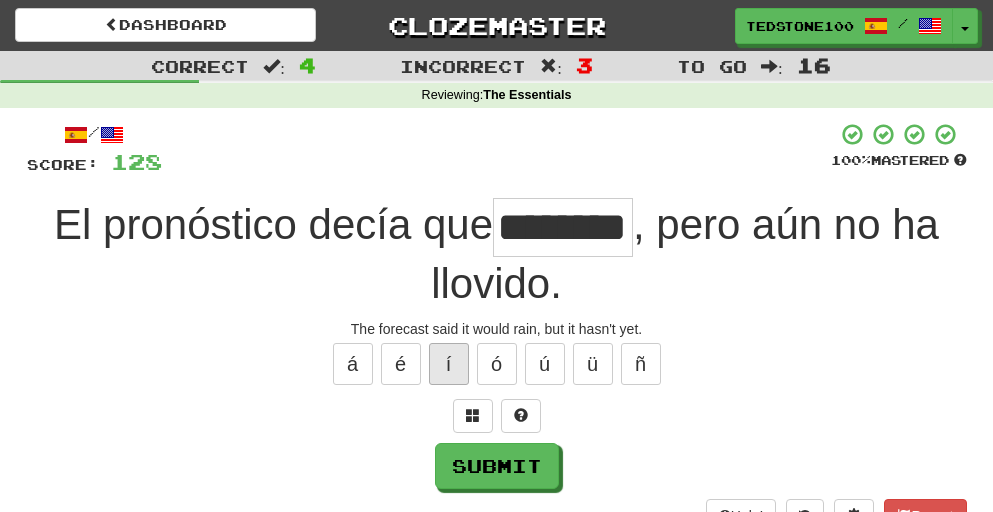 type on "********" 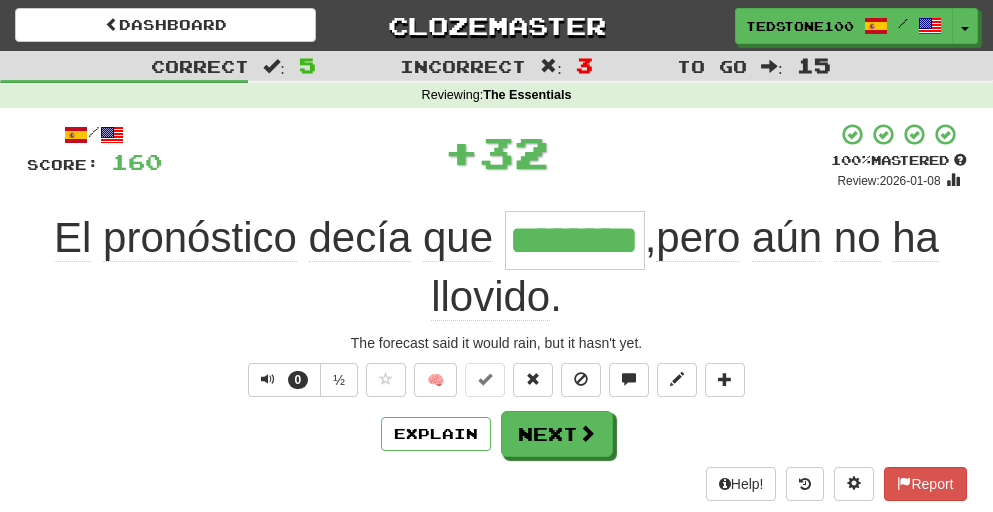 scroll, scrollTop: 0, scrollLeft: 0, axis: both 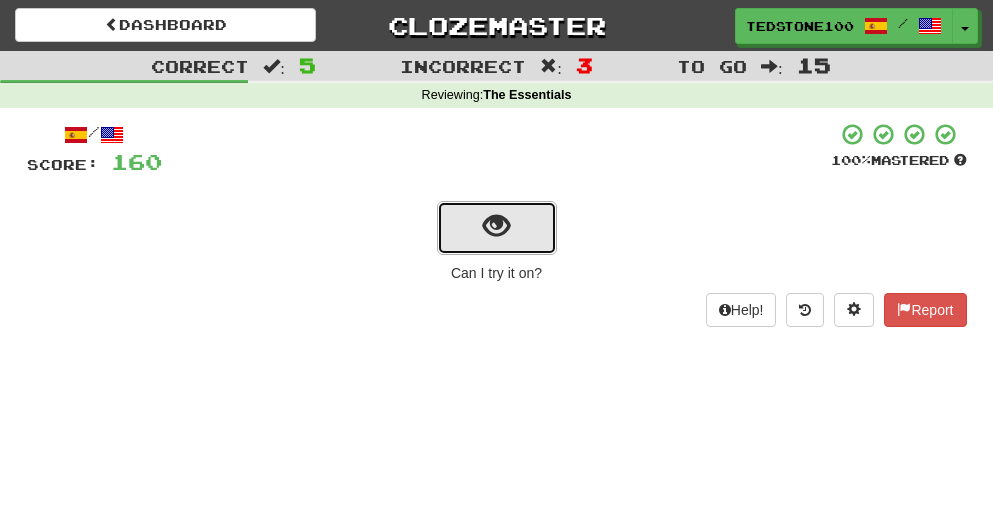 click at bounding box center [496, 226] 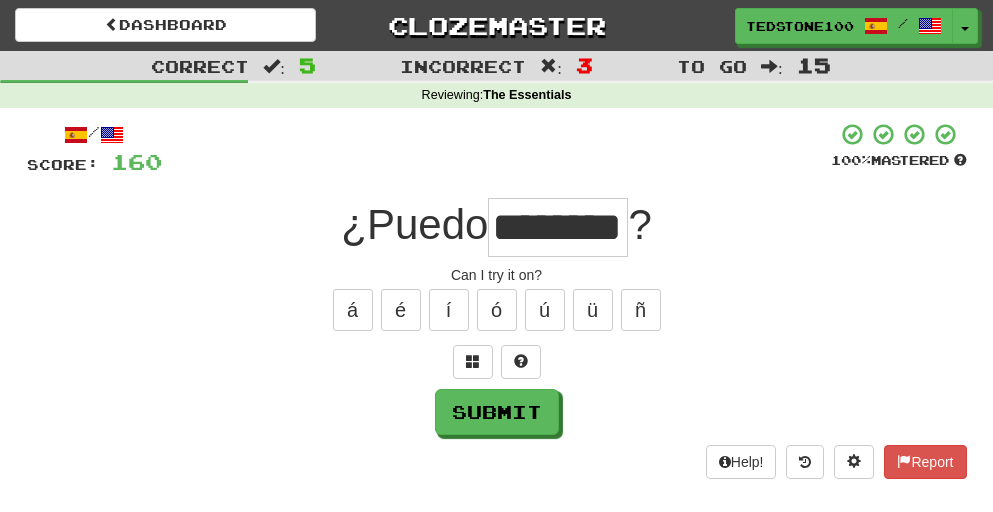 scroll, scrollTop: 0, scrollLeft: 25, axis: horizontal 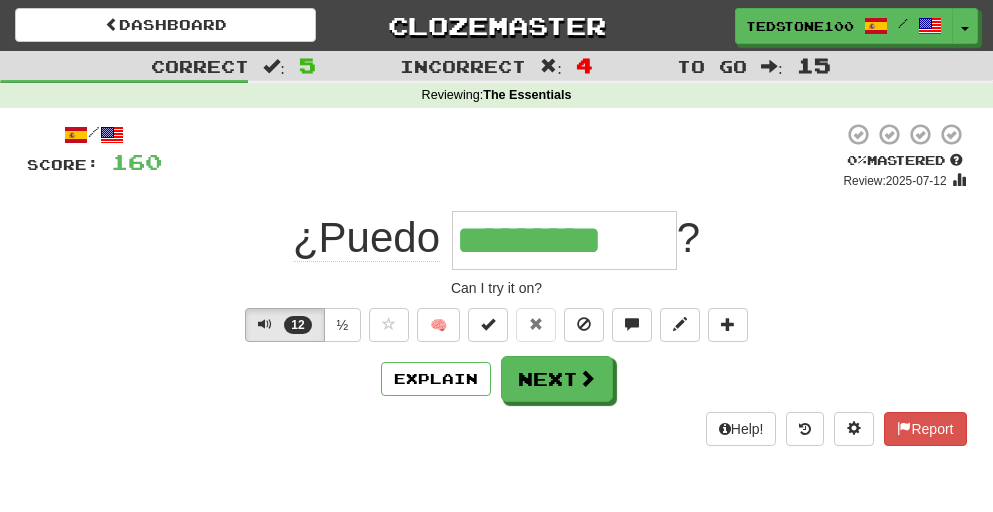 type on "**********" 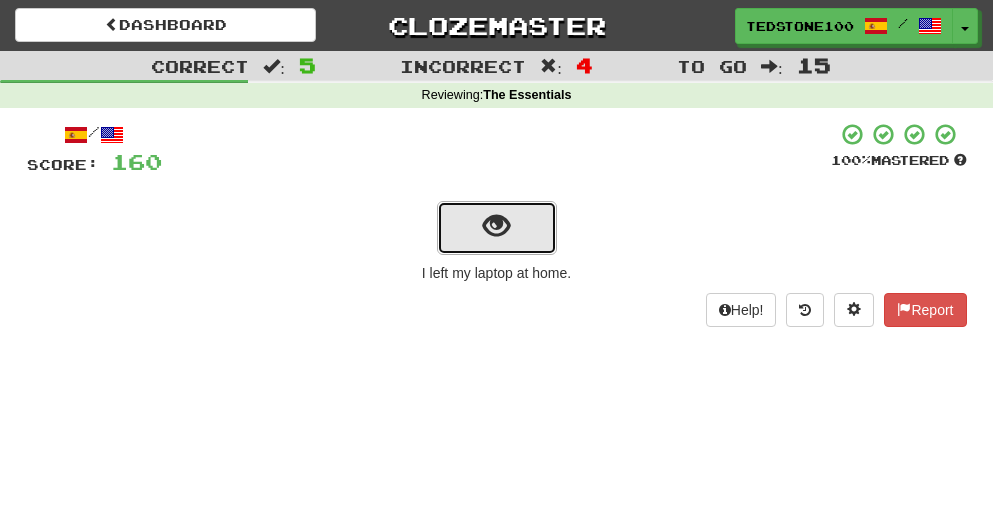 click at bounding box center (496, 226) 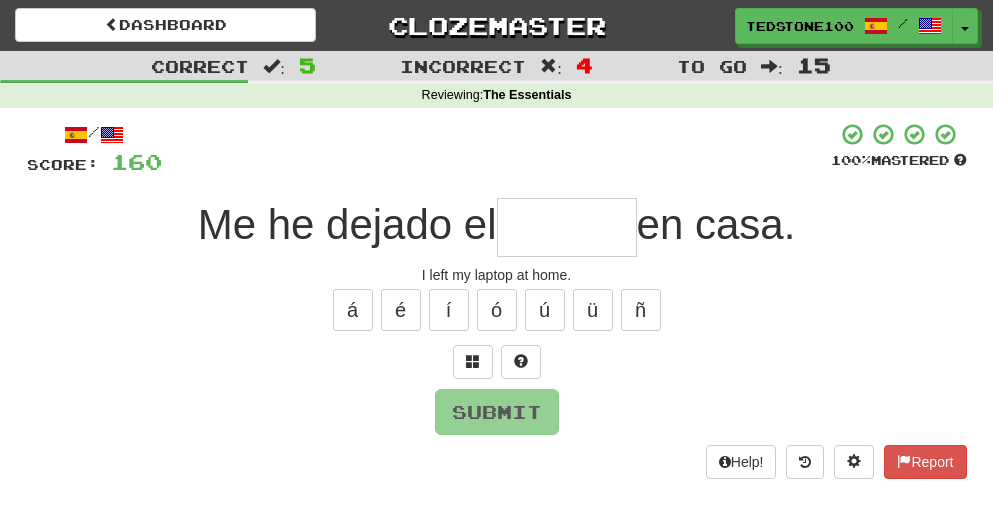 type on "*" 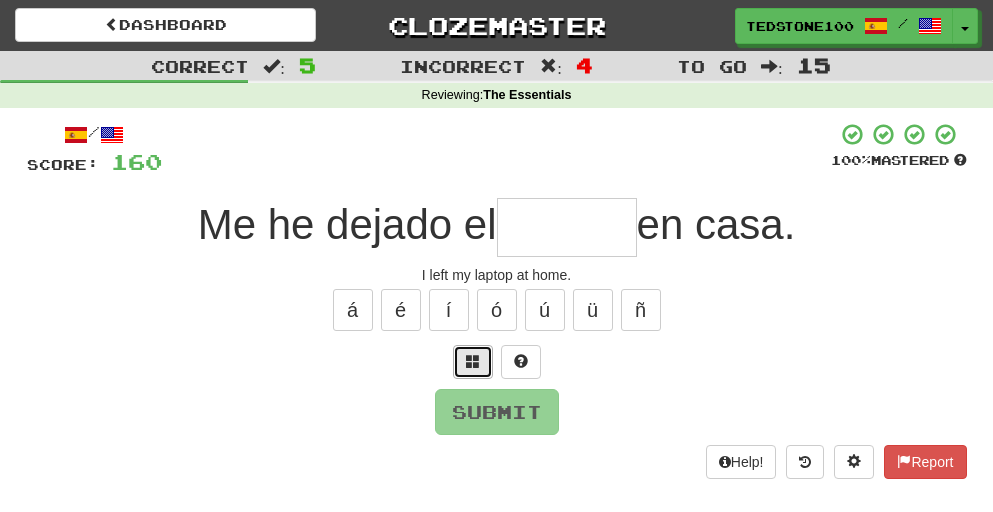 click at bounding box center (473, 362) 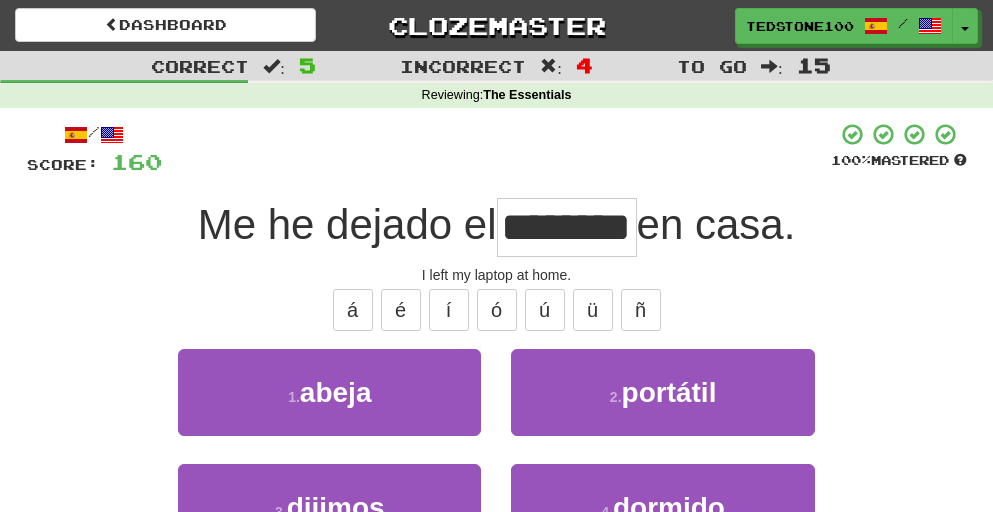 type on "********" 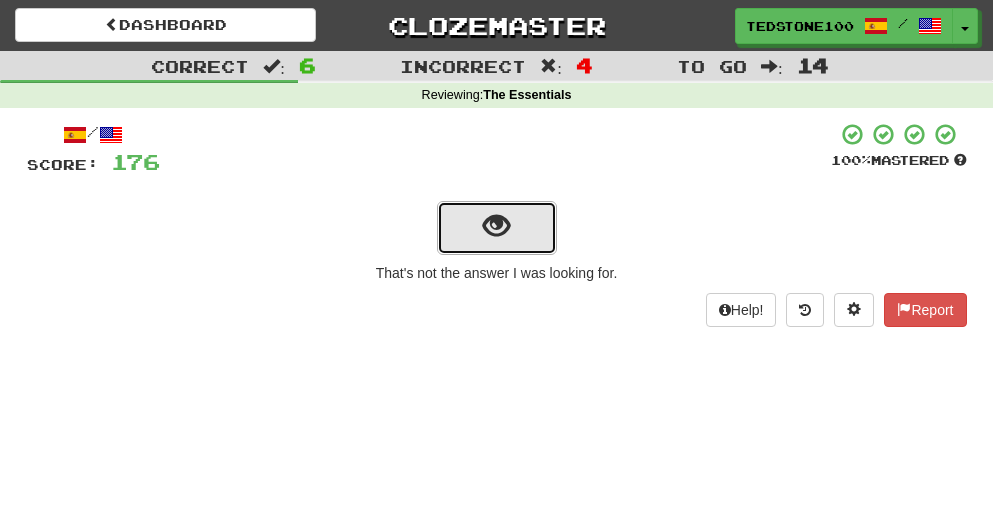 click at bounding box center [496, 226] 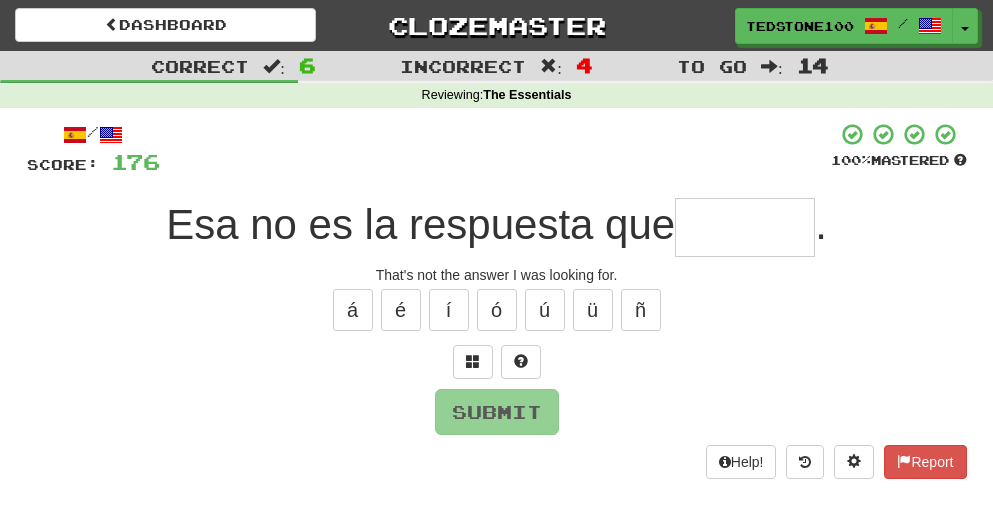 click at bounding box center (745, 227) 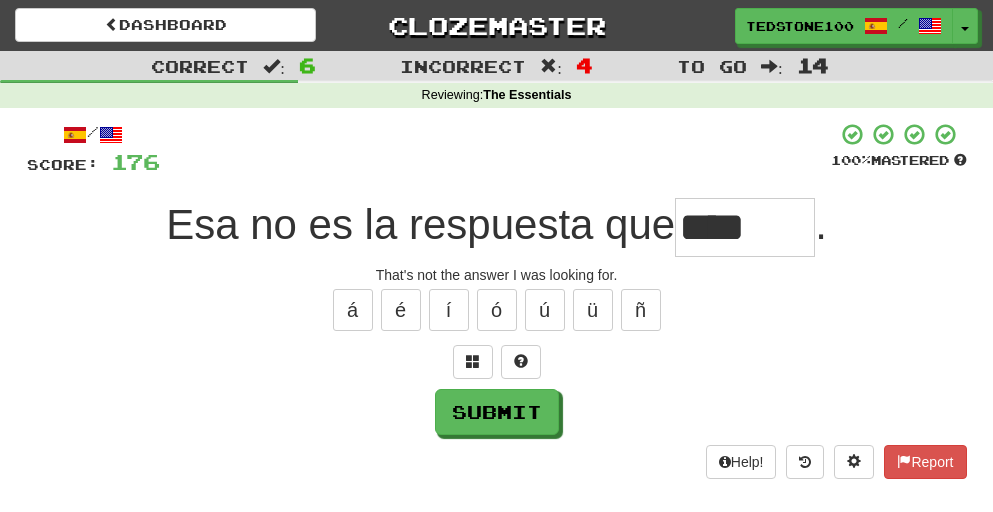 click on "****" at bounding box center (745, 227) 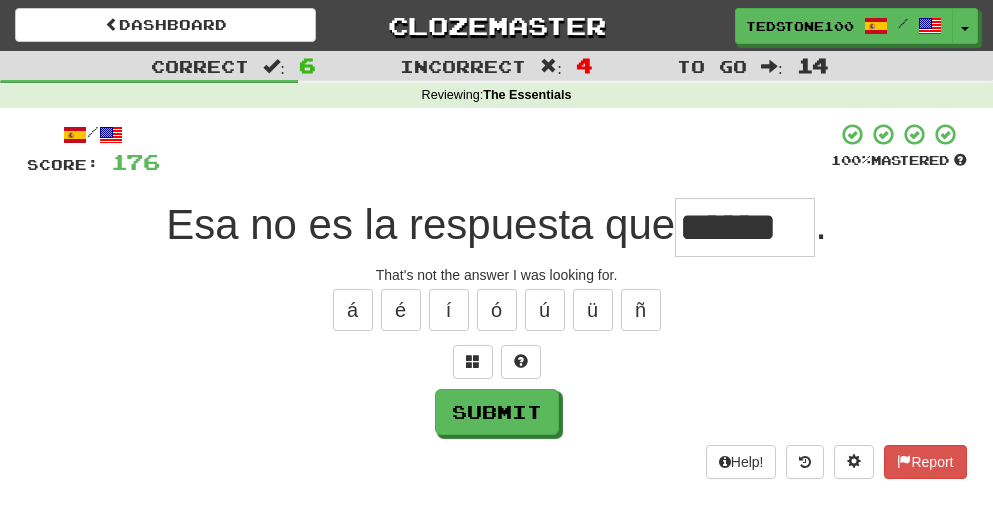 scroll, scrollTop: 0, scrollLeft: 8, axis: horizontal 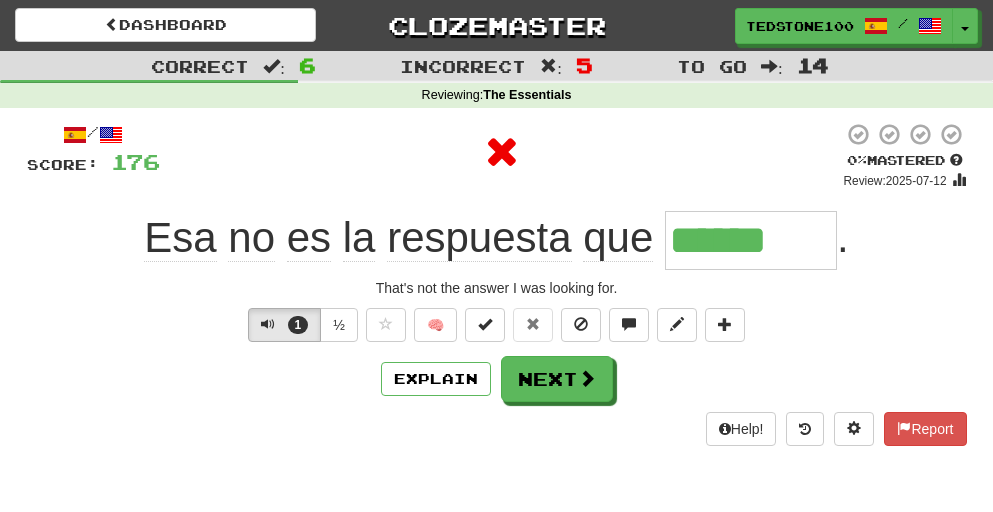 type on "*******" 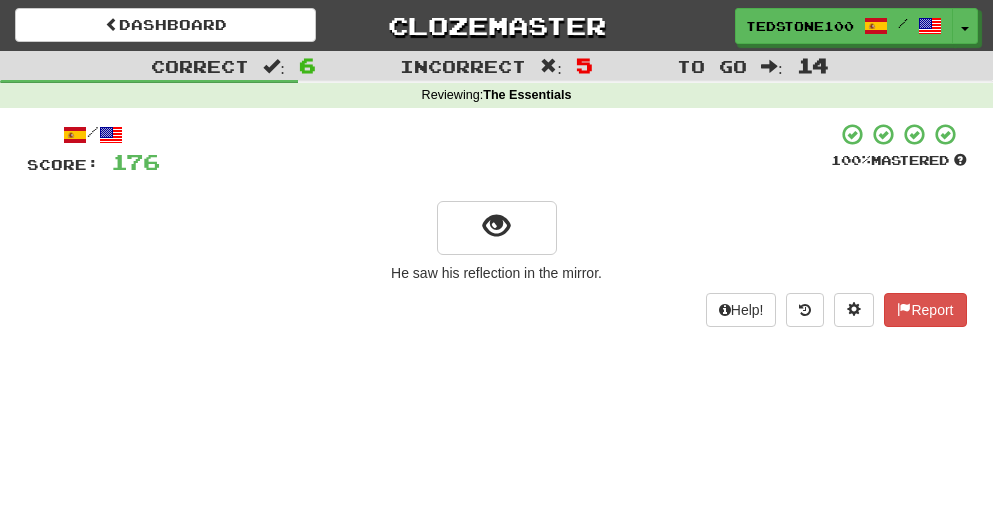 click on "He saw his reflection in the mirror." at bounding box center (497, 273) 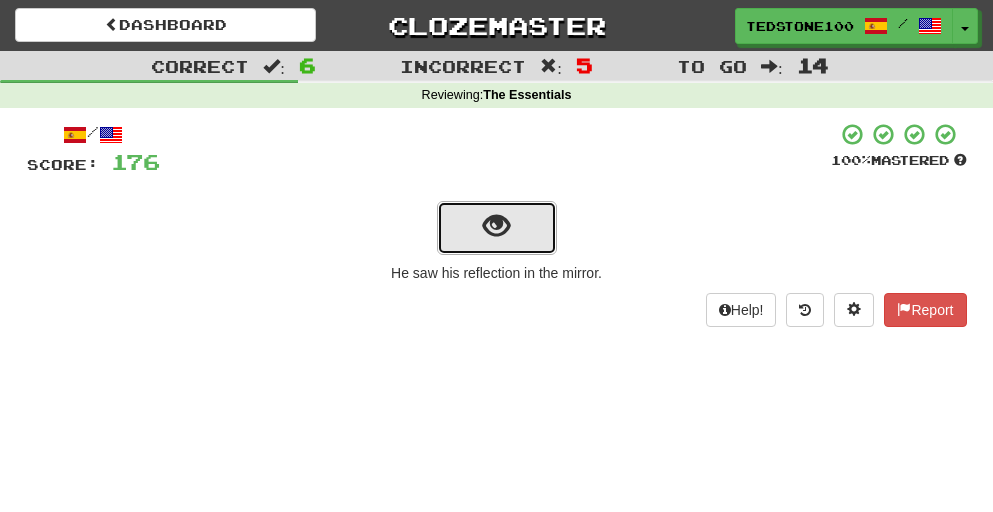 click at bounding box center [496, 226] 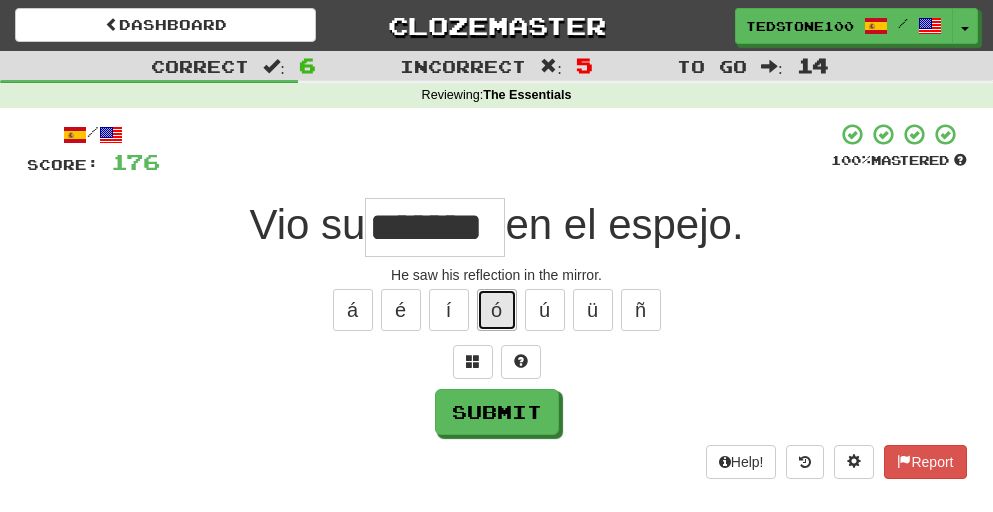 click on "ó" at bounding box center [497, 310] 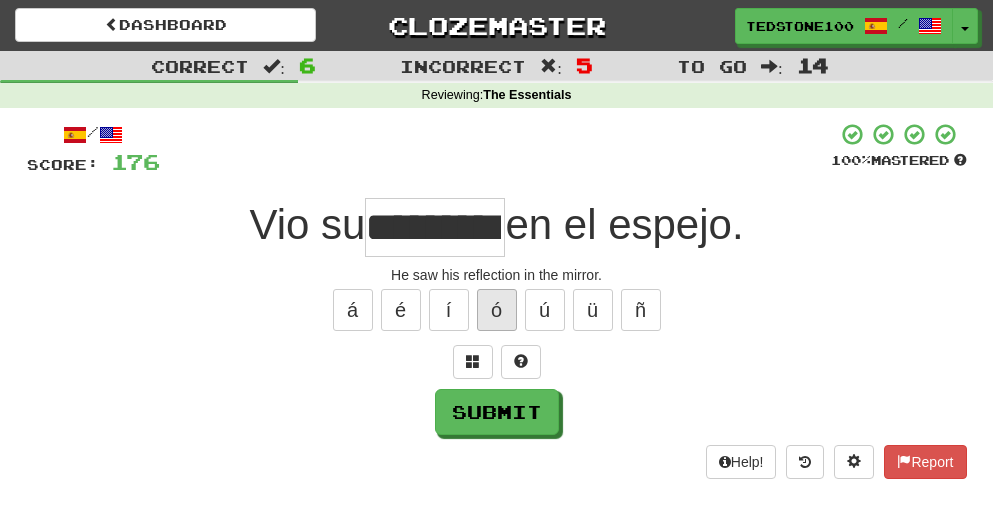 scroll, scrollTop: 0, scrollLeft: 27, axis: horizontal 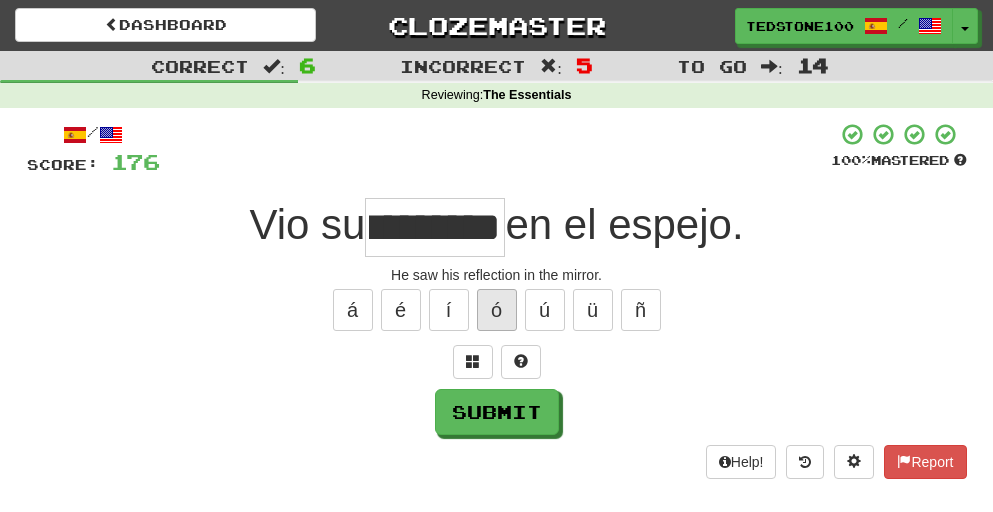 type on "*******" 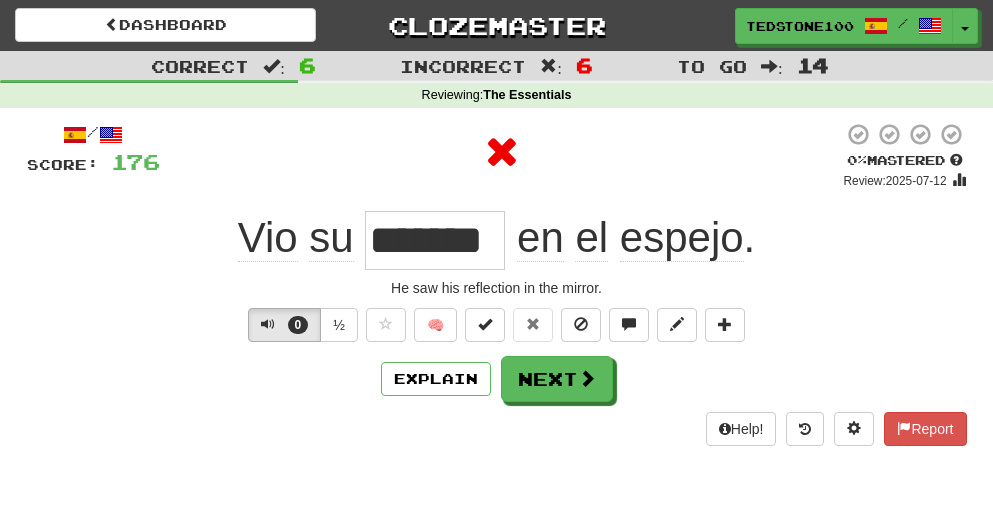 scroll, scrollTop: 0, scrollLeft: 0, axis: both 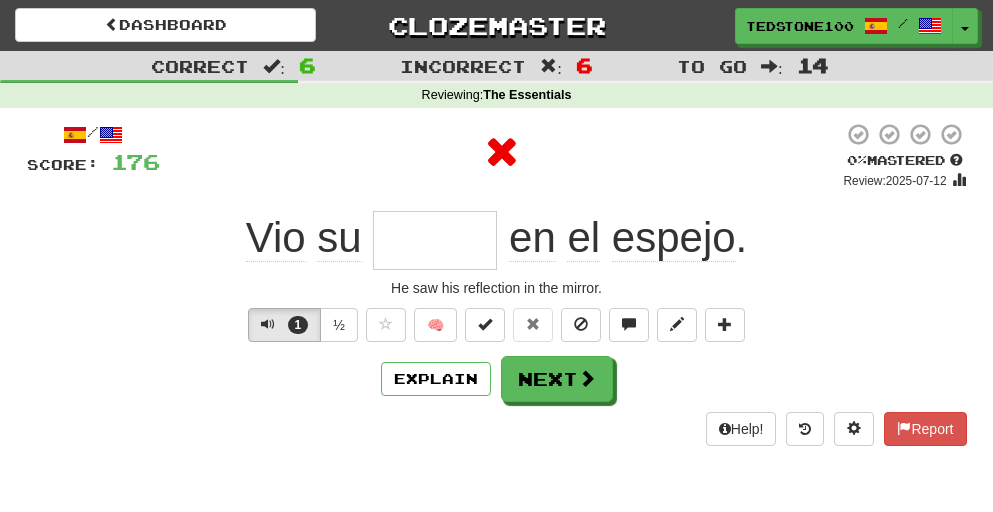 type on "*" 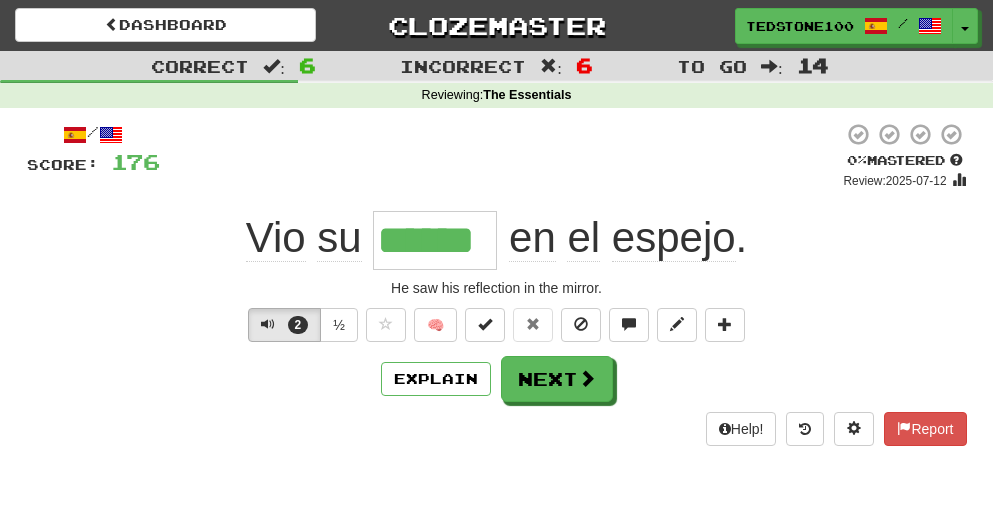 type on "*******" 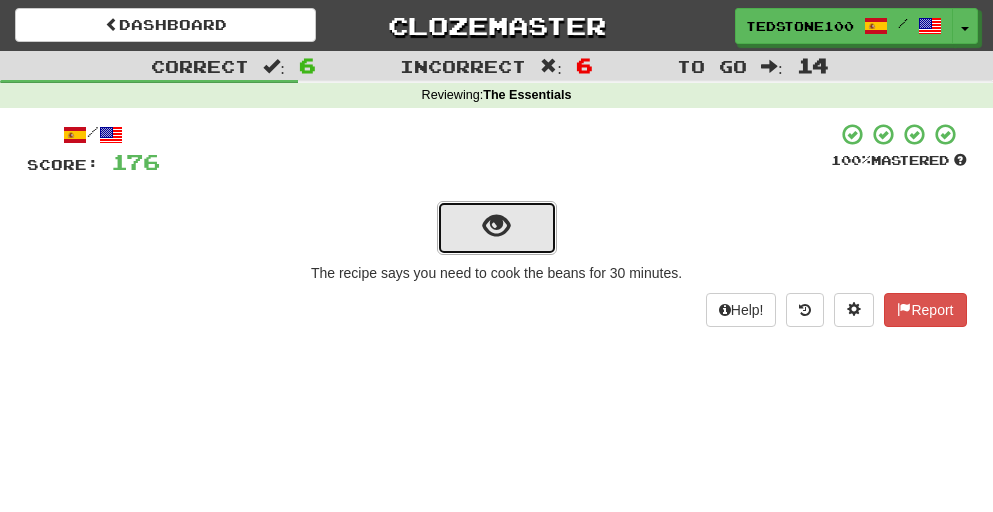 click at bounding box center (497, 228) 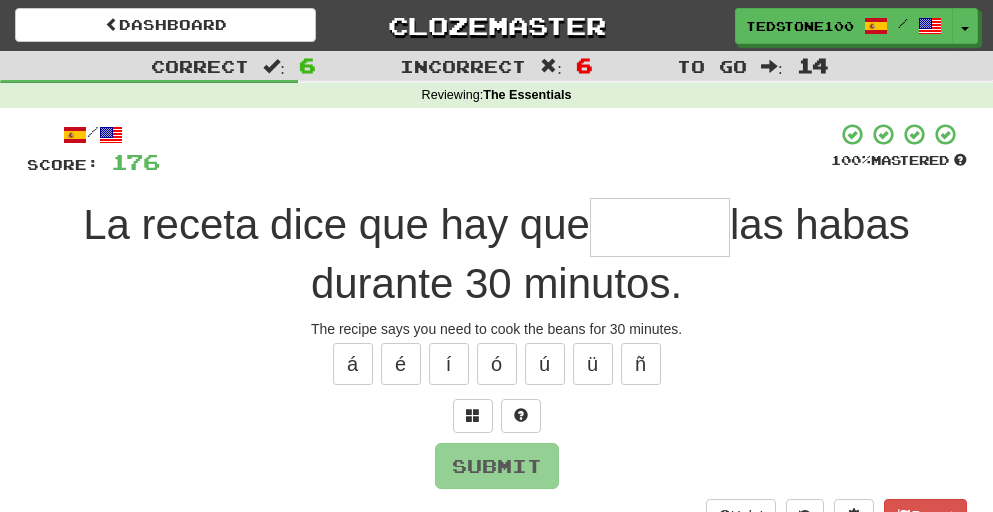 click at bounding box center [660, 227] 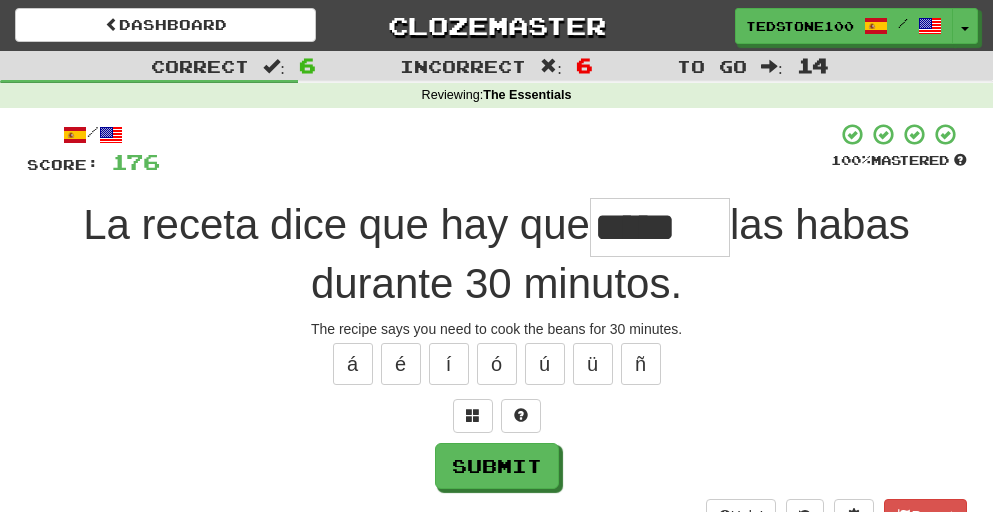 scroll, scrollTop: 0, scrollLeft: 0, axis: both 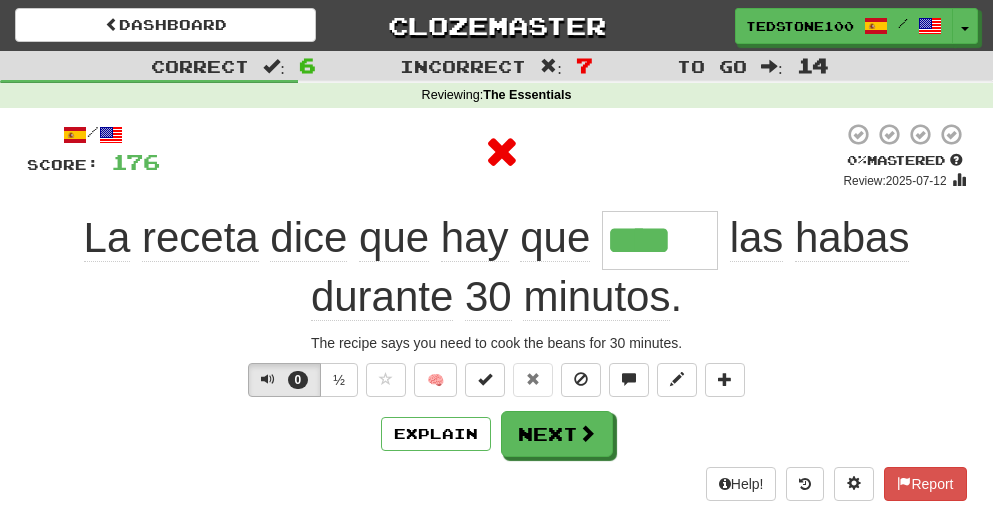 type on "*****" 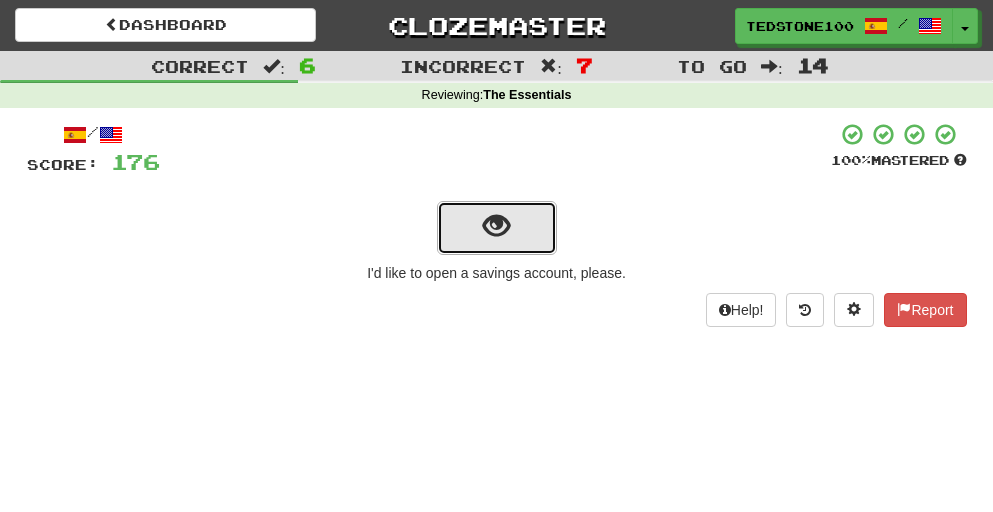 click at bounding box center (497, 228) 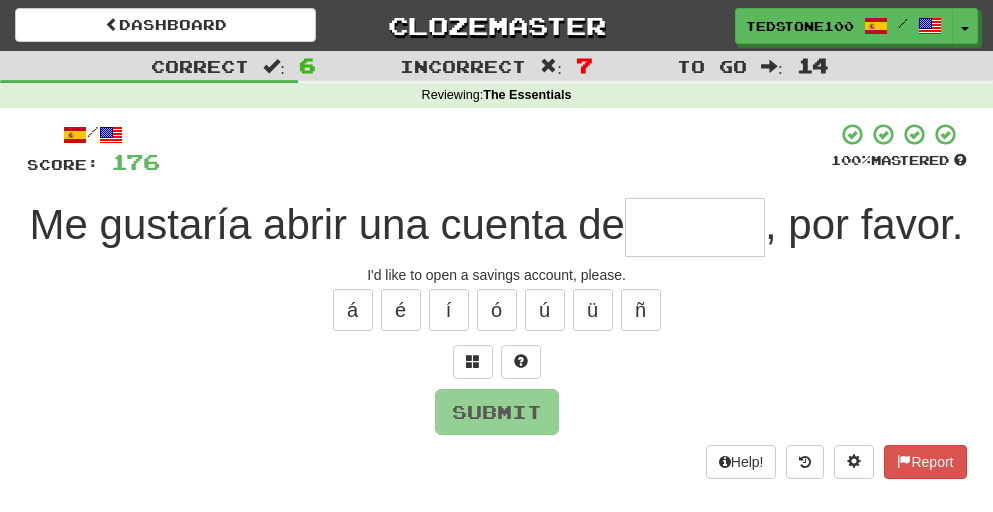 click at bounding box center [695, 227] 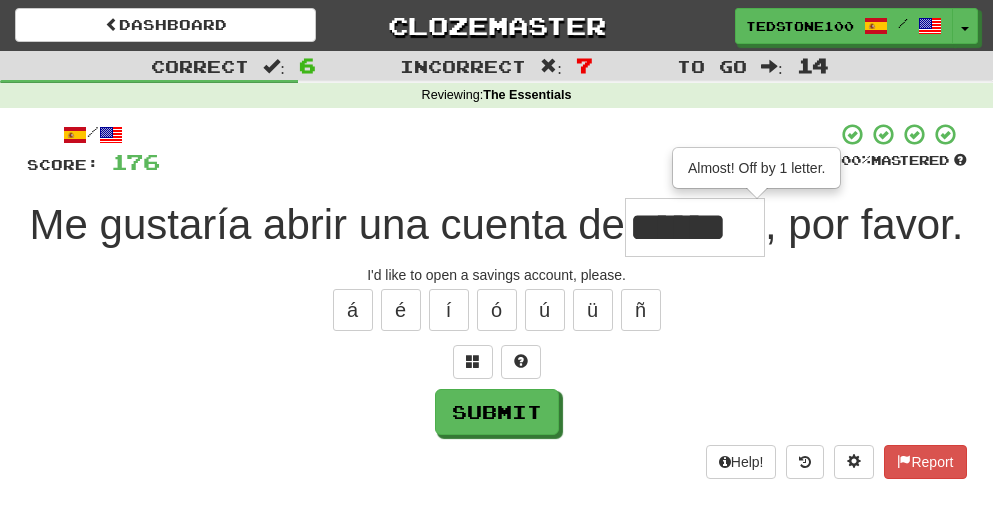 scroll, scrollTop: 0, scrollLeft: 0, axis: both 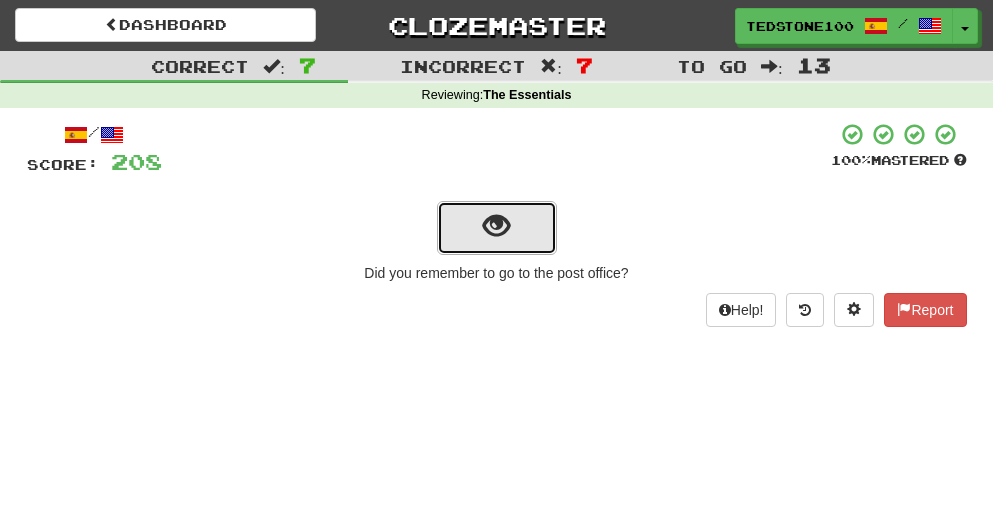 drag, startPoint x: 473, startPoint y: 237, endPoint x: 500, endPoint y: 224, distance: 29.966648 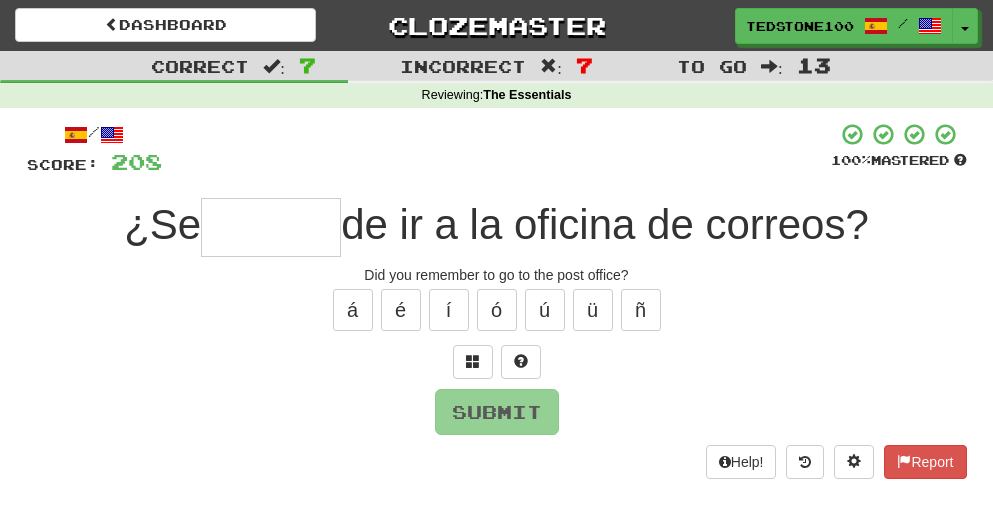 click at bounding box center (271, 227) 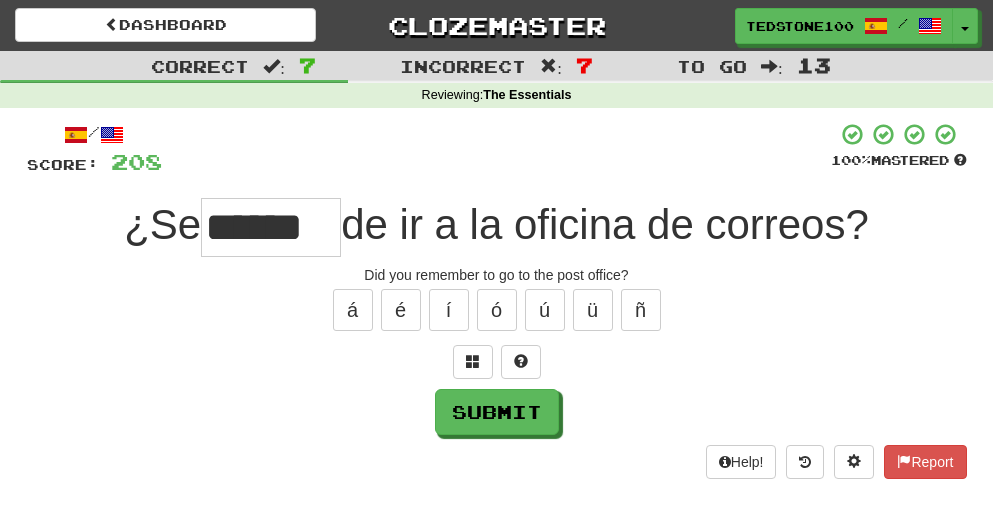 scroll, scrollTop: 0, scrollLeft: 0, axis: both 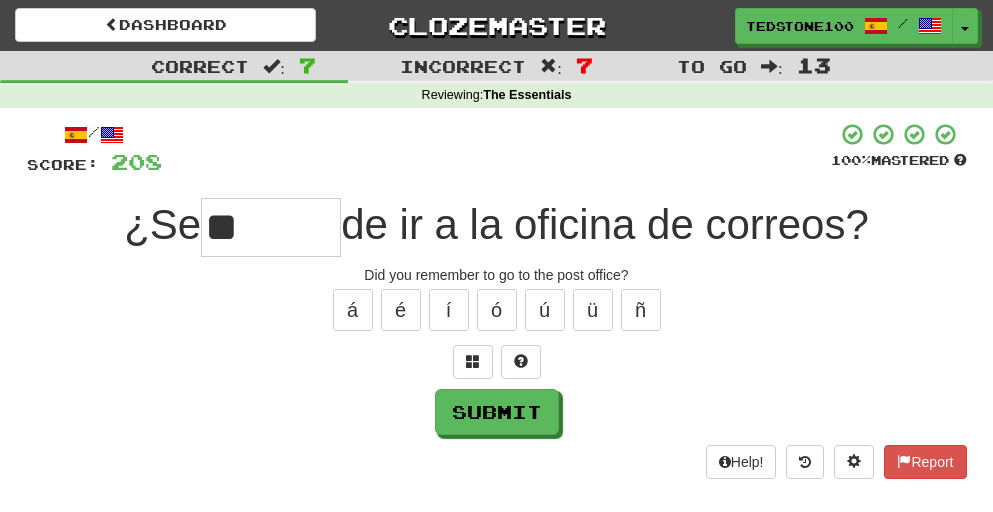 type on "*" 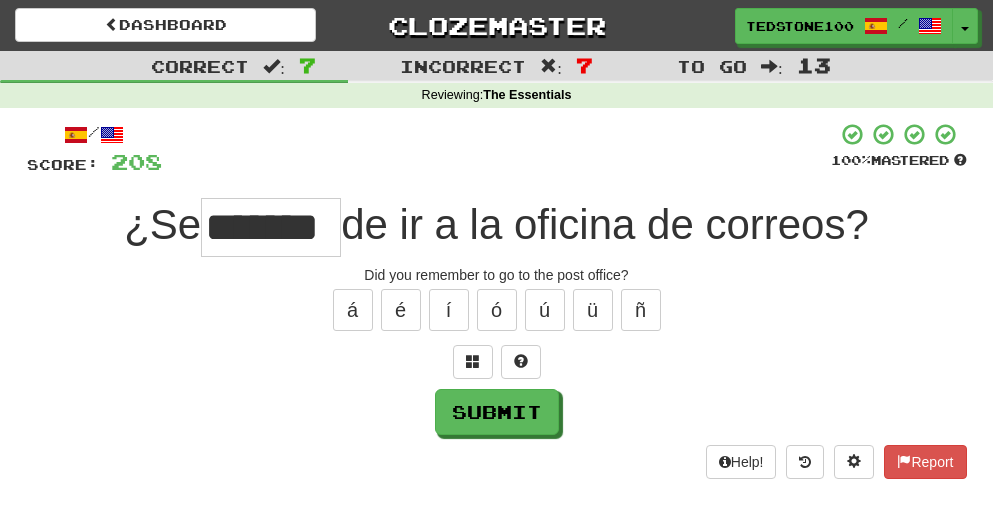 scroll, scrollTop: 0, scrollLeft: 21, axis: horizontal 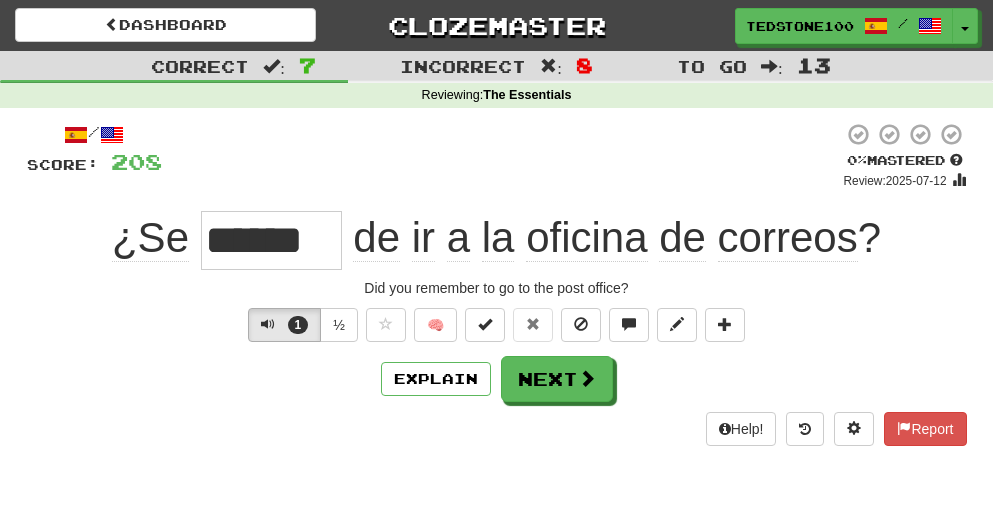 click on "******" at bounding box center [271, 240] 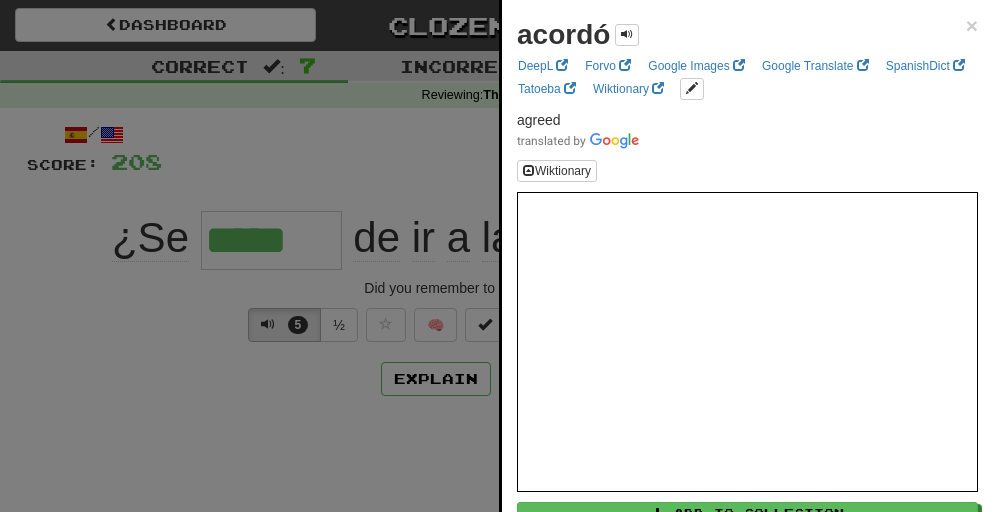 click at bounding box center (496, 256) 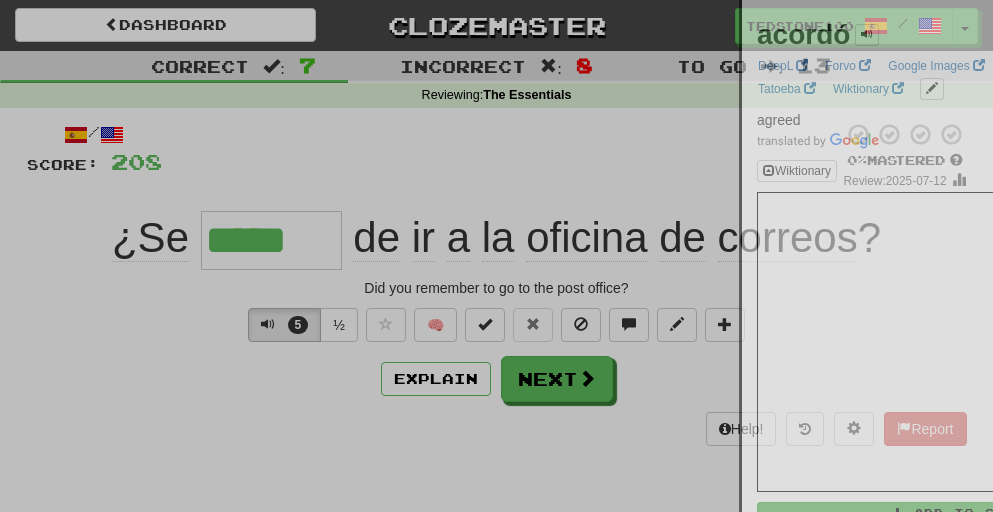 click at bounding box center [496, 256] 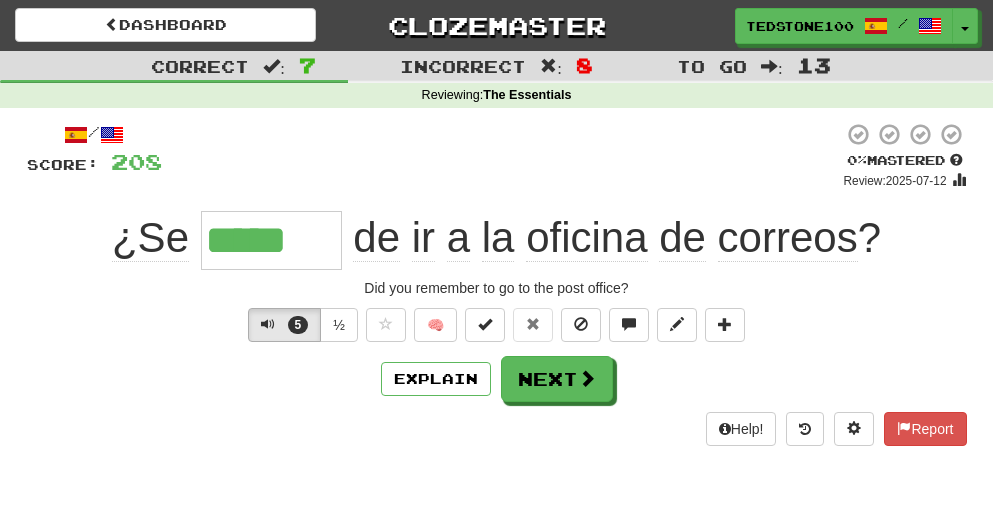 click on "*****" at bounding box center [271, 240] 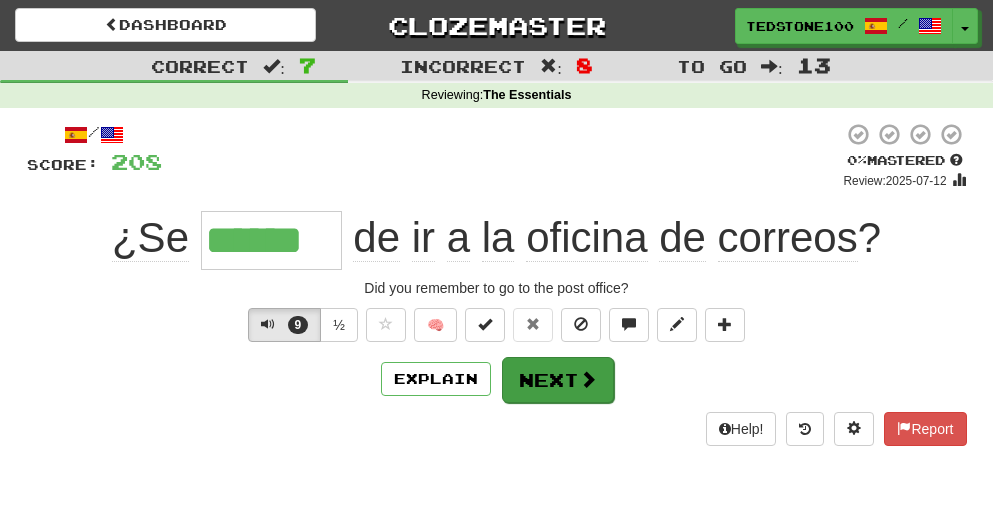 type on "******" 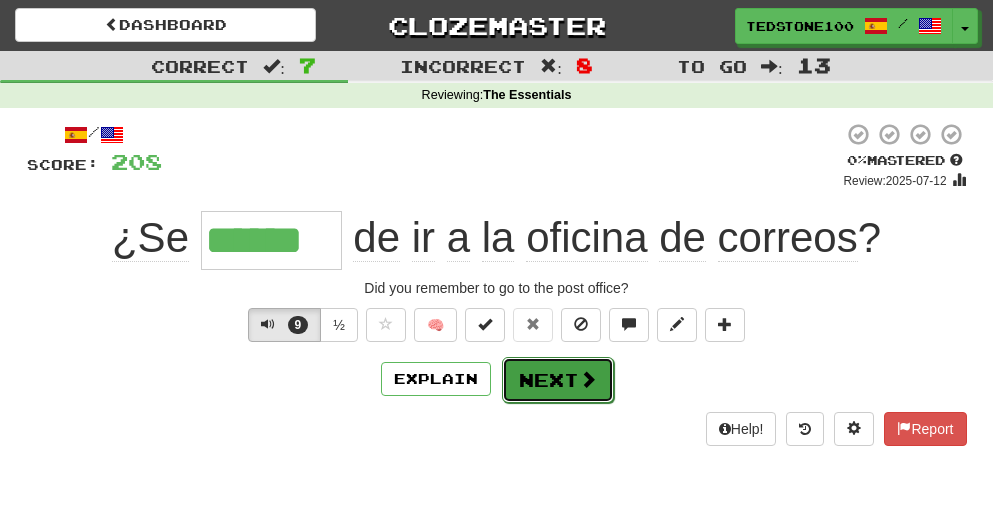 click on "Next" at bounding box center (558, 380) 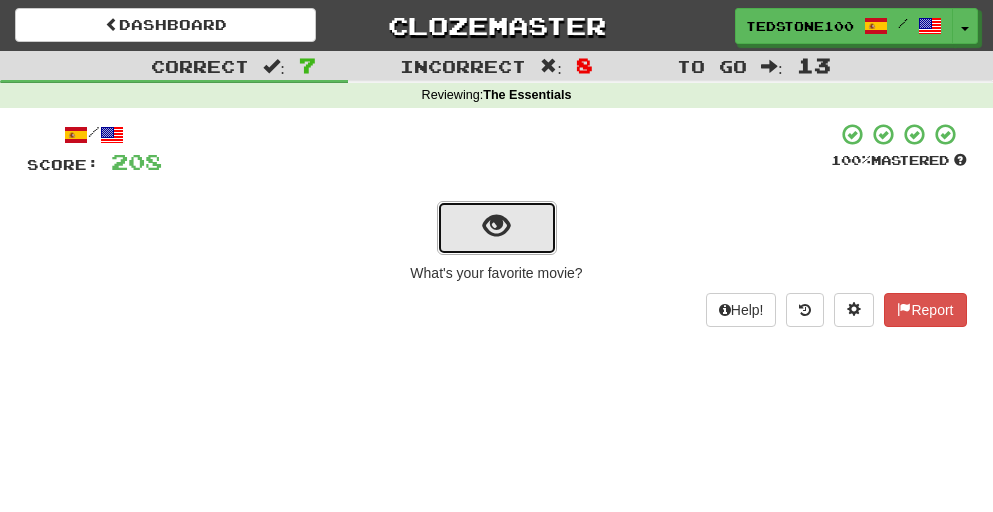 click at bounding box center [496, 226] 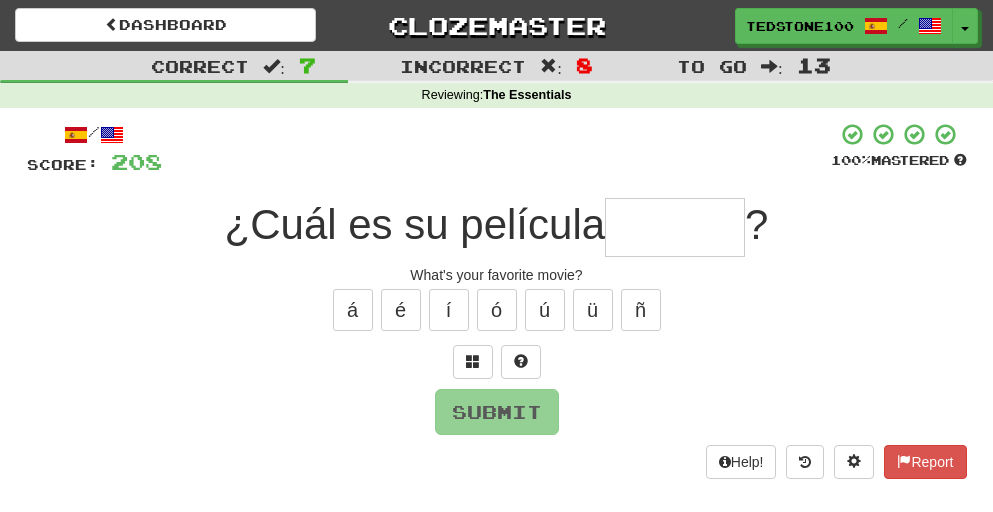 click at bounding box center (675, 227) 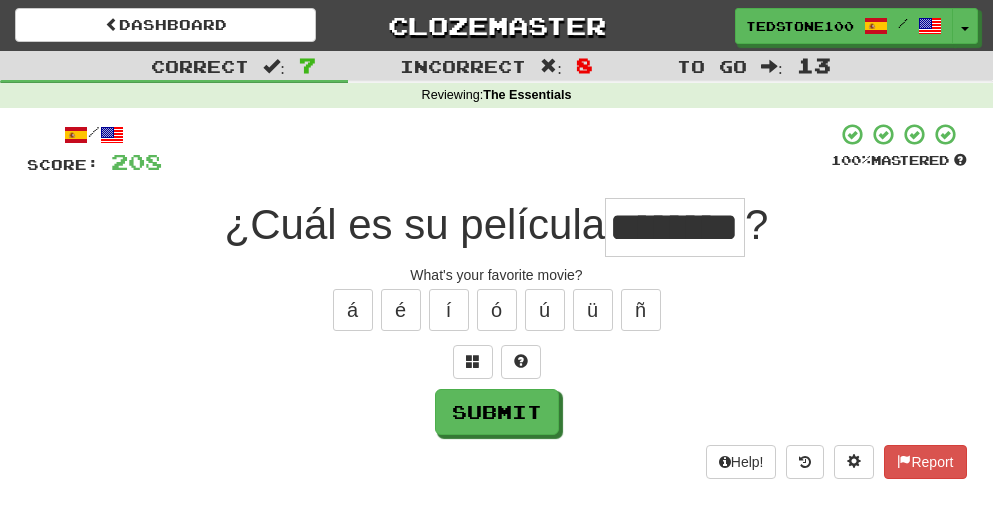 scroll, scrollTop: 0, scrollLeft: 7, axis: horizontal 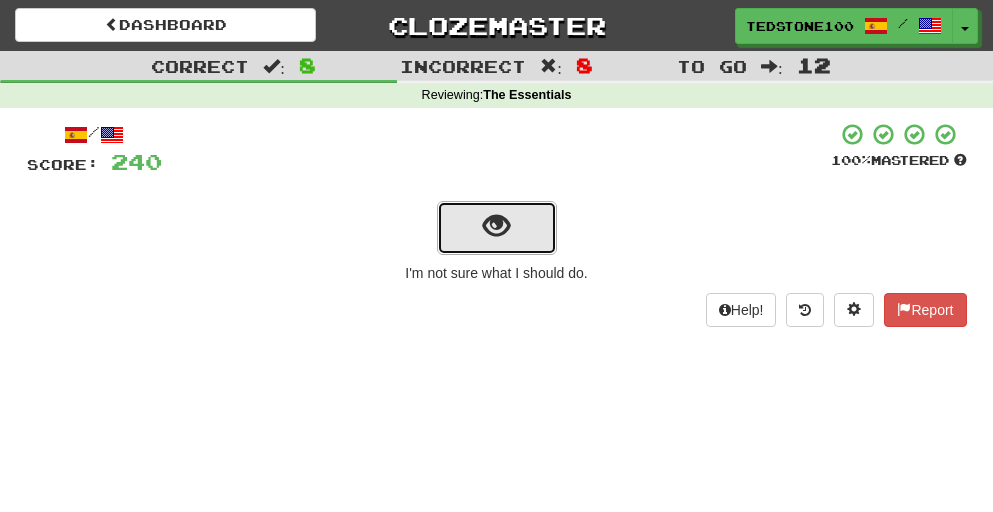 click at bounding box center [496, 226] 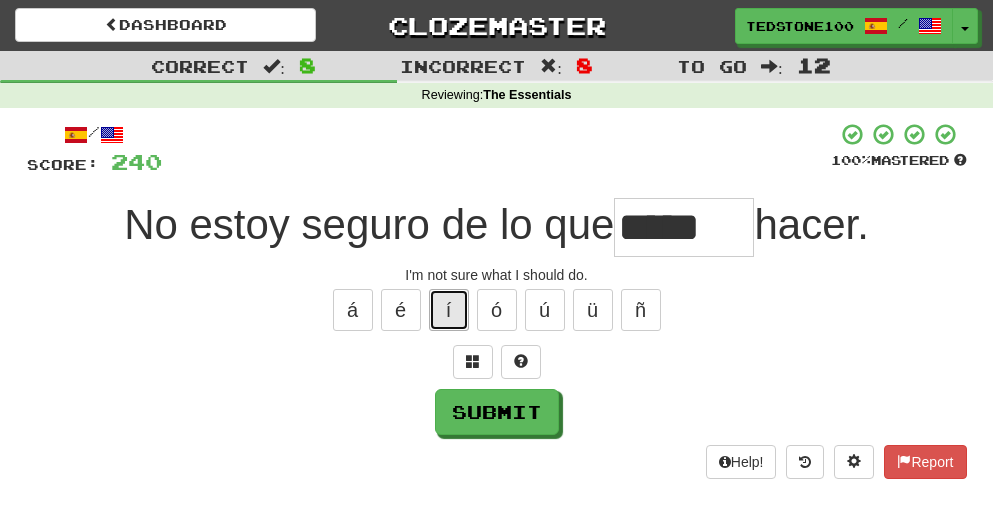 click on "í" at bounding box center [449, 310] 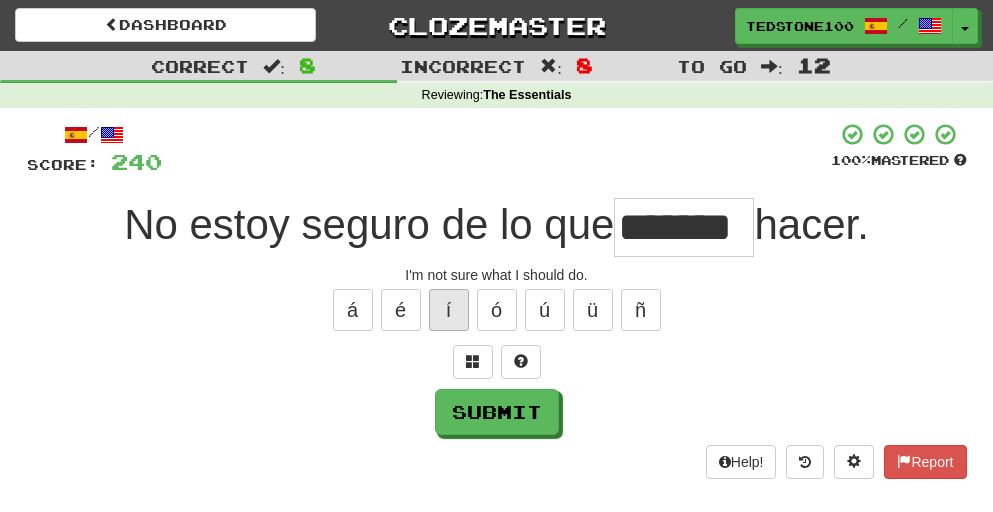 scroll, scrollTop: 0, scrollLeft: 9, axis: horizontal 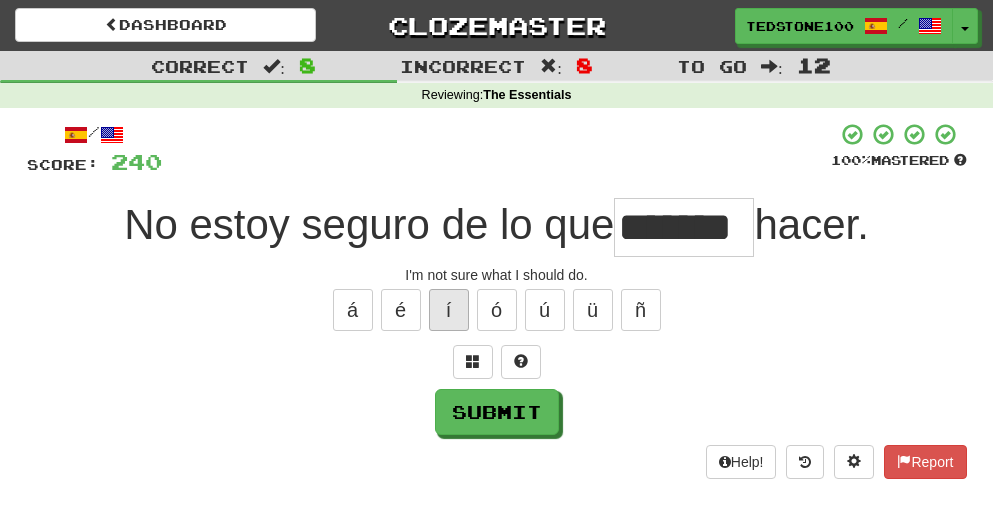 type on "*******" 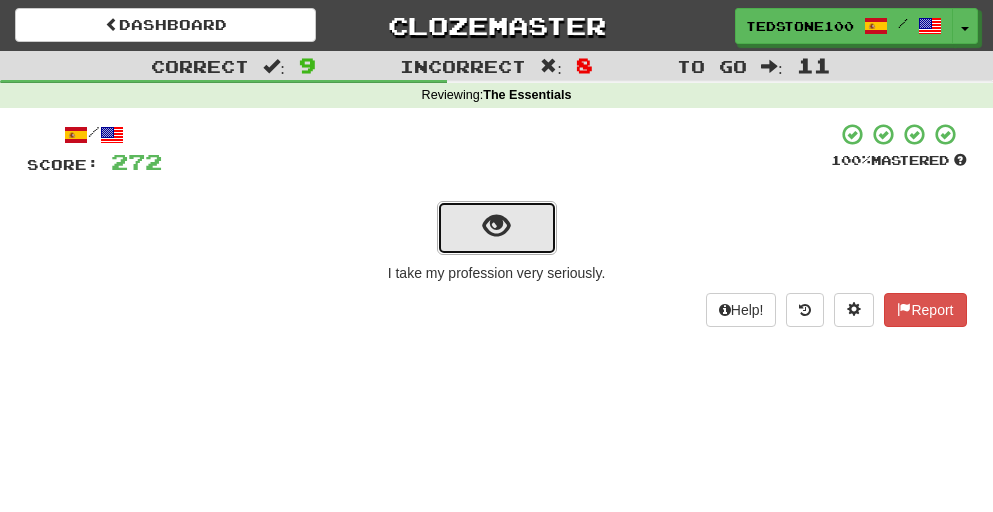 click at bounding box center (496, 226) 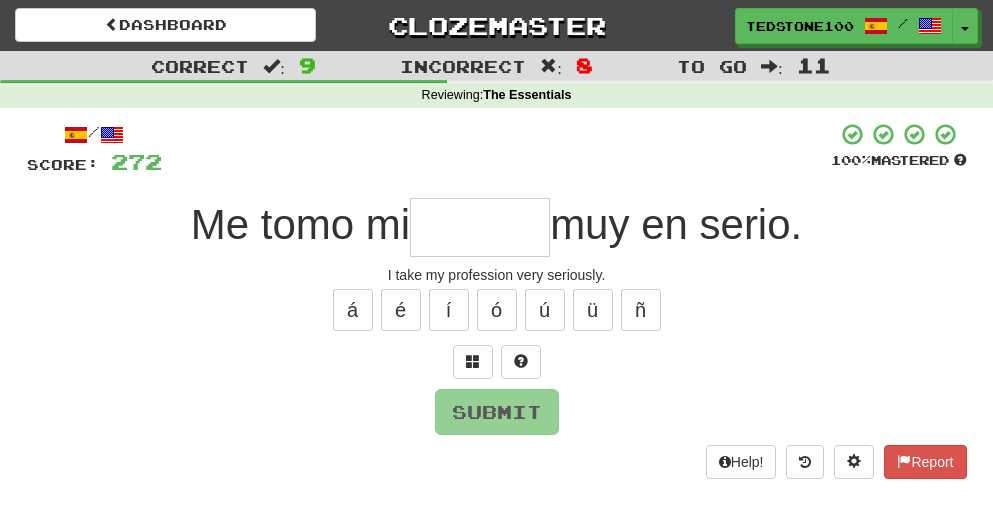 click at bounding box center (480, 227) 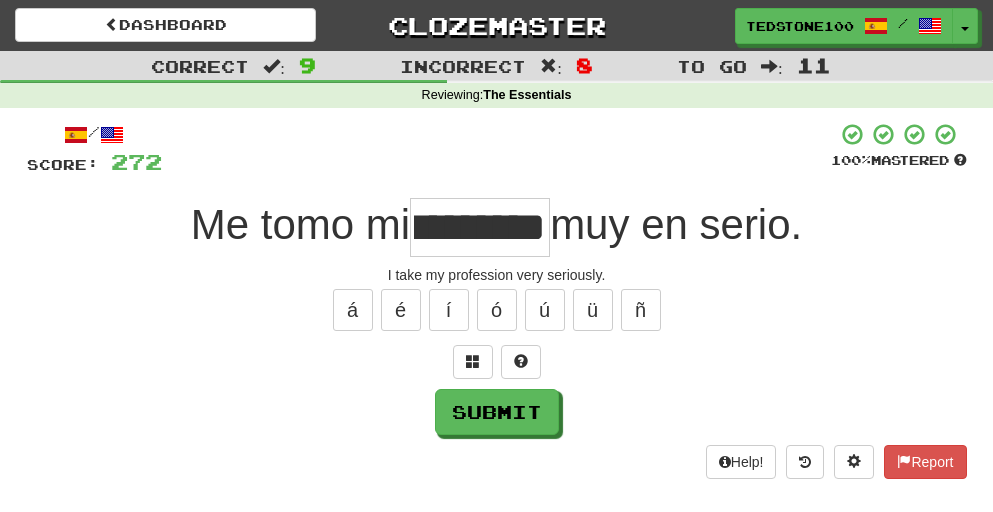 scroll, scrollTop: 0, scrollLeft: 43, axis: horizontal 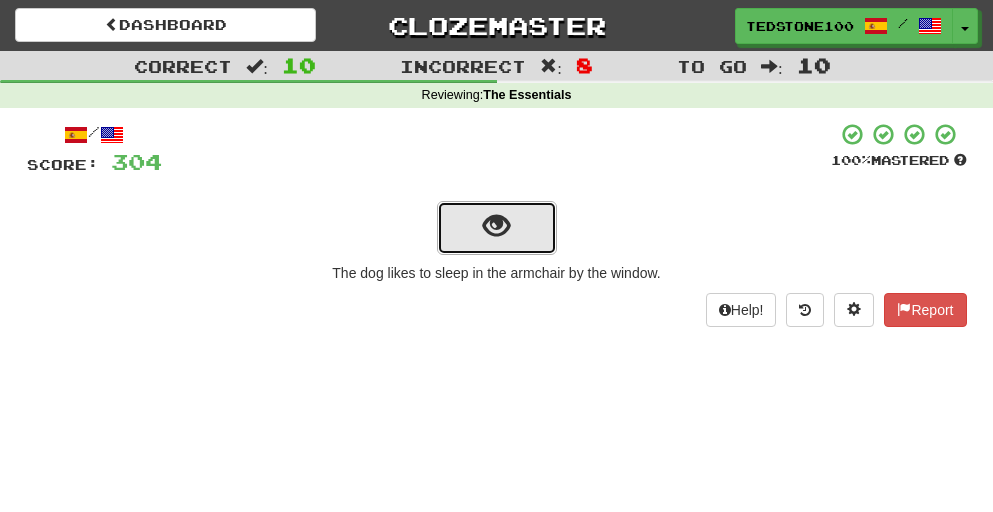 click at bounding box center (496, 226) 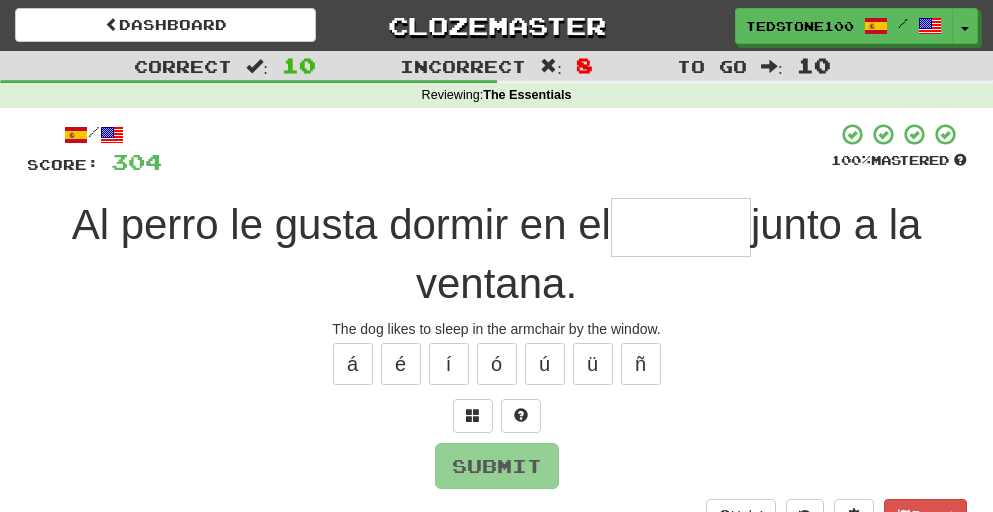 click at bounding box center [681, 227] 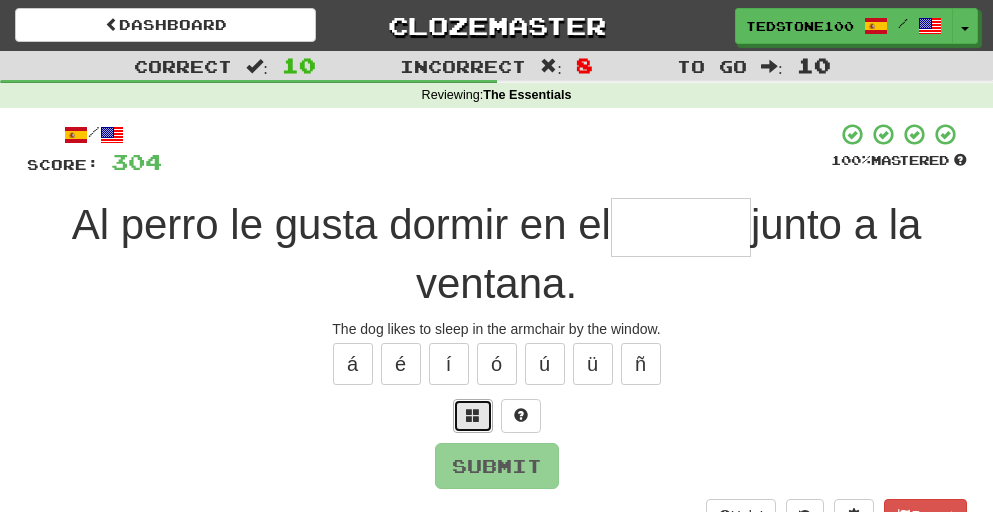 click at bounding box center (473, 415) 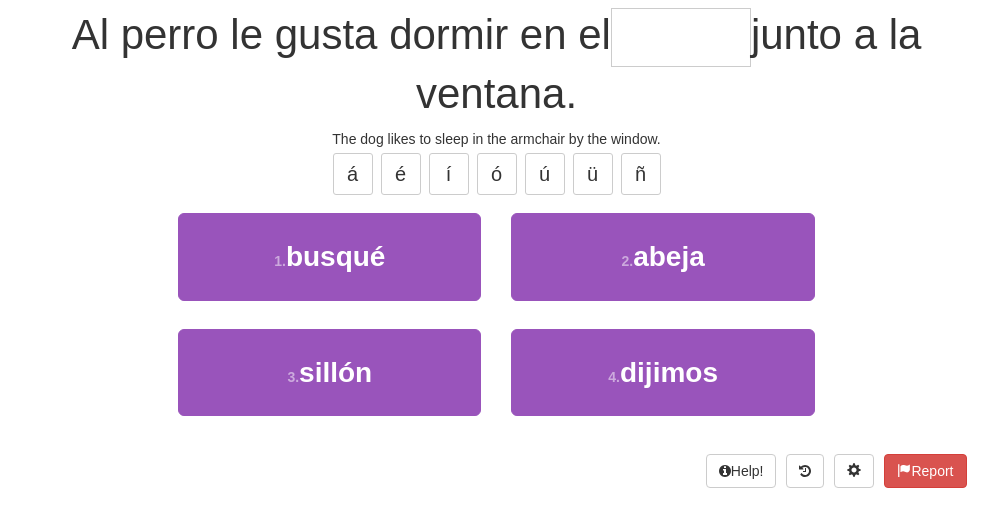 scroll, scrollTop: 191, scrollLeft: 0, axis: vertical 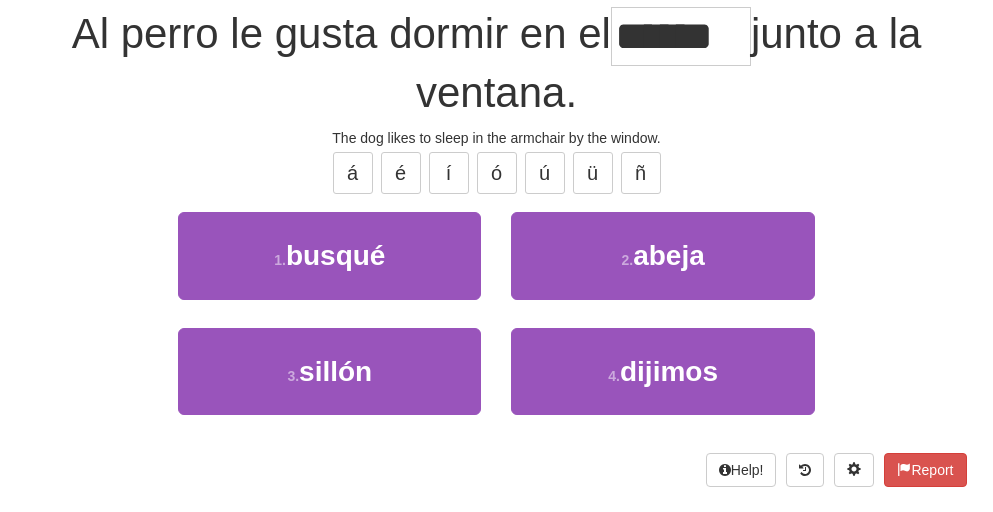 type on "******" 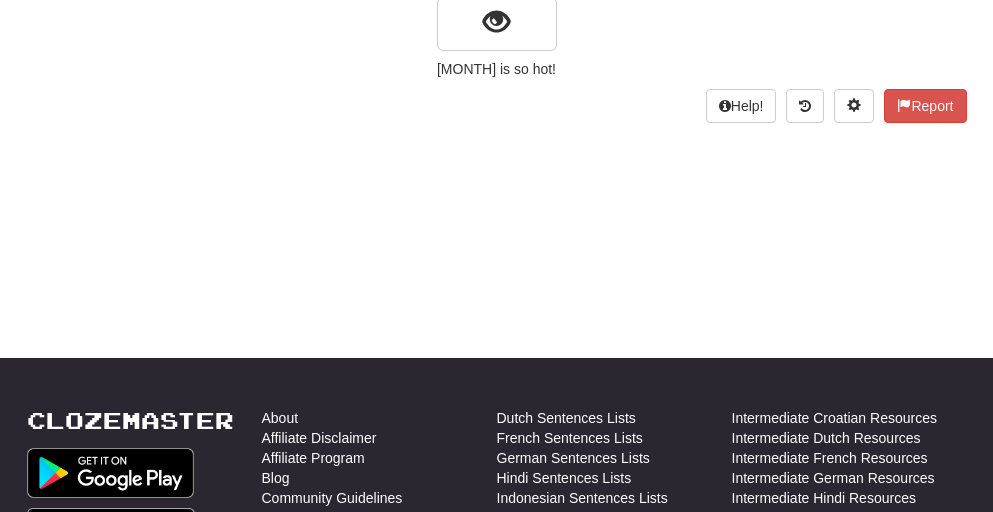 scroll, scrollTop: 191, scrollLeft: 0, axis: vertical 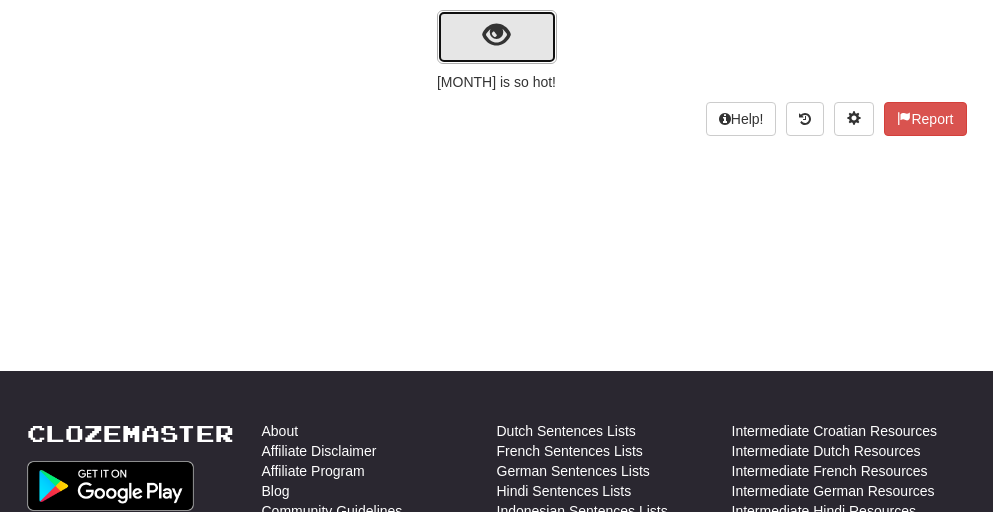 click at bounding box center [496, 35] 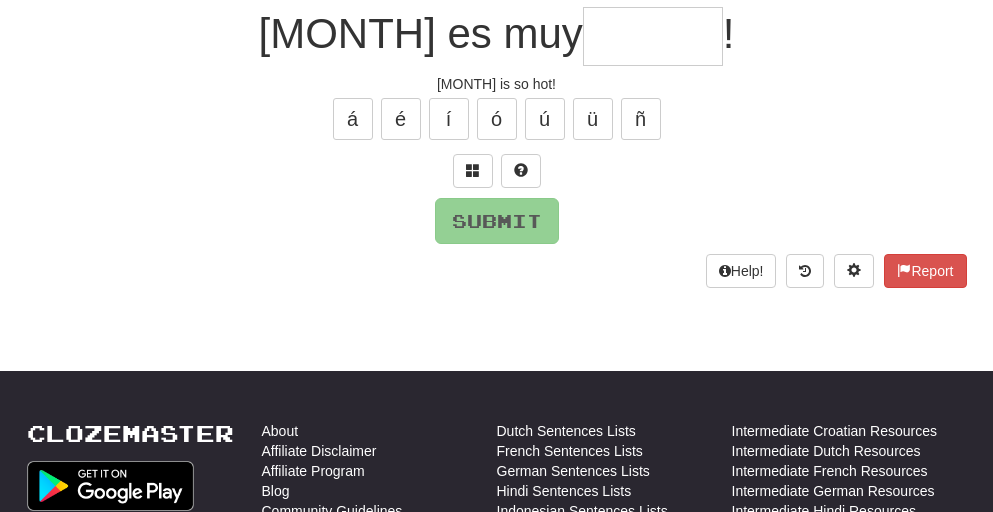 click at bounding box center [653, 36] 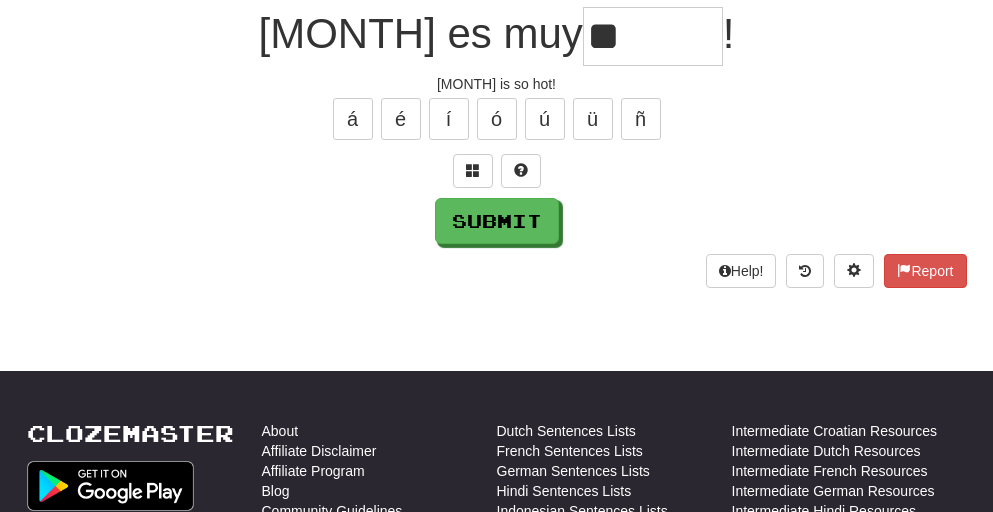 click on "**" at bounding box center [653, 36] 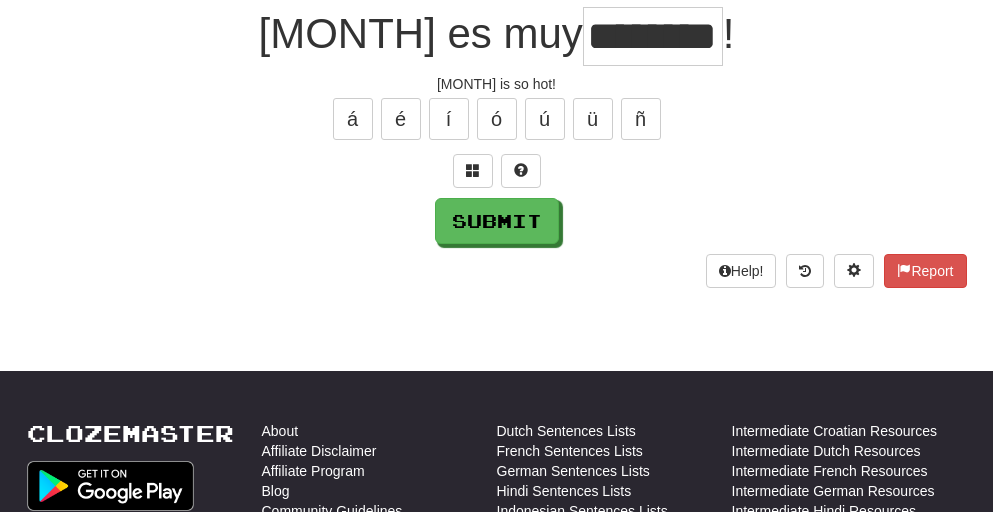 scroll, scrollTop: 0, scrollLeft: 29, axis: horizontal 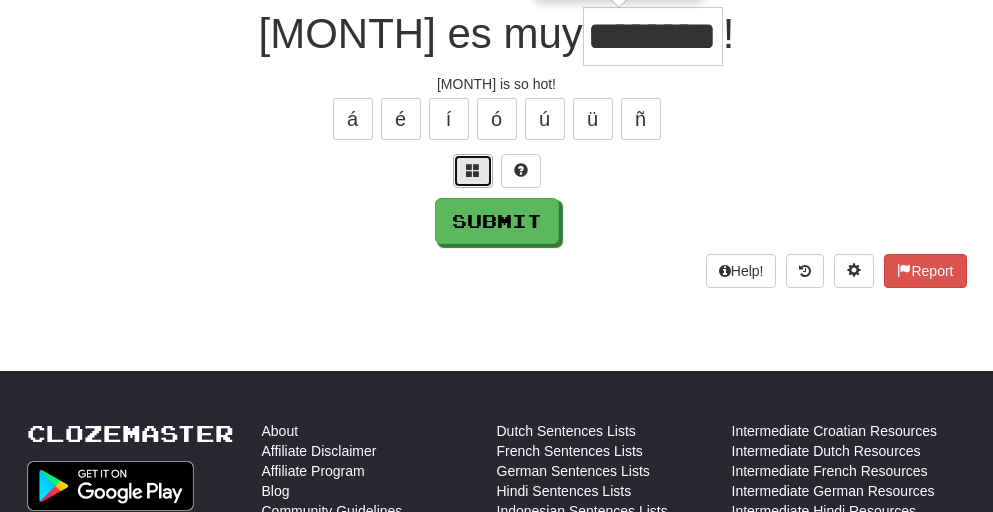 click at bounding box center [473, 170] 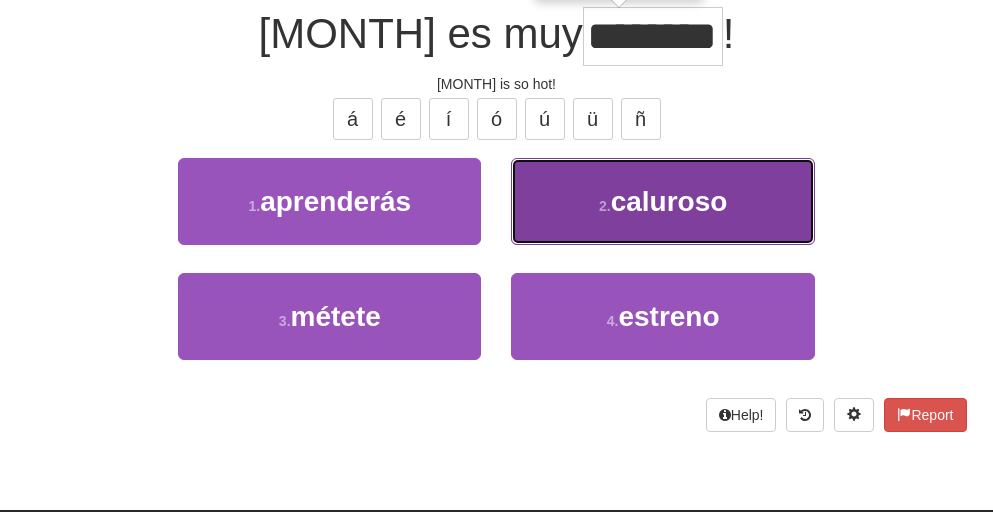 click on "caluroso" at bounding box center (669, 201) 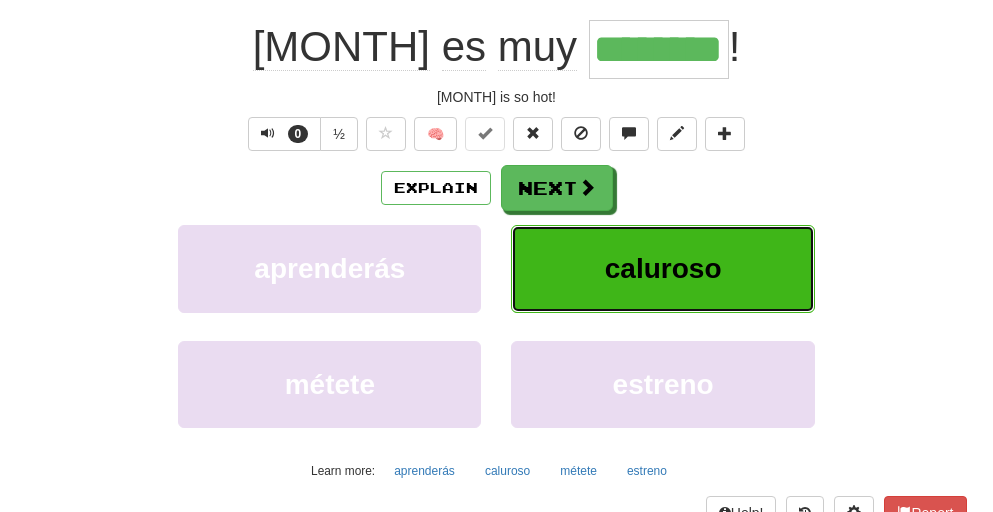 type on "********" 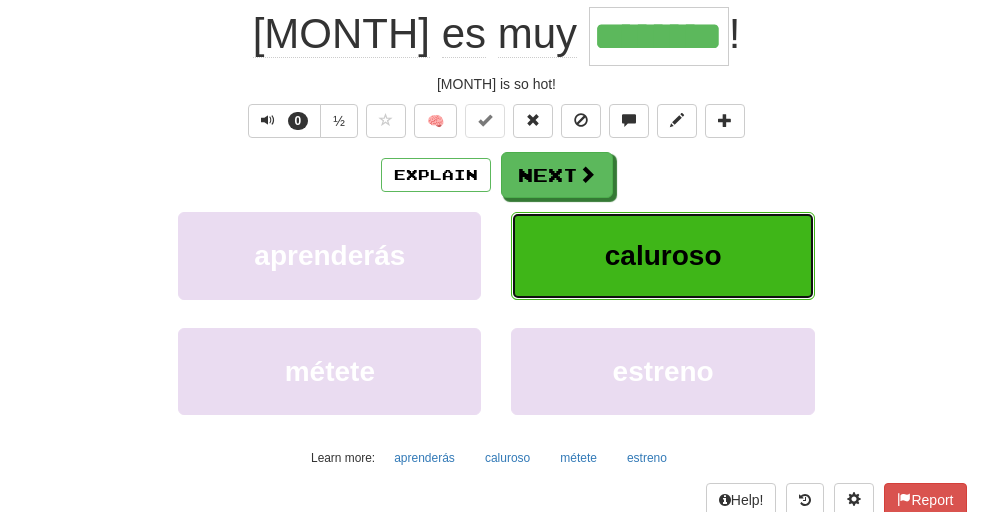 scroll, scrollTop: 0, scrollLeft: 0, axis: both 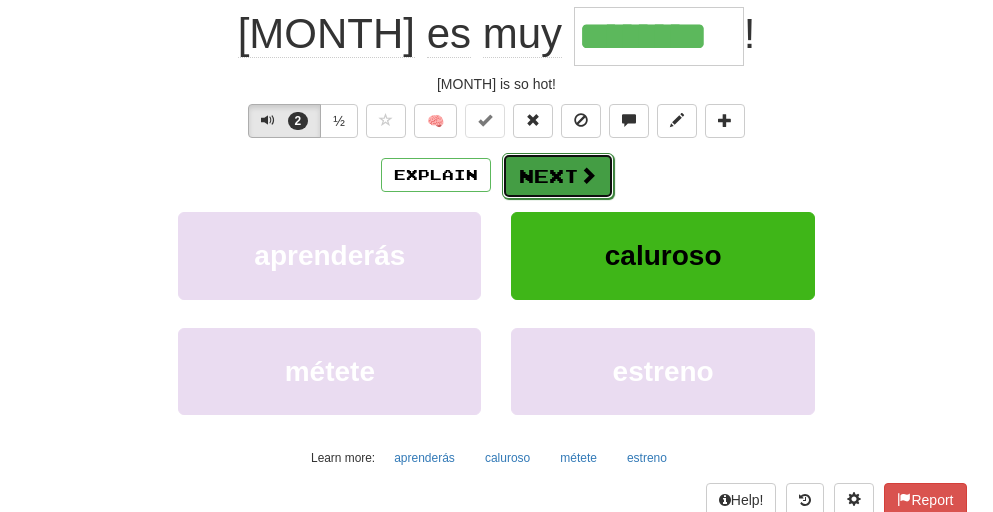 click at bounding box center (588, 175) 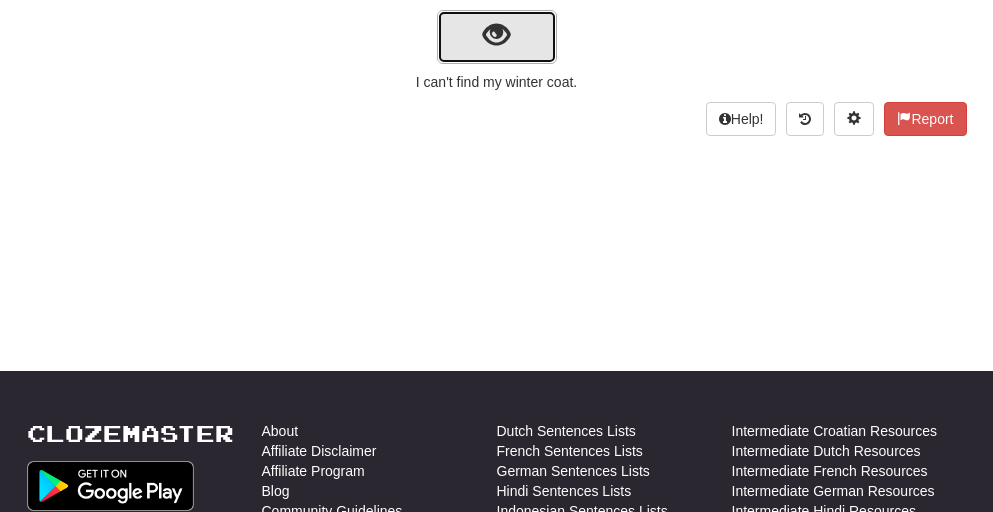 click at bounding box center [496, 35] 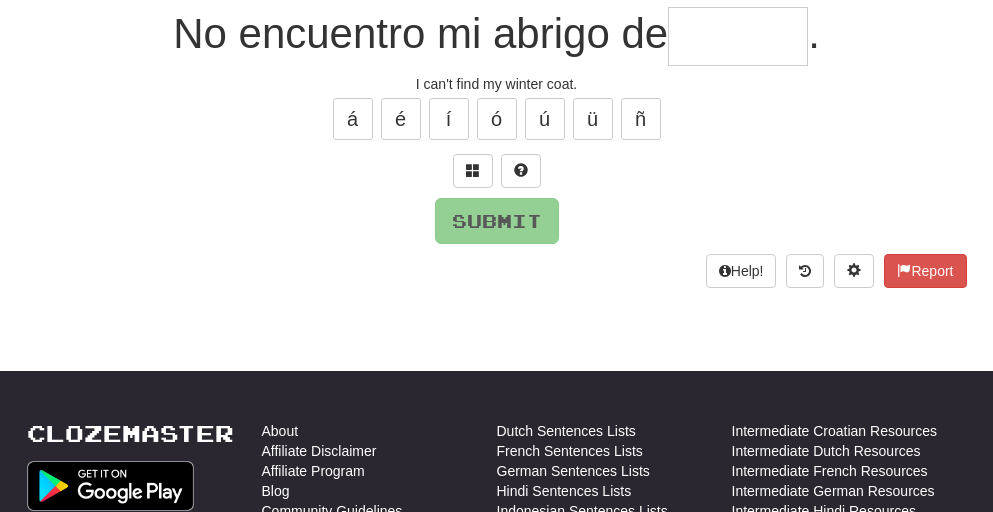 click at bounding box center (738, 36) 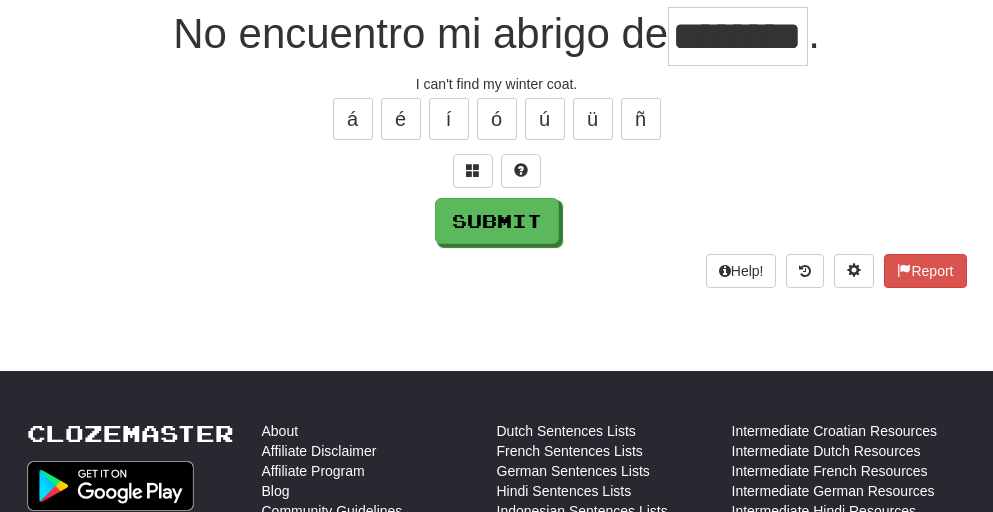 scroll, scrollTop: 0, scrollLeft: 16, axis: horizontal 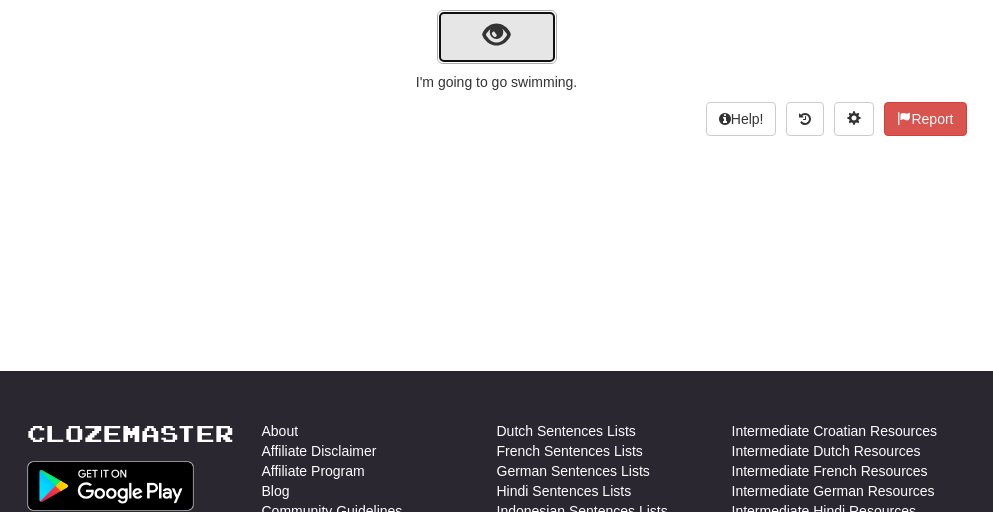click at bounding box center [497, 37] 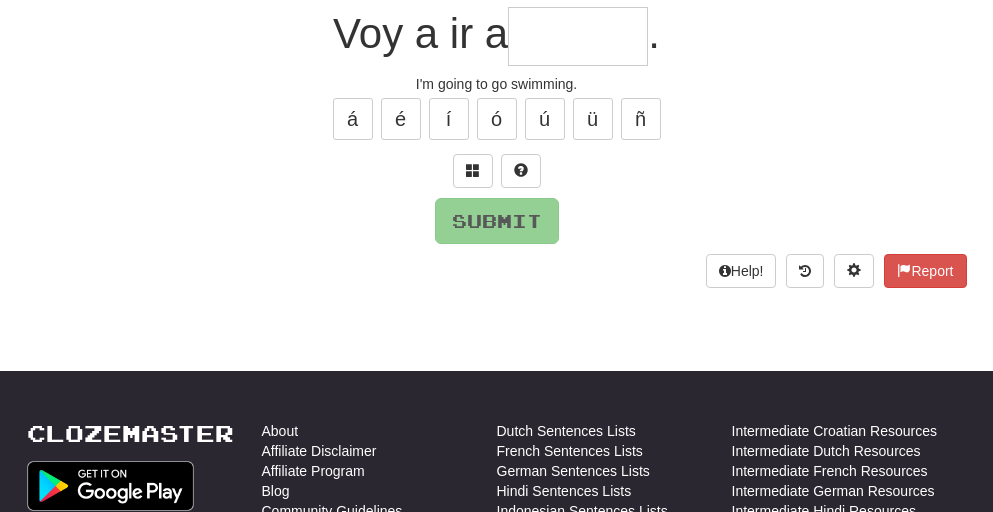 click at bounding box center [578, 36] 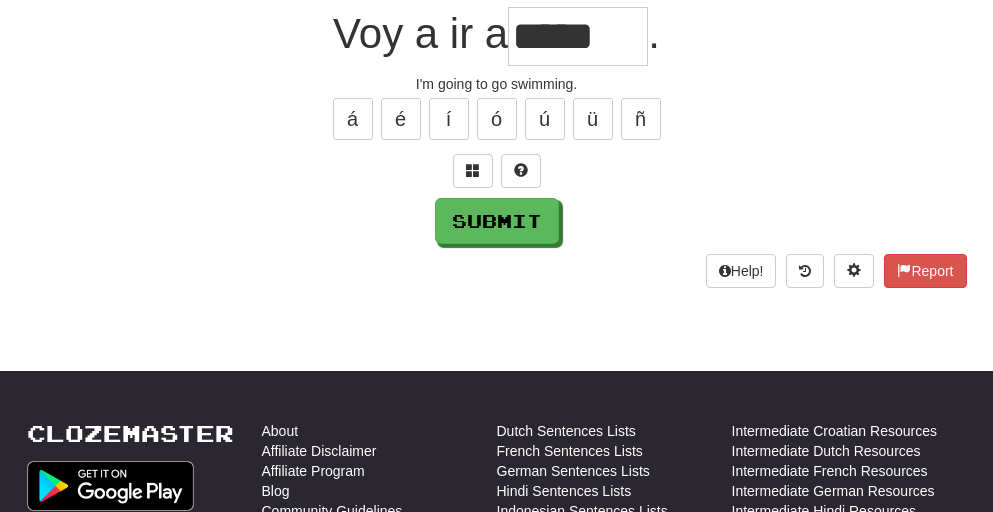 type on "*****" 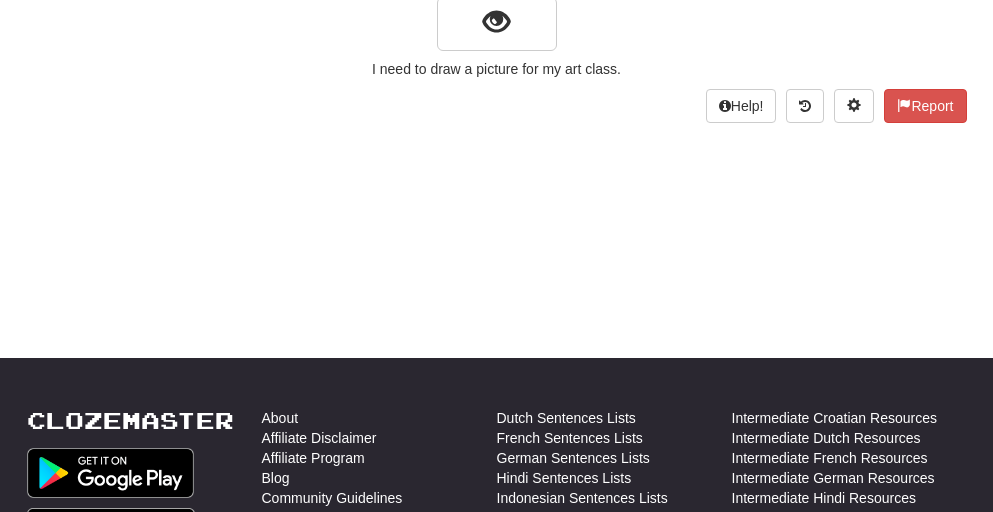 scroll, scrollTop: 191, scrollLeft: 0, axis: vertical 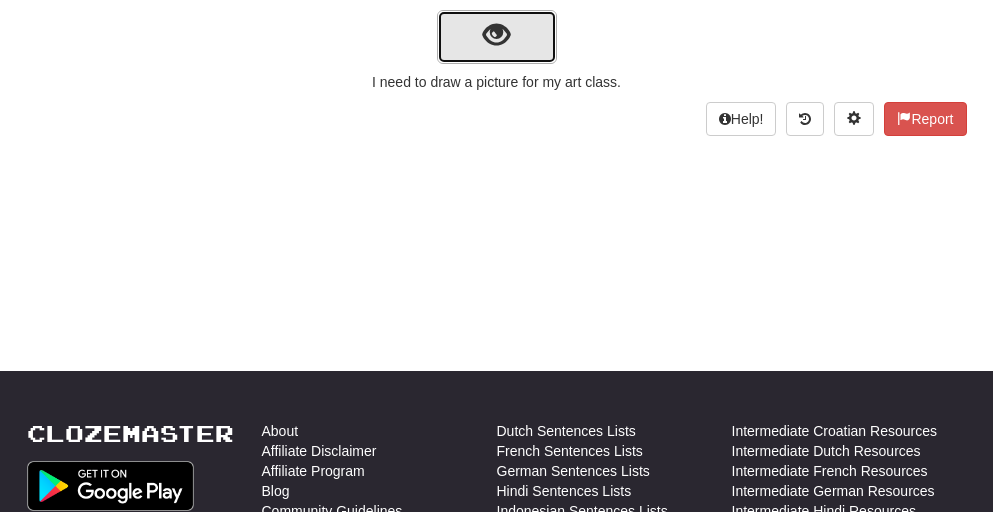 click at bounding box center [496, 35] 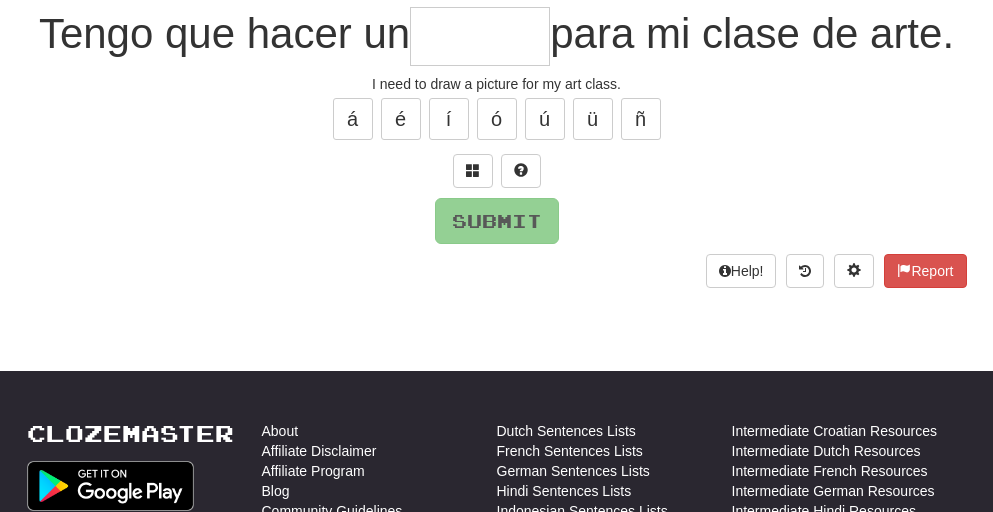click at bounding box center (480, 36) 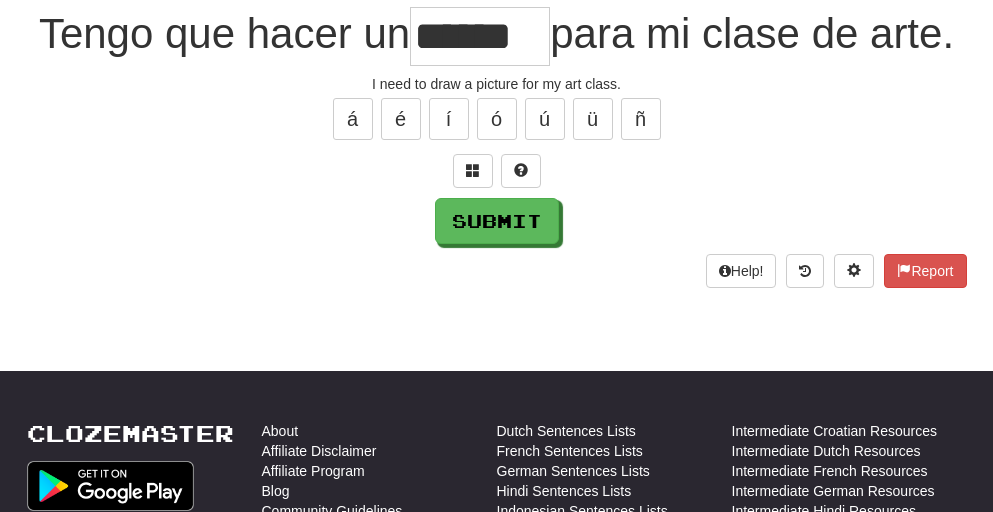 type on "******" 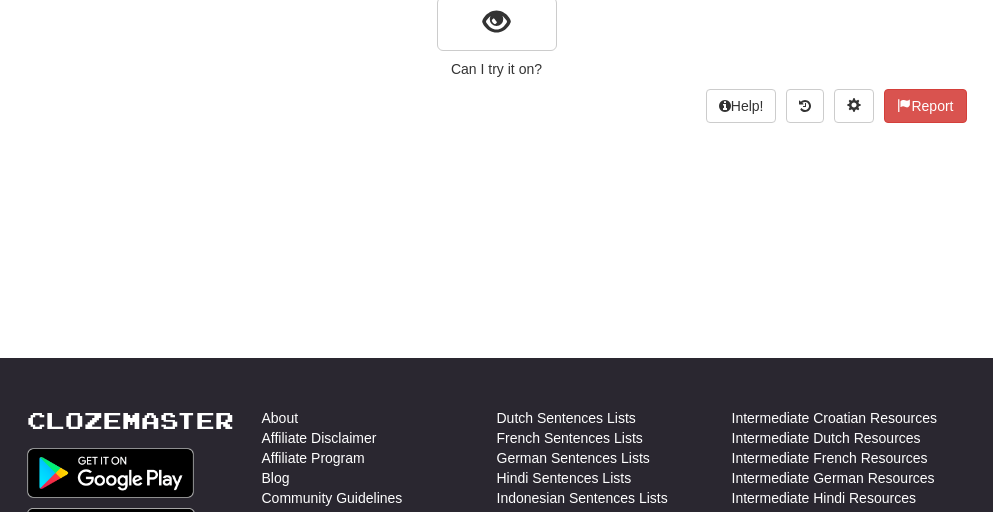 scroll, scrollTop: 191, scrollLeft: 0, axis: vertical 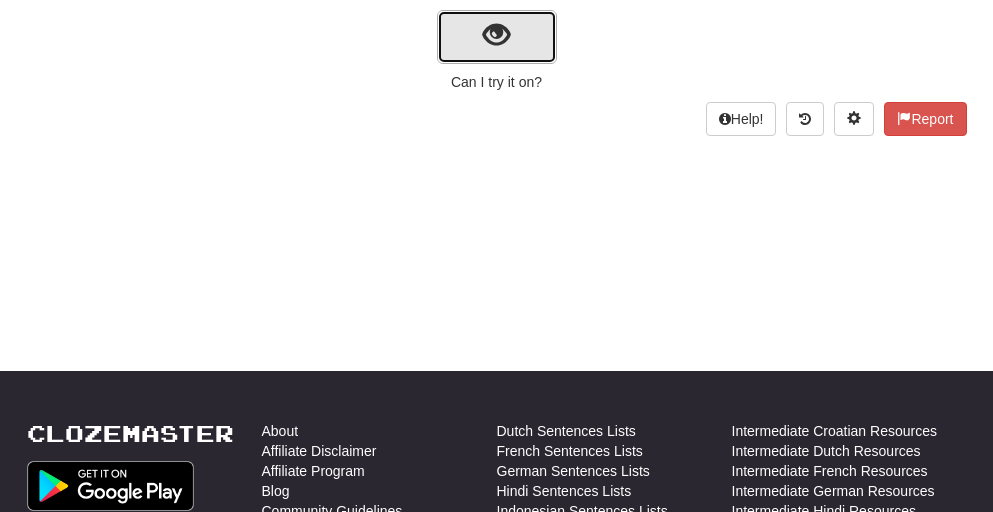 click at bounding box center (496, 35) 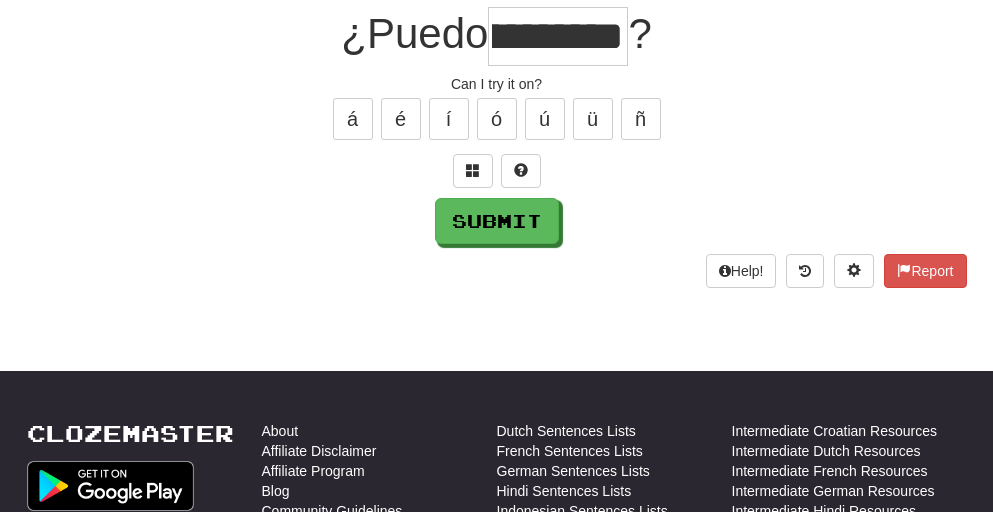scroll, scrollTop: 0, scrollLeft: 84, axis: horizontal 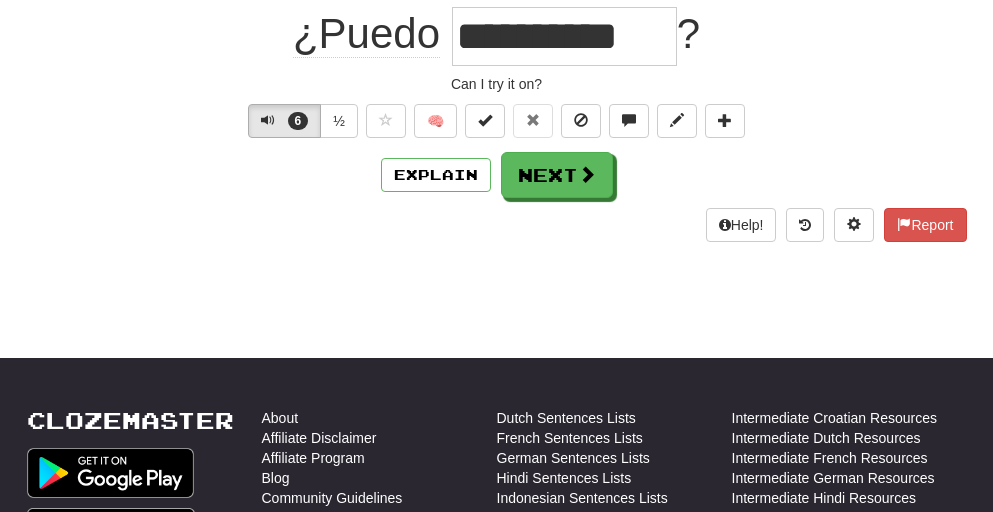 drag, startPoint x: 450, startPoint y: 45, endPoint x: 607, endPoint y: 5, distance: 162.01543 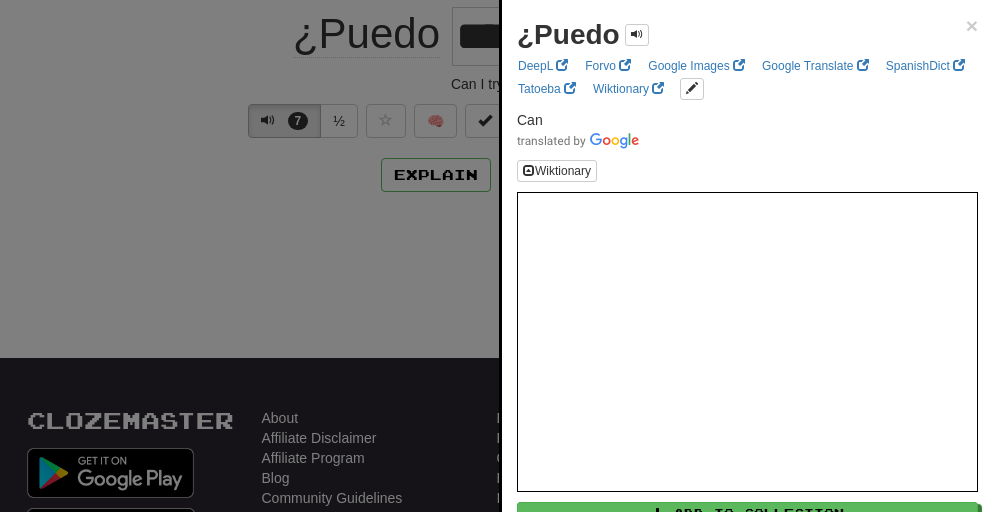 click at bounding box center (496, 256) 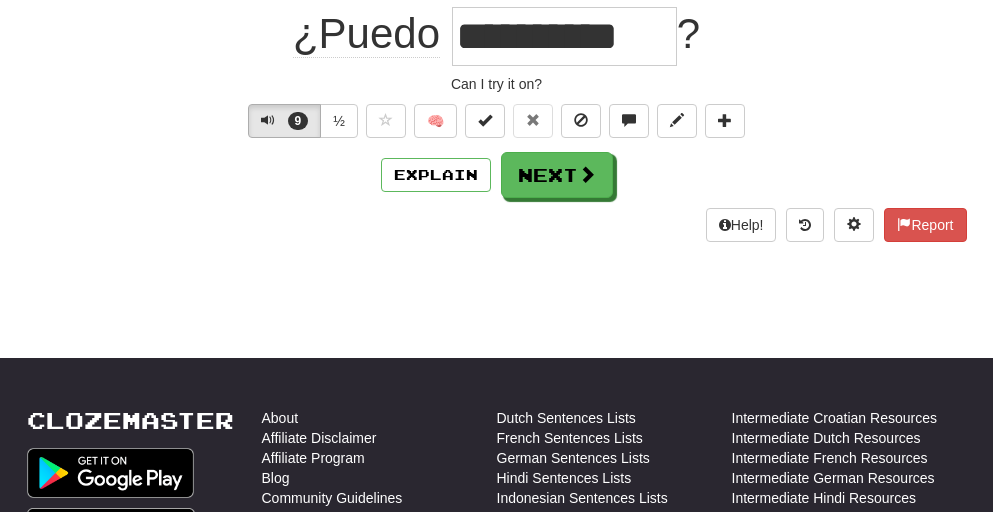 drag, startPoint x: 665, startPoint y: 32, endPoint x: 450, endPoint y: 47, distance: 215.52261 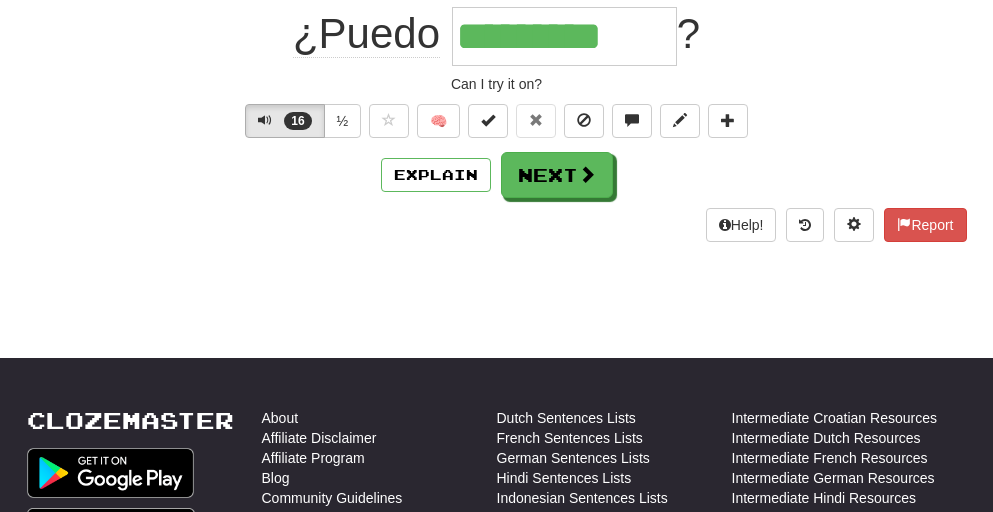 type on "**********" 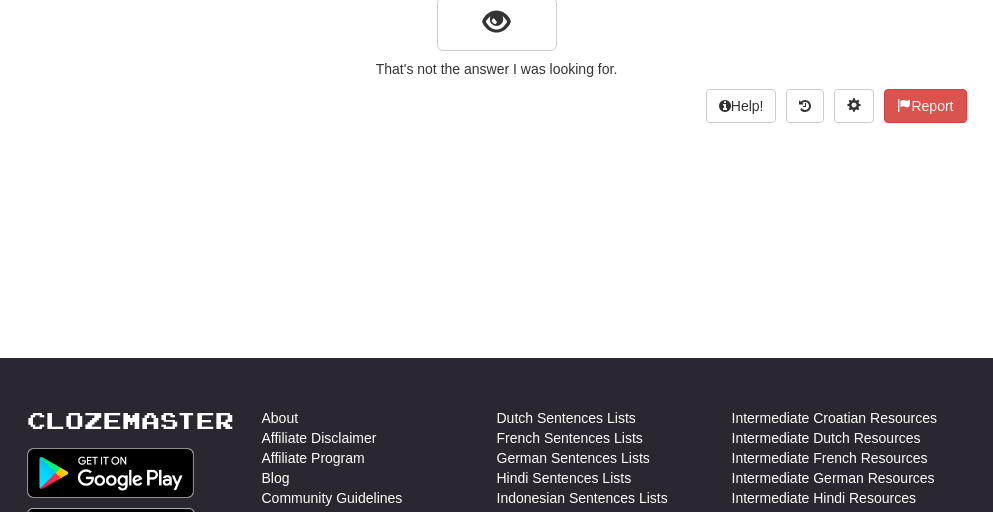 scroll, scrollTop: 191, scrollLeft: 0, axis: vertical 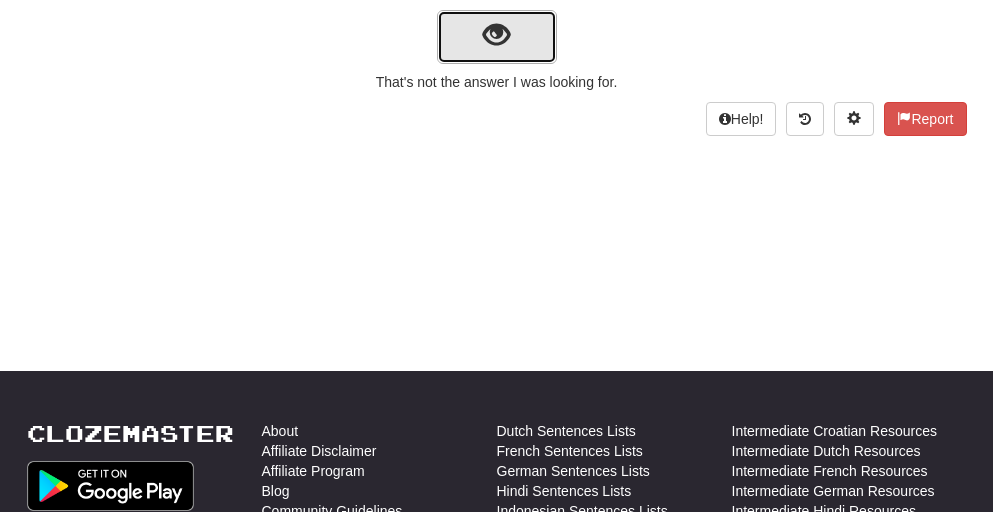 click at bounding box center (496, 35) 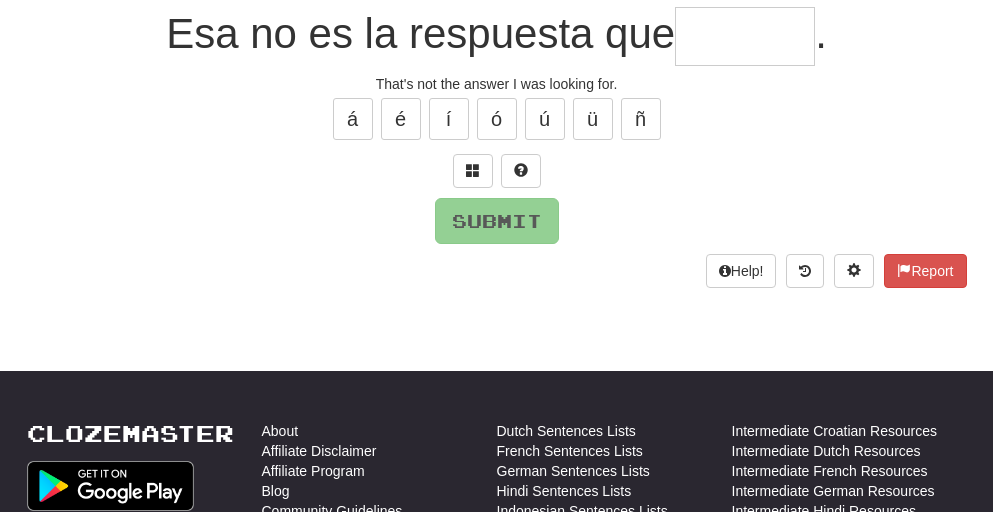click at bounding box center [745, 36] 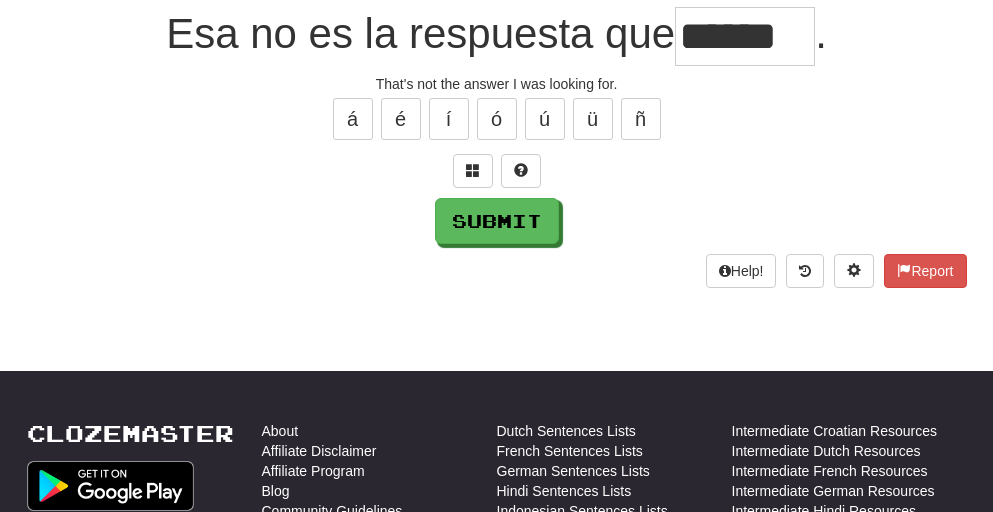 scroll, scrollTop: 0, scrollLeft: 8, axis: horizontal 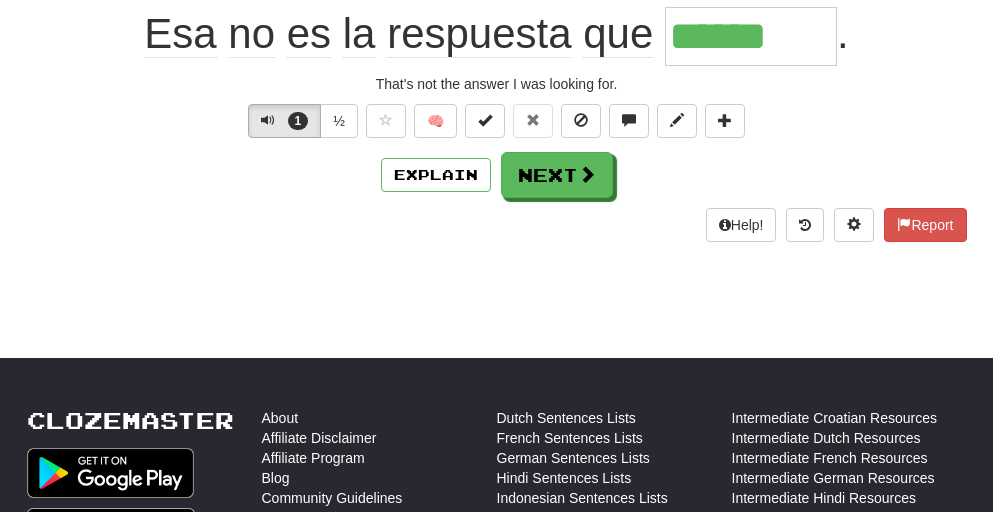 type on "*******" 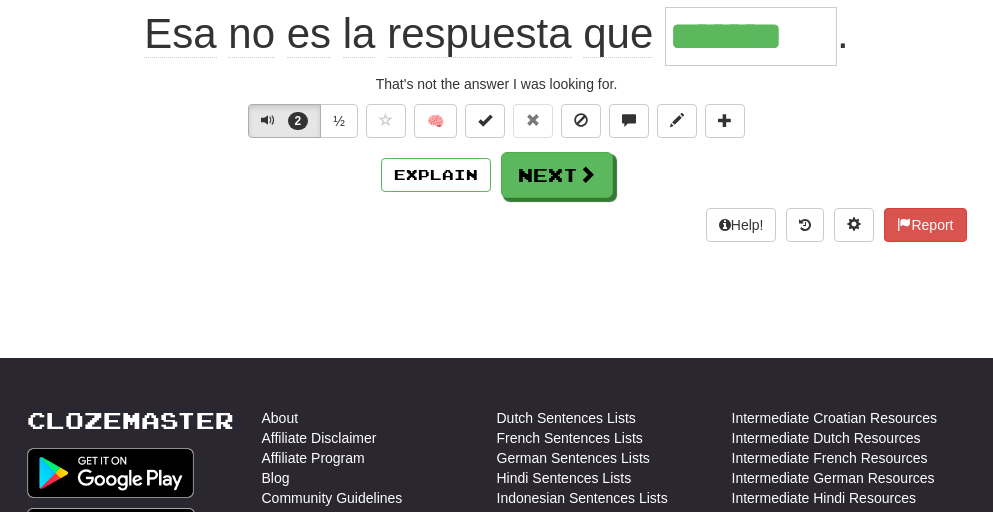 scroll, scrollTop: 191, scrollLeft: 0, axis: vertical 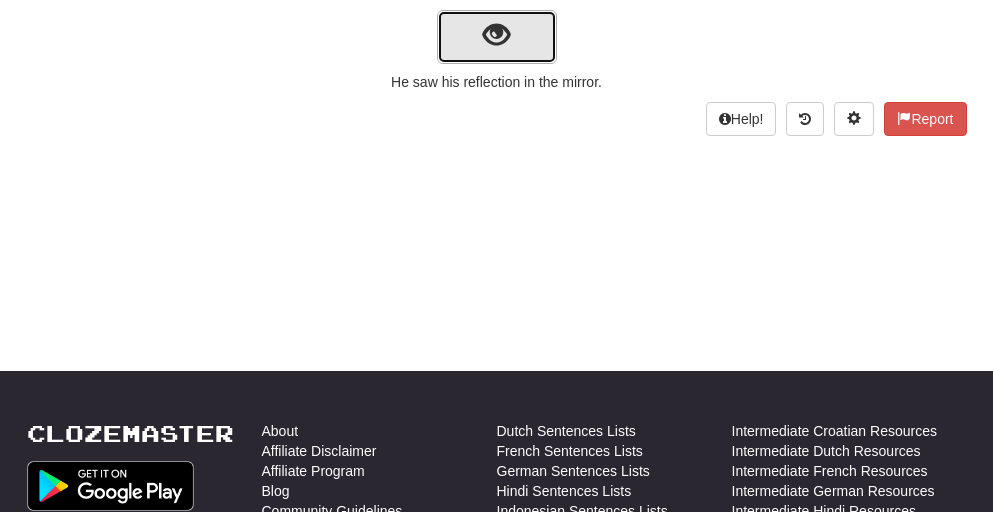 click at bounding box center [496, 35] 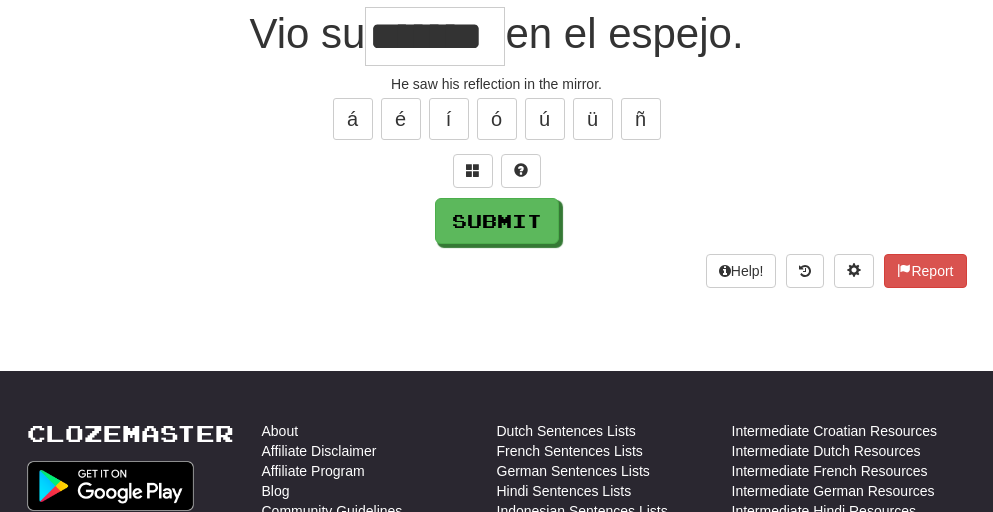 type on "*******" 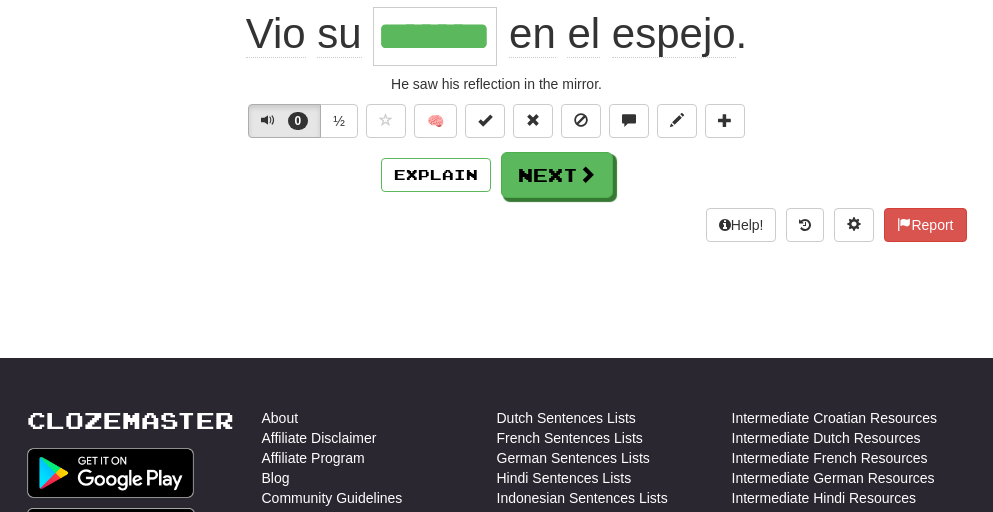 scroll, scrollTop: 191, scrollLeft: 0, axis: vertical 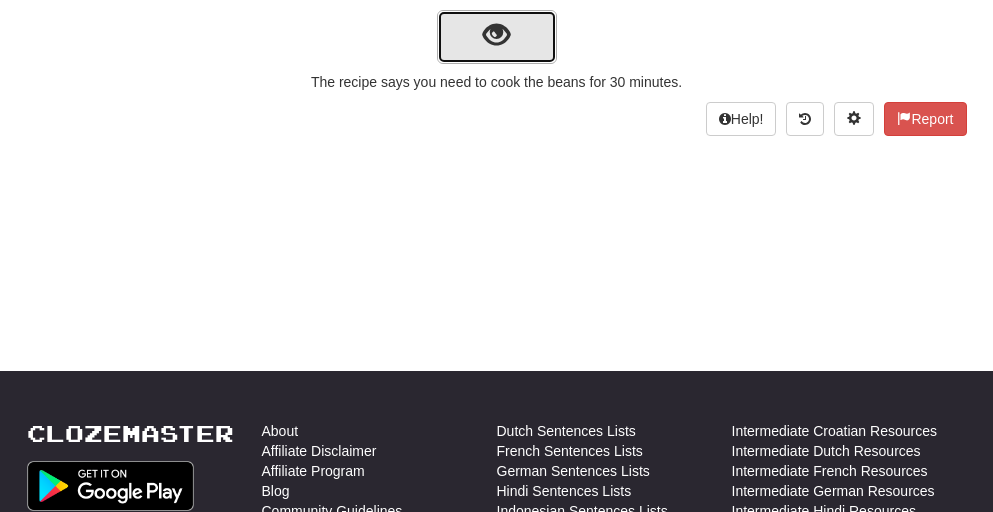 click at bounding box center (497, 37) 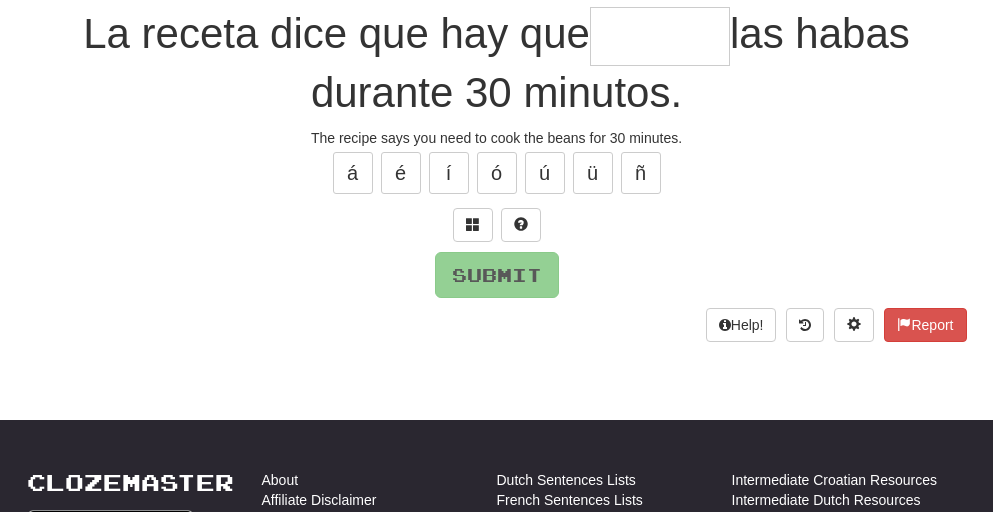 click at bounding box center [660, 36] 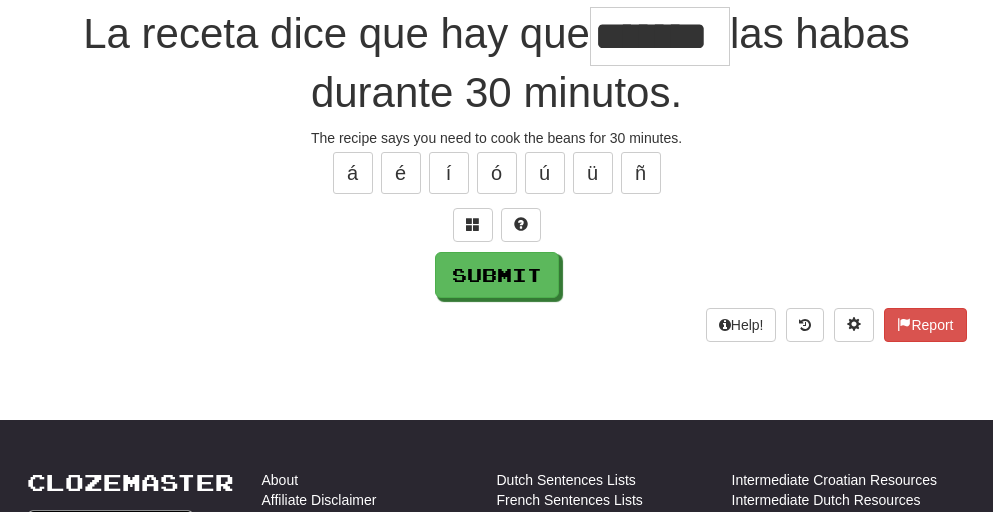 scroll, scrollTop: 0, scrollLeft: 7, axis: horizontal 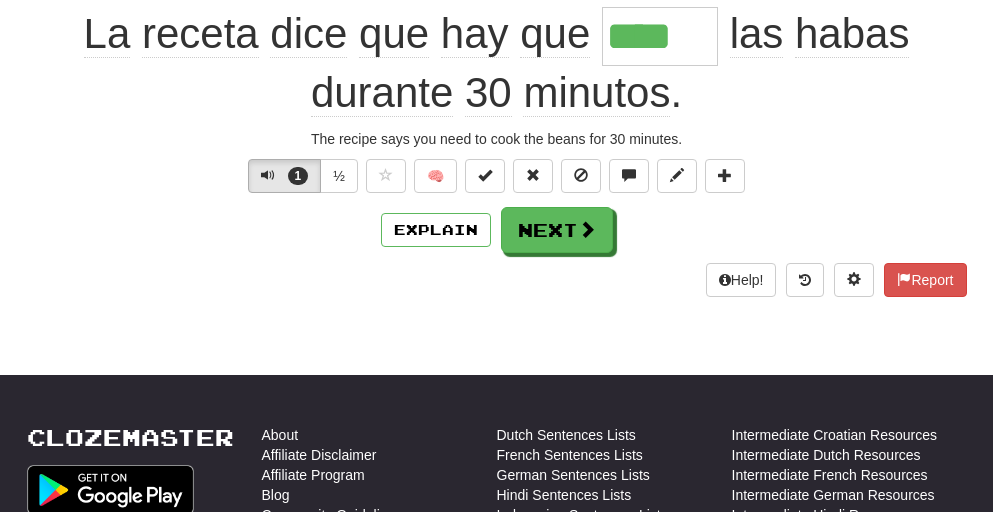 type on "*****" 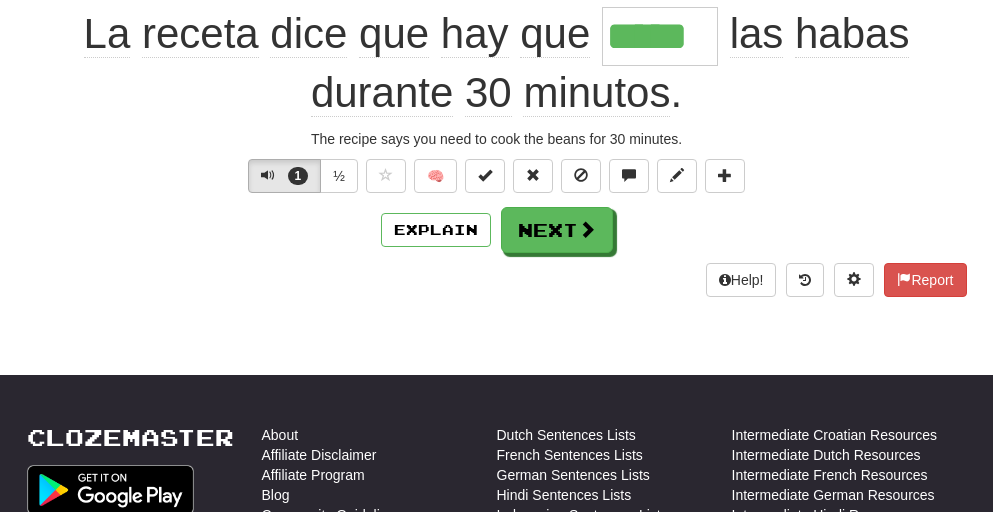 scroll, scrollTop: 191, scrollLeft: 0, axis: vertical 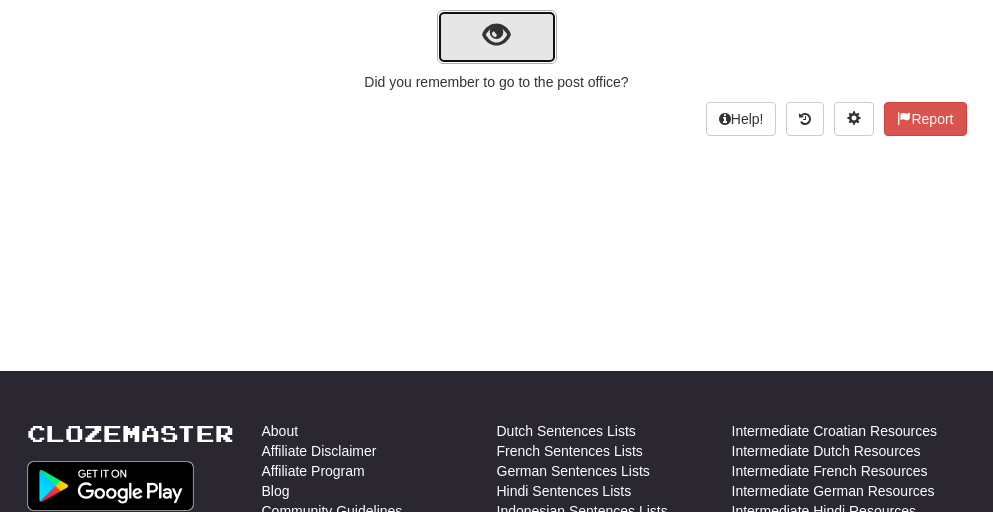 click at bounding box center [496, 35] 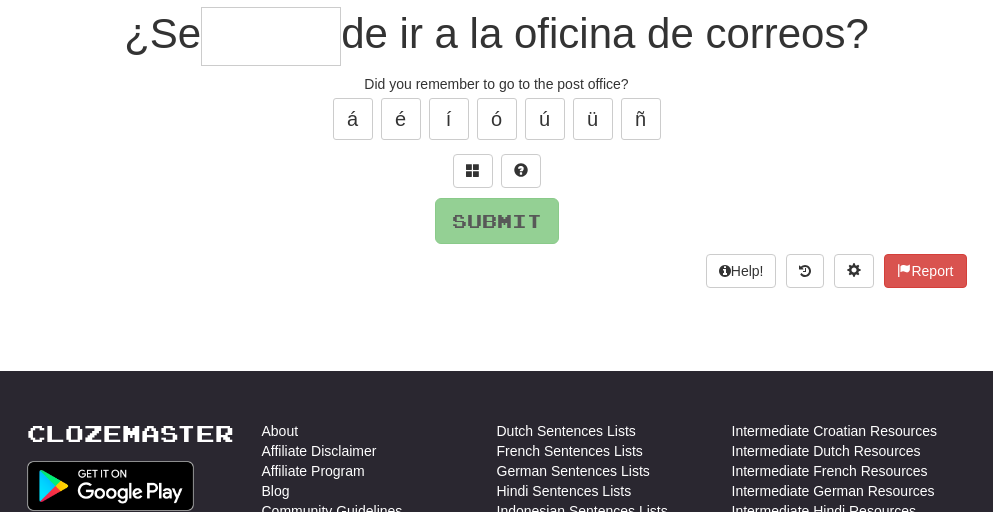 click at bounding box center [271, 36] 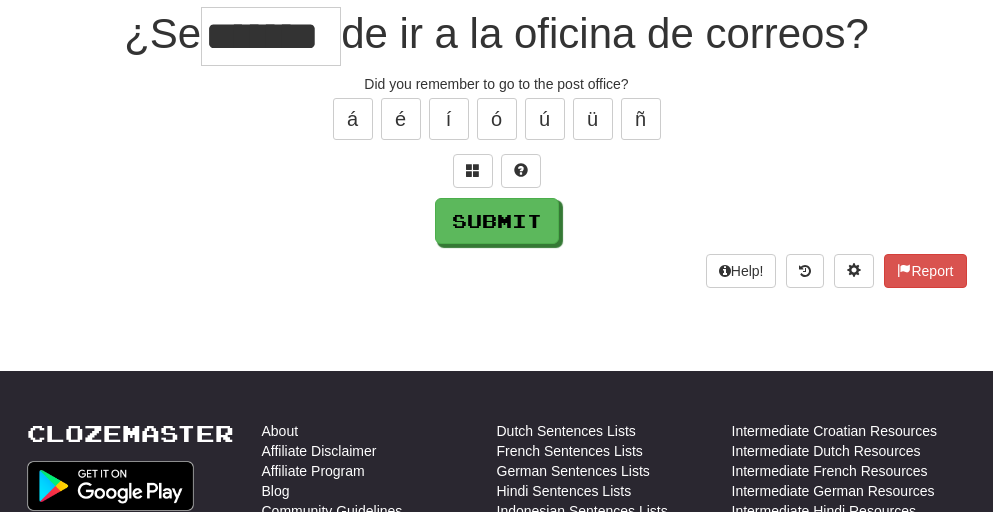 scroll, scrollTop: 0, scrollLeft: 11, axis: horizontal 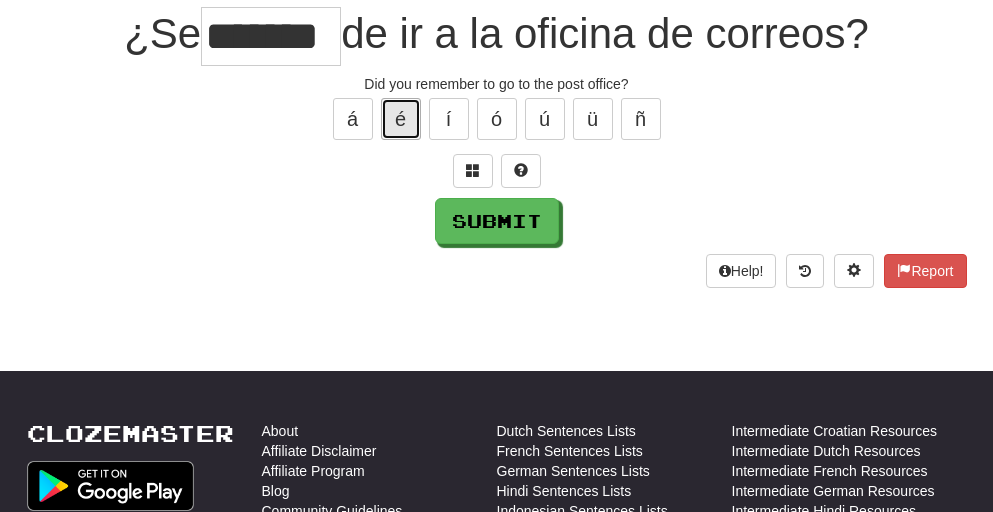 click on "é" at bounding box center (401, 119) 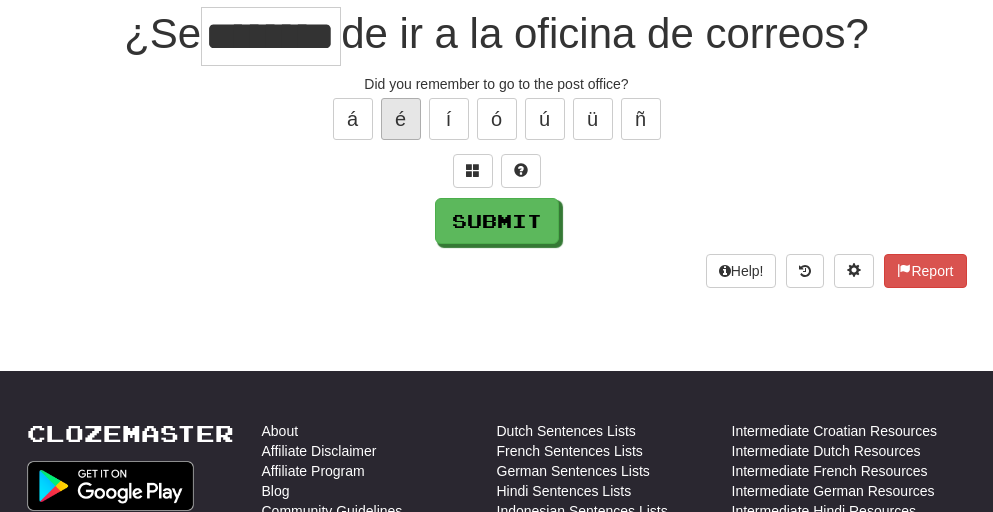 scroll, scrollTop: 0, scrollLeft: 33, axis: horizontal 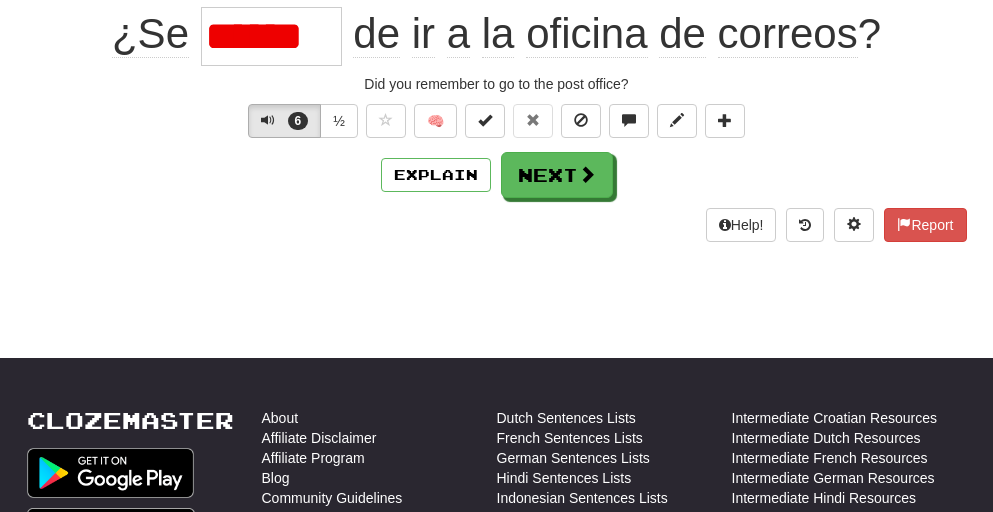 drag, startPoint x: 327, startPoint y: 46, endPoint x: 315, endPoint y: 30, distance: 20 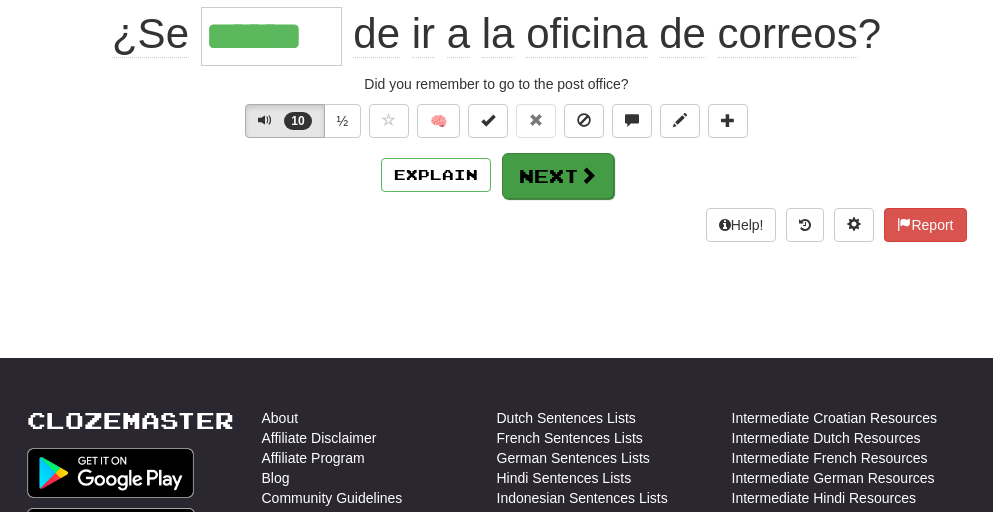 type on "******" 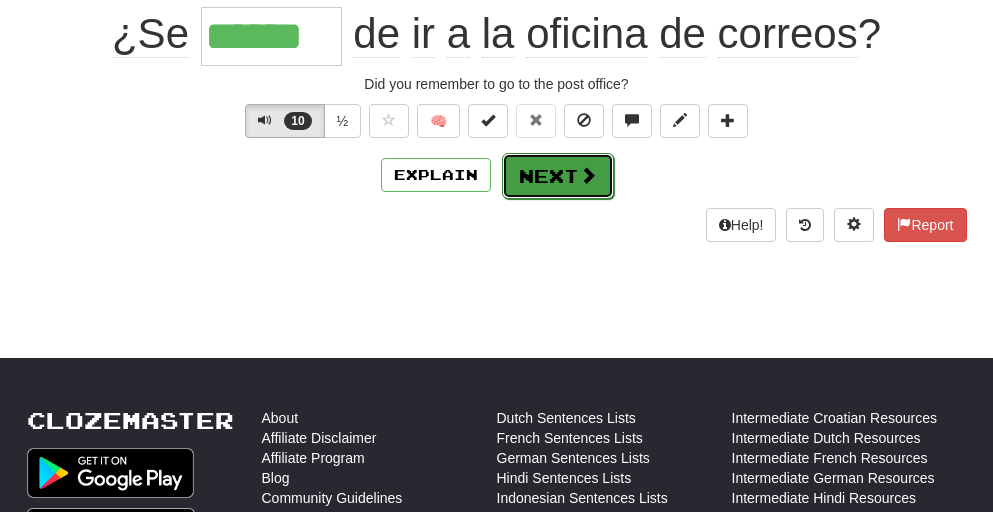 click on "Explain Next" at bounding box center [497, 175] 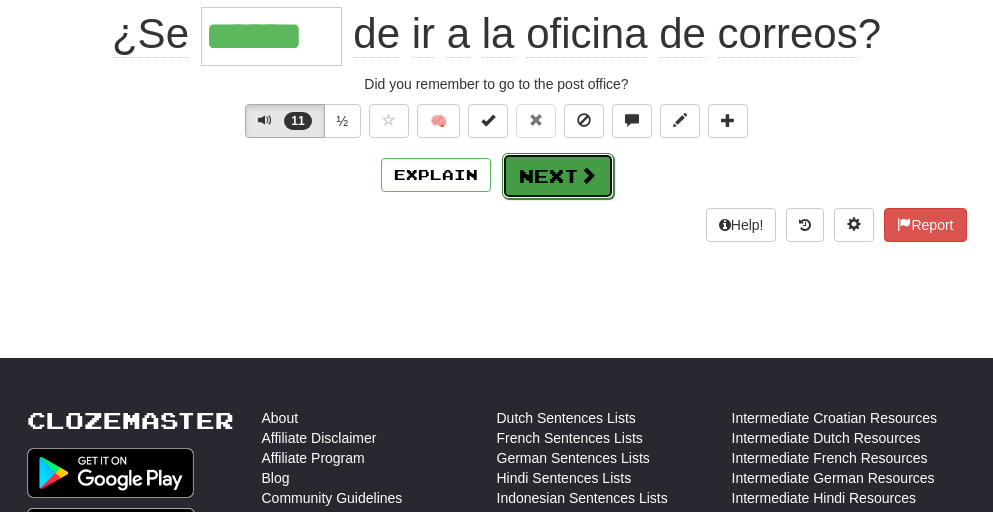 click on "Next" at bounding box center [558, 176] 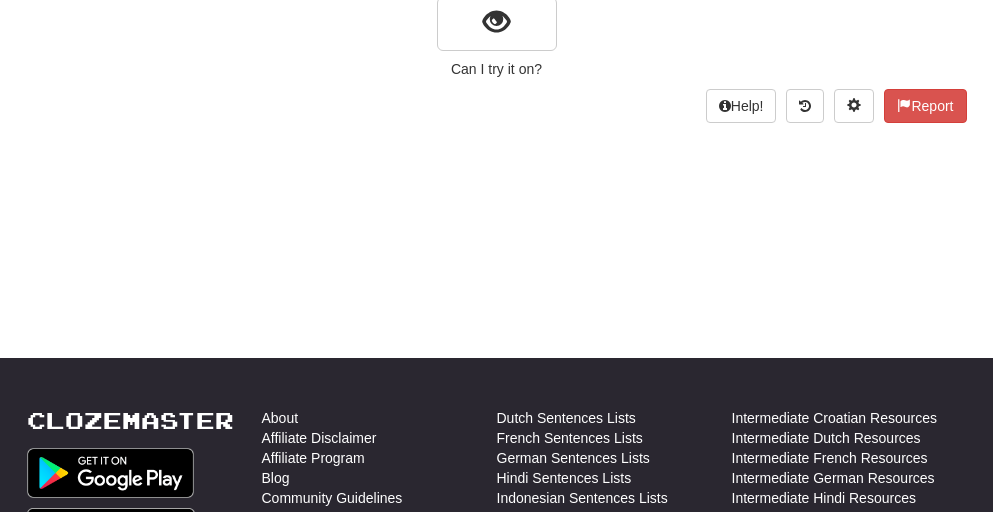 scroll, scrollTop: 191, scrollLeft: 0, axis: vertical 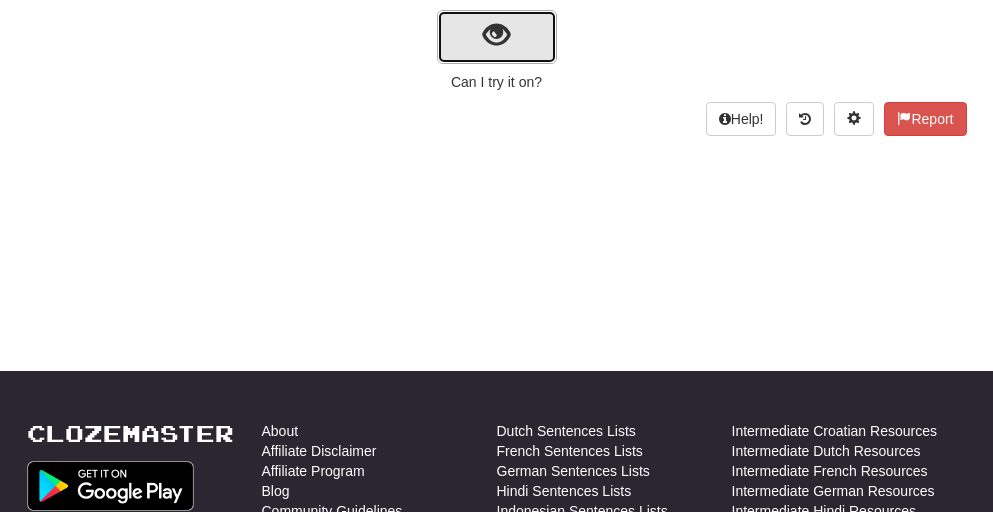 click at bounding box center (496, 35) 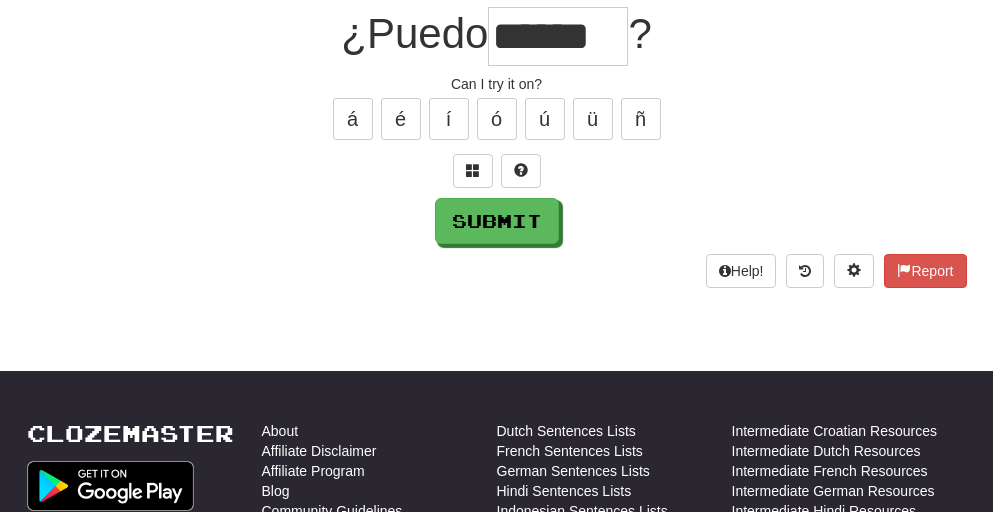 scroll, scrollTop: 0, scrollLeft: 0, axis: both 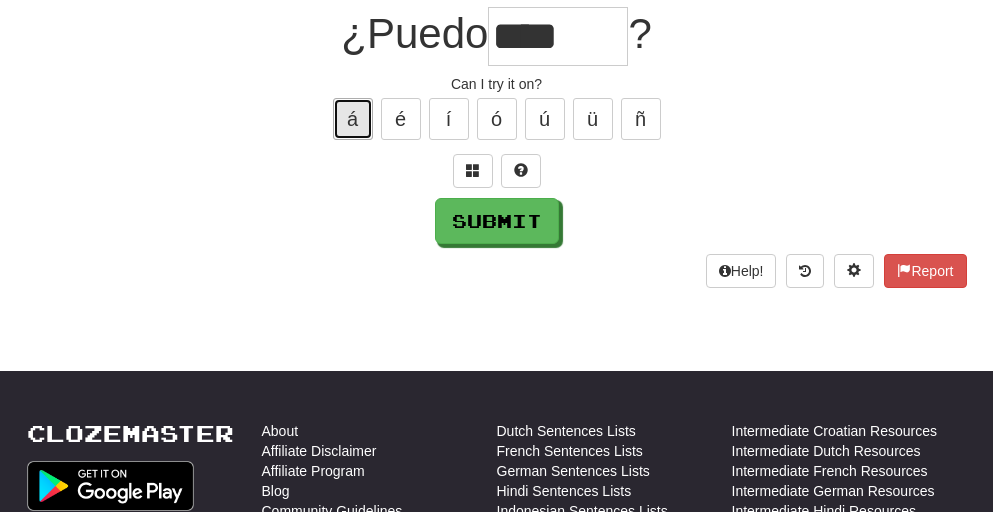 click on "á" at bounding box center (353, 119) 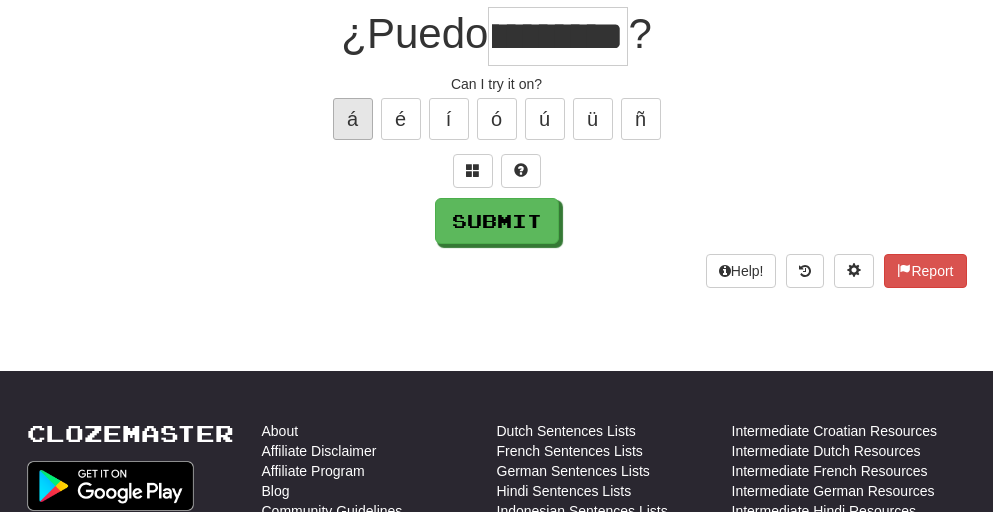 scroll, scrollTop: 0, scrollLeft: 84, axis: horizontal 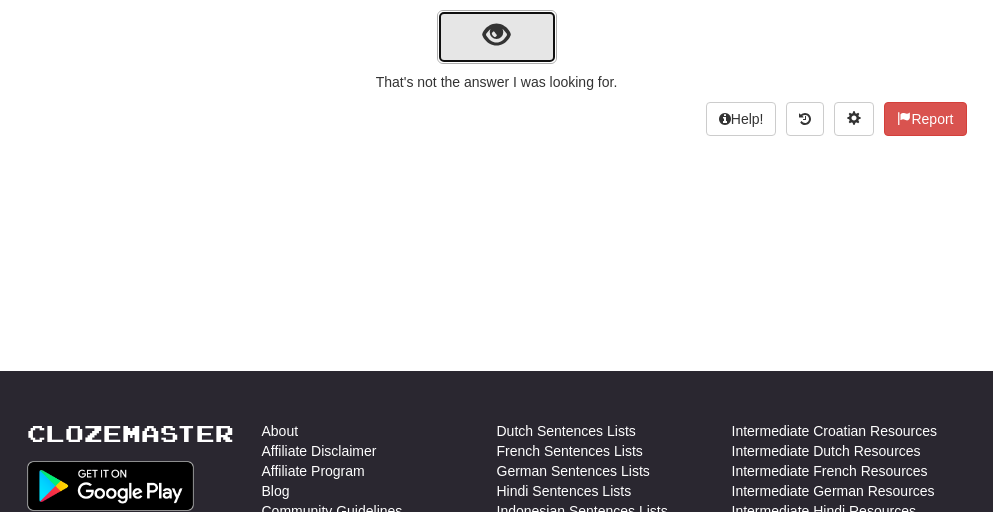 click at bounding box center [496, 35] 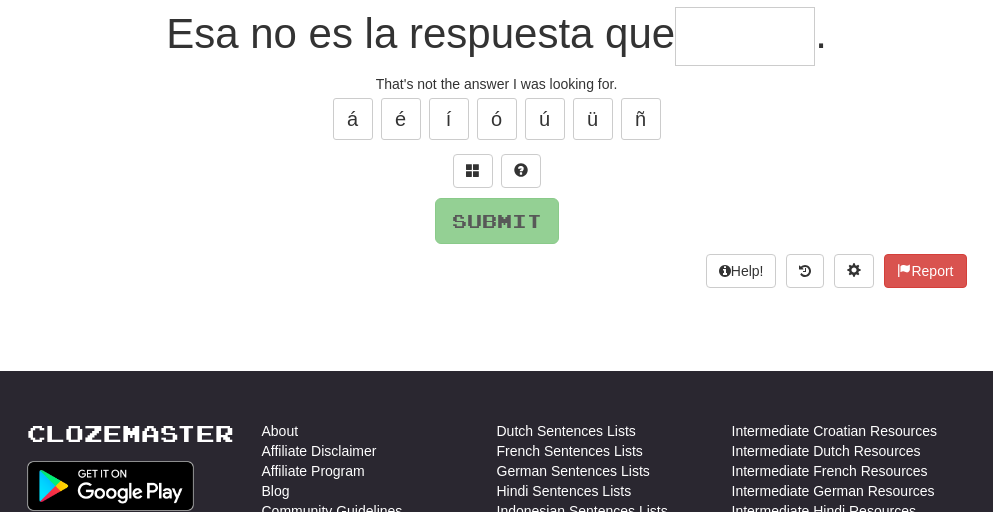 click at bounding box center [745, 36] 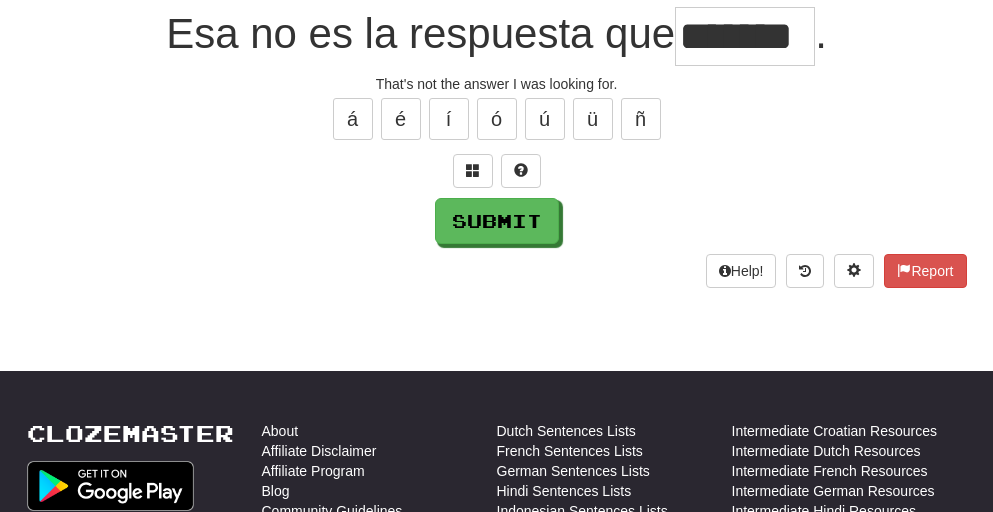 scroll, scrollTop: 0, scrollLeft: 32, axis: horizontal 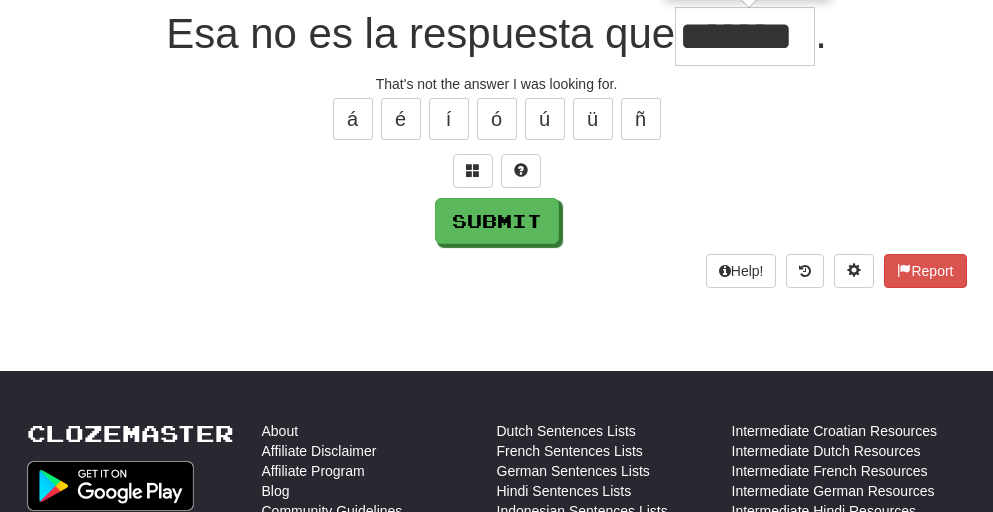 type on "*******" 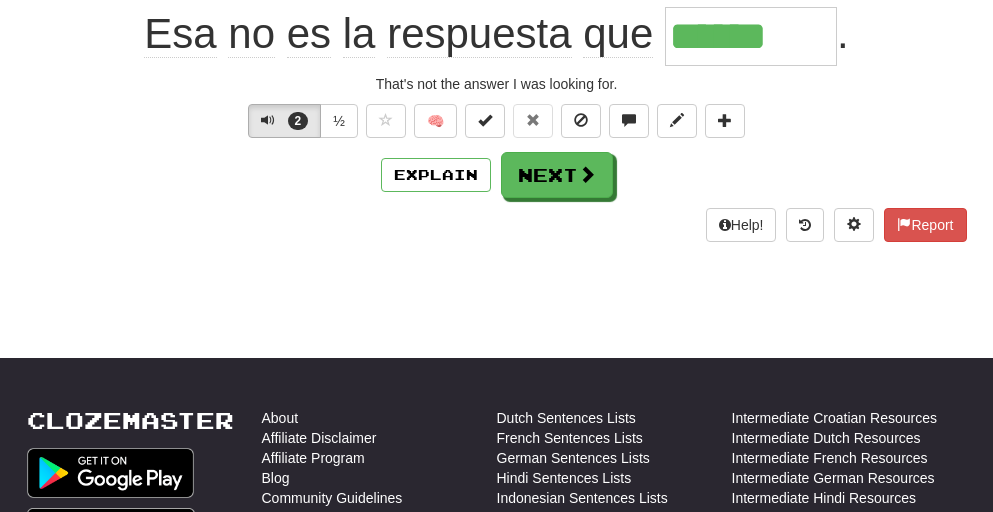type on "*******" 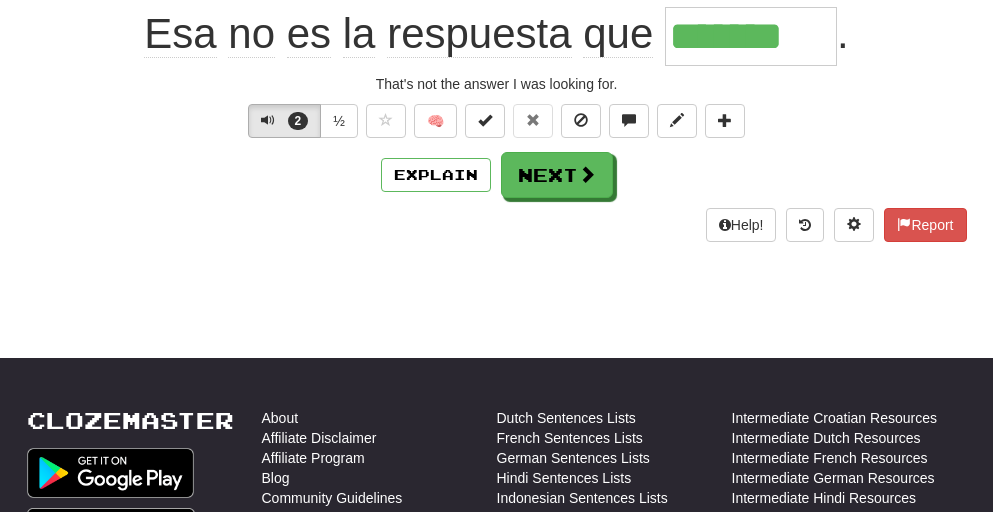 scroll, scrollTop: 191, scrollLeft: 0, axis: vertical 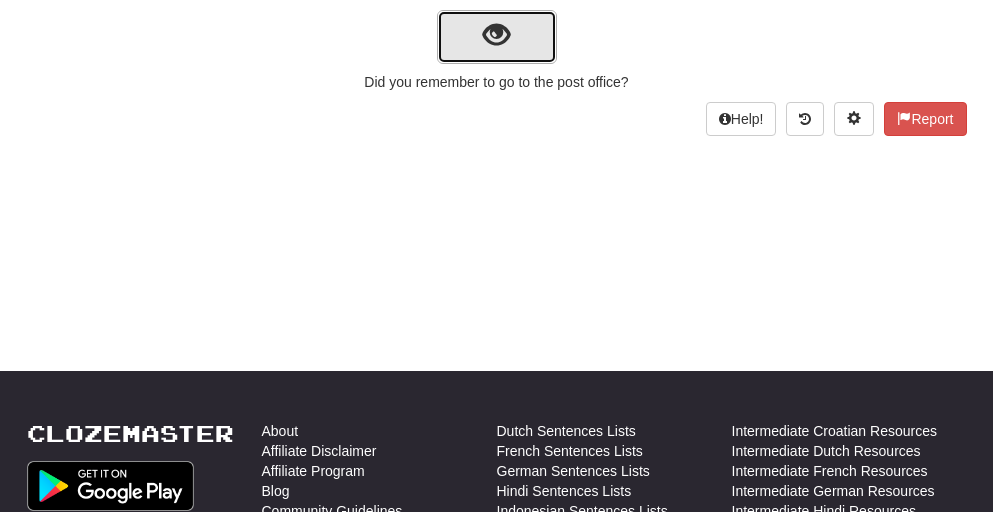 click at bounding box center (497, 37) 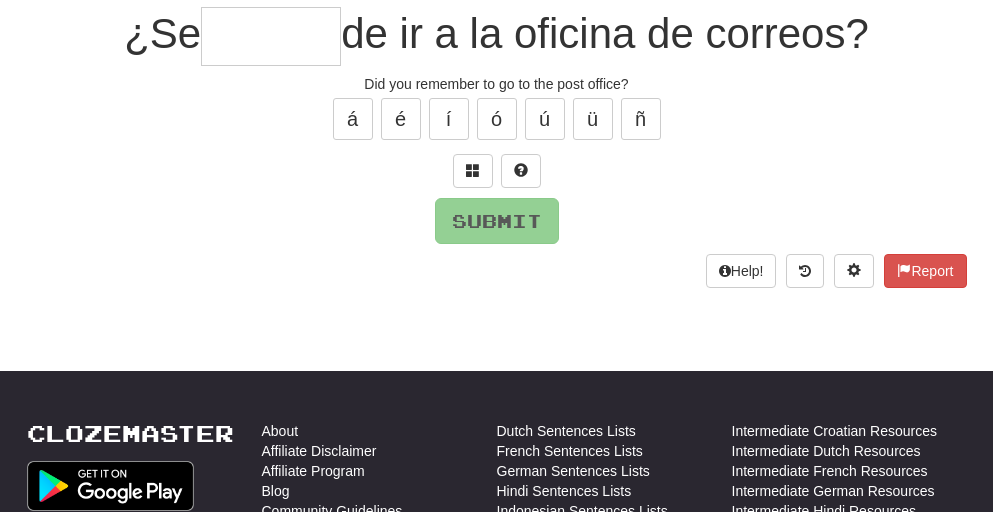 click on "/  Score:   384 0 %  Mastered ¿Se   de ir a la oficina de correos? Did you remember to go to the post office? á é í ó ú ü ñ Submit  Help!  Report" at bounding box center [497, 109] 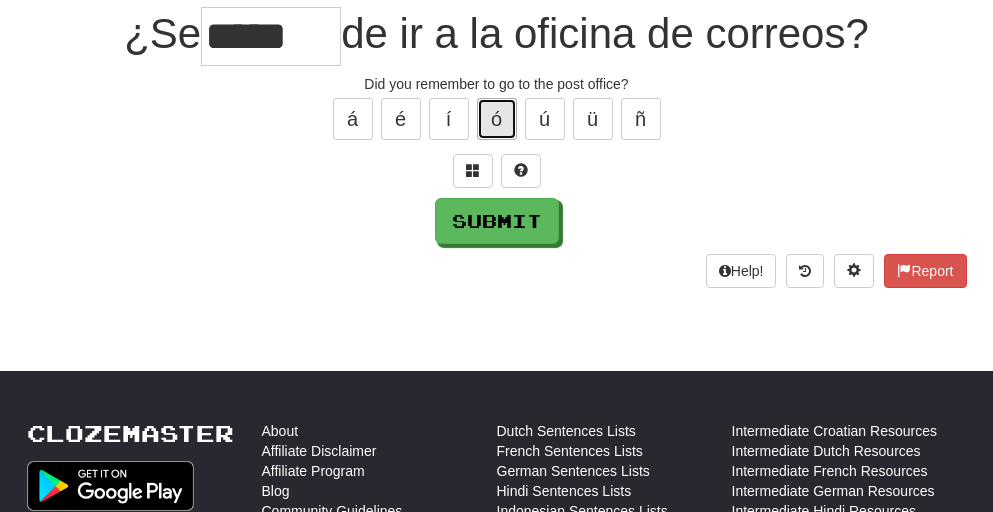 click on "ó" at bounding box center [497, 119] 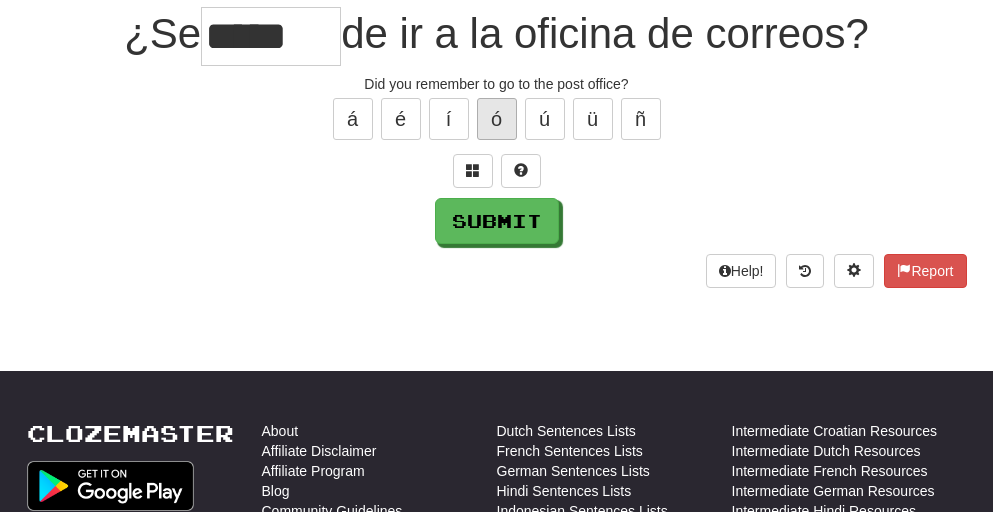 type on "******" 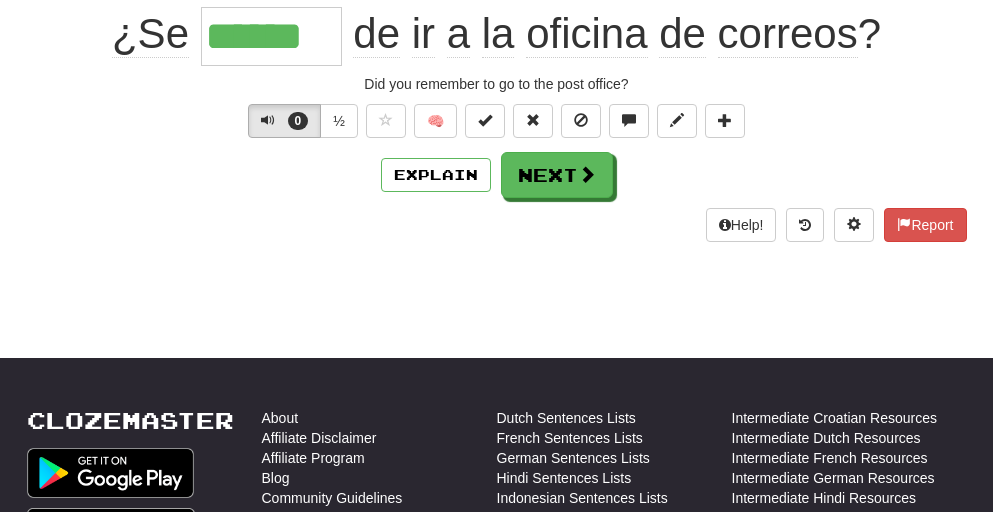 scroll, scrollTop: 191, scrollLeft: 0, axis: vertical 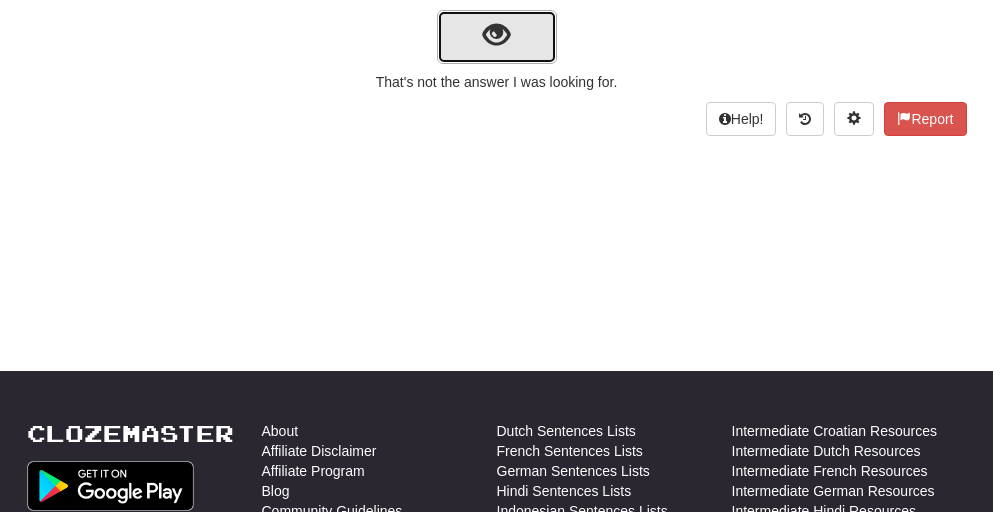 click at bounding box center [497, 37] 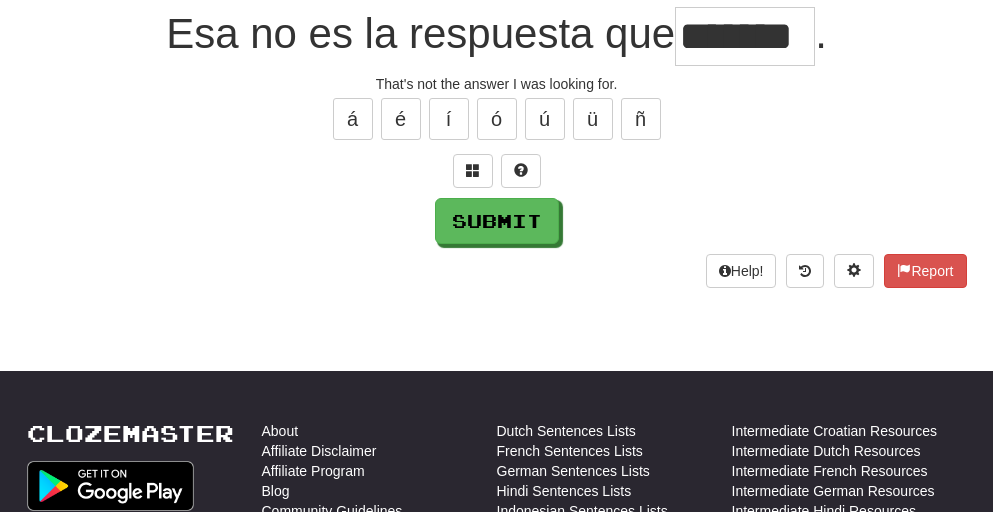 scroll, scrollTop: 0, scrollLeft: 30, axis: horizontal 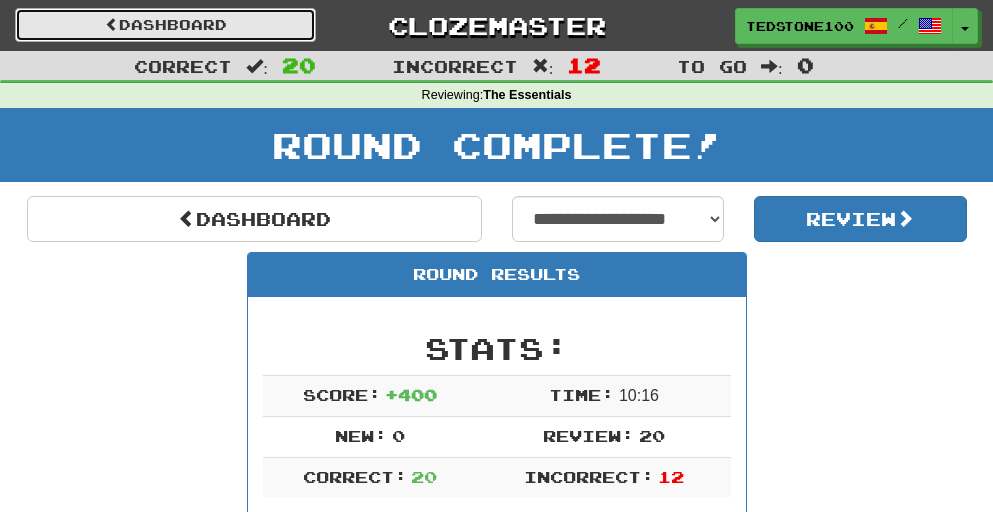 click on "Dashboard" at bounding box center [165, 25] 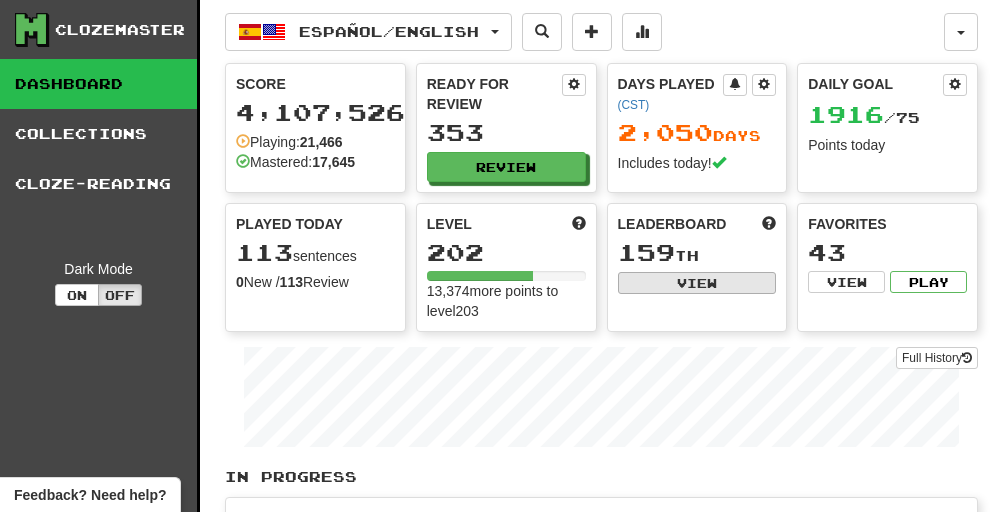 scroll, scrollTop: 0, scrollLeft: 0, axis: both 